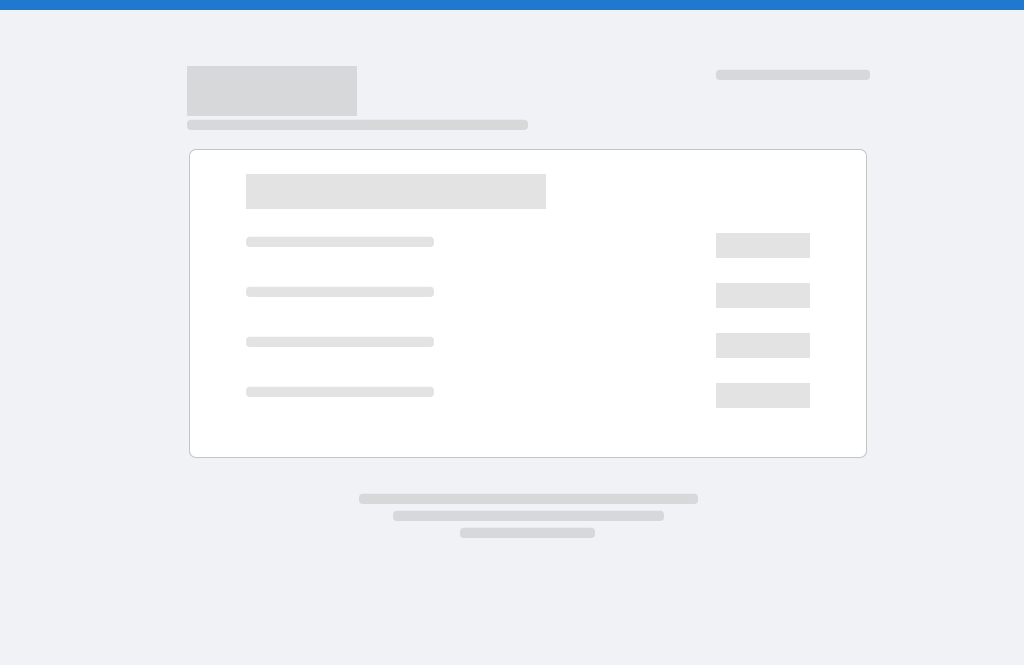 scroll, scrollTop: 0, scrollLeft: 0, axis: both 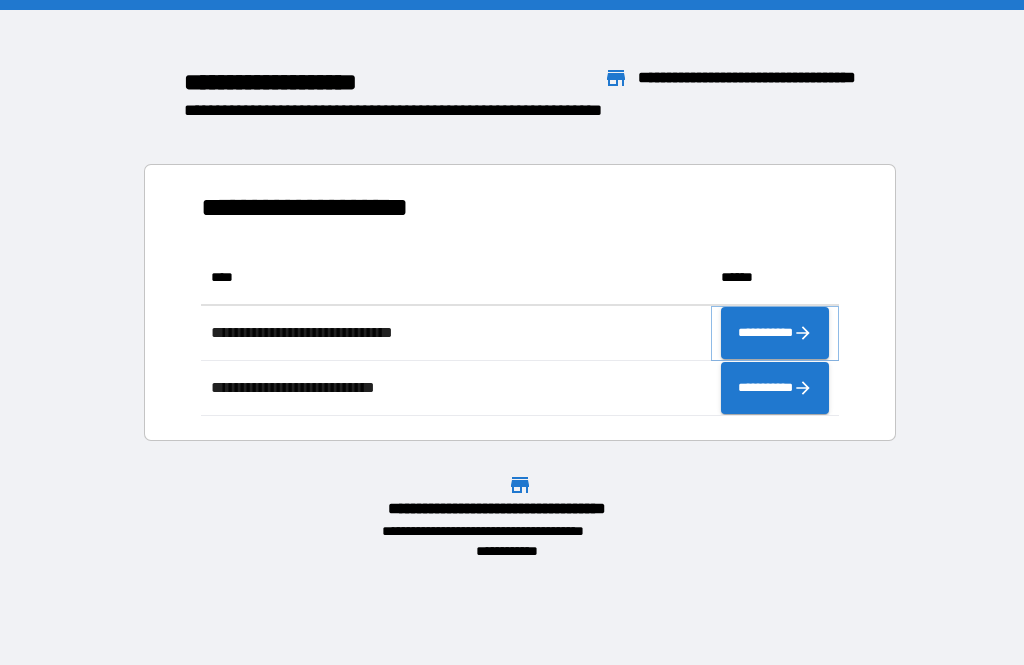 click on "**********" at bounding box center [775, 333] 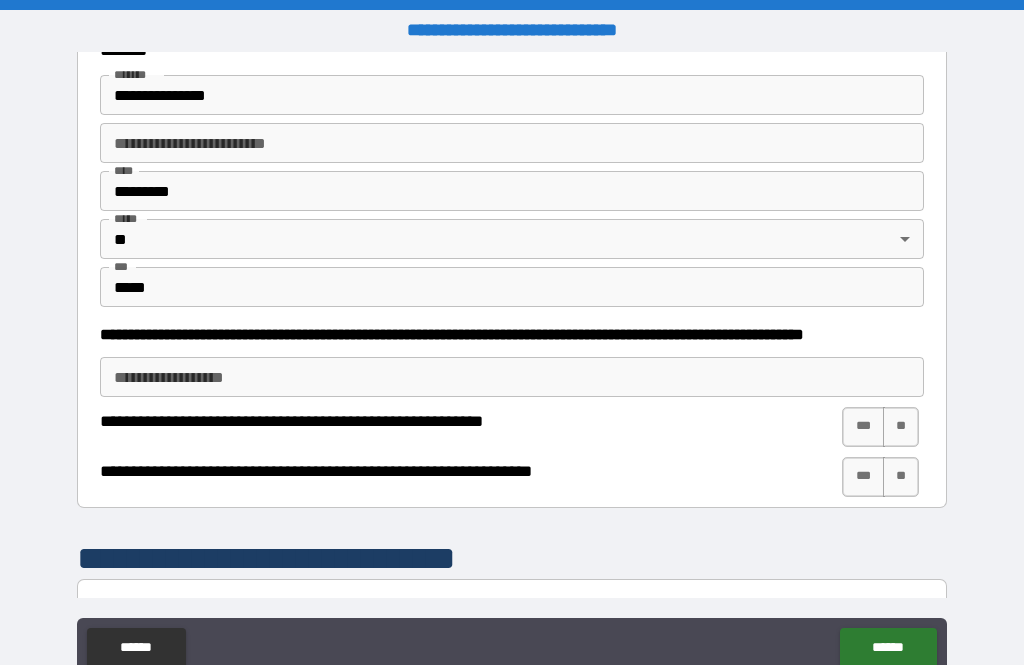 scroll, scrollTop: 747, scrollLeft: 0, axis: vertical 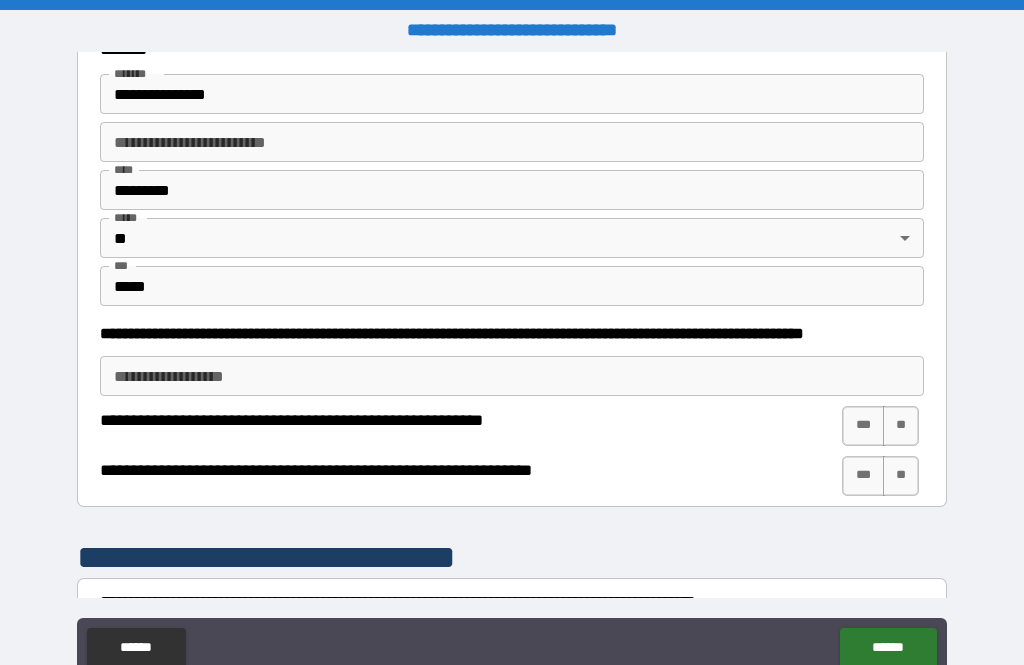 click on "***" at bounding box center [863, 476] 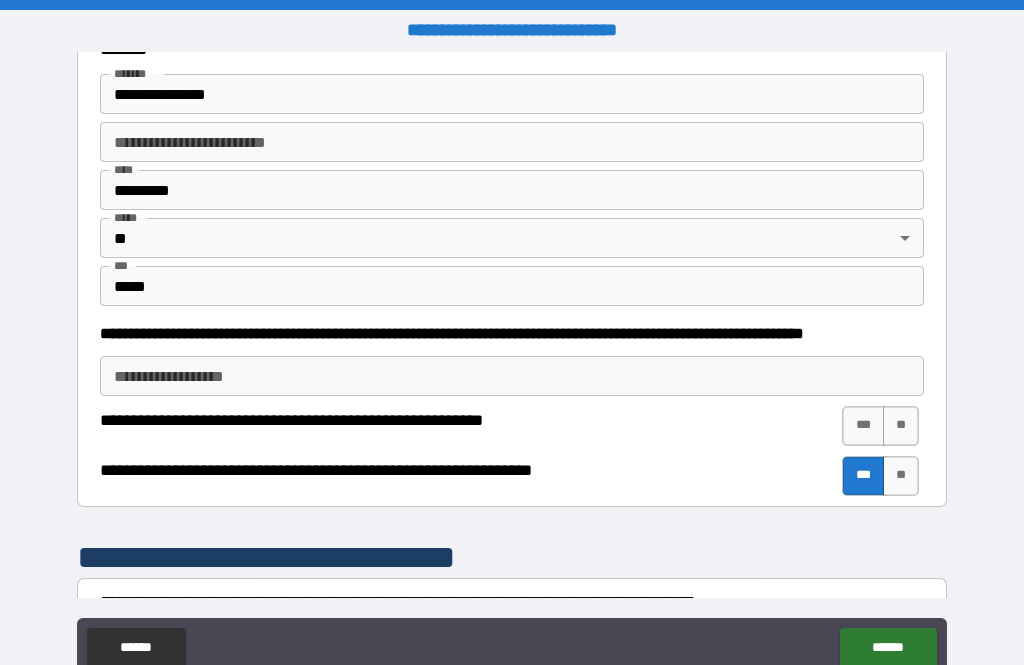 click on "***" at bounding box center [863, 426] 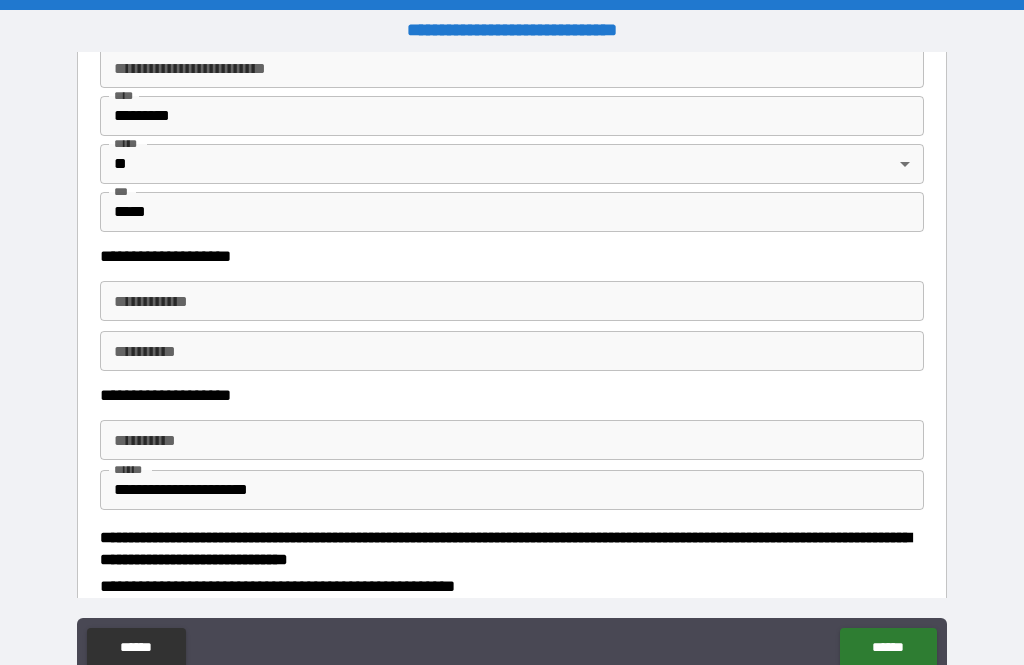 scroll, scrollTop: 1955, scrollLeft: 0, axis: vertical 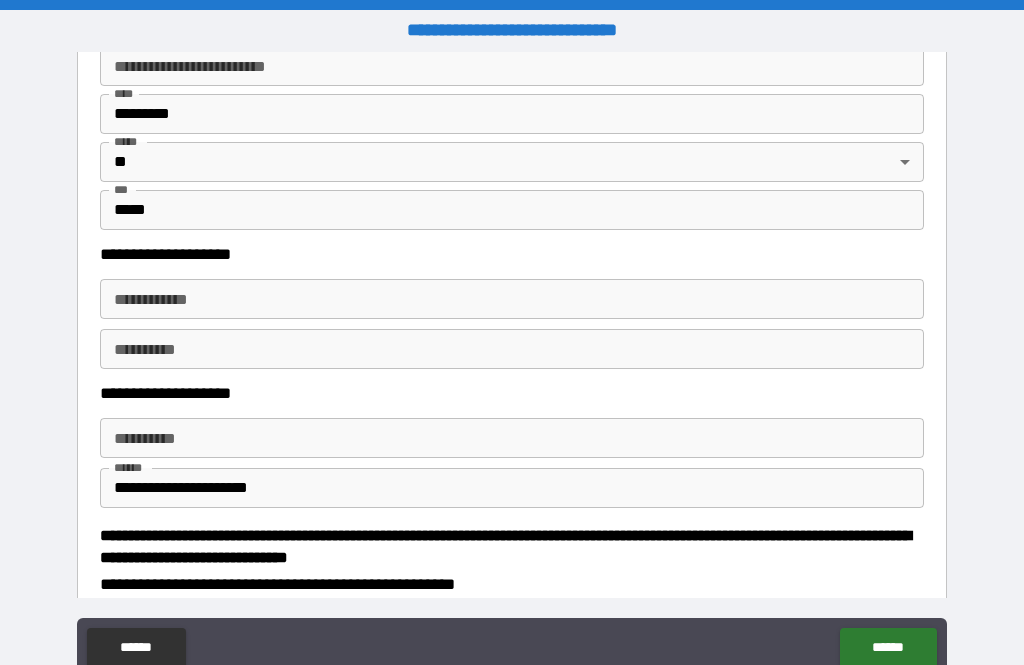 click on "**********" at bounding box center [512, 299] 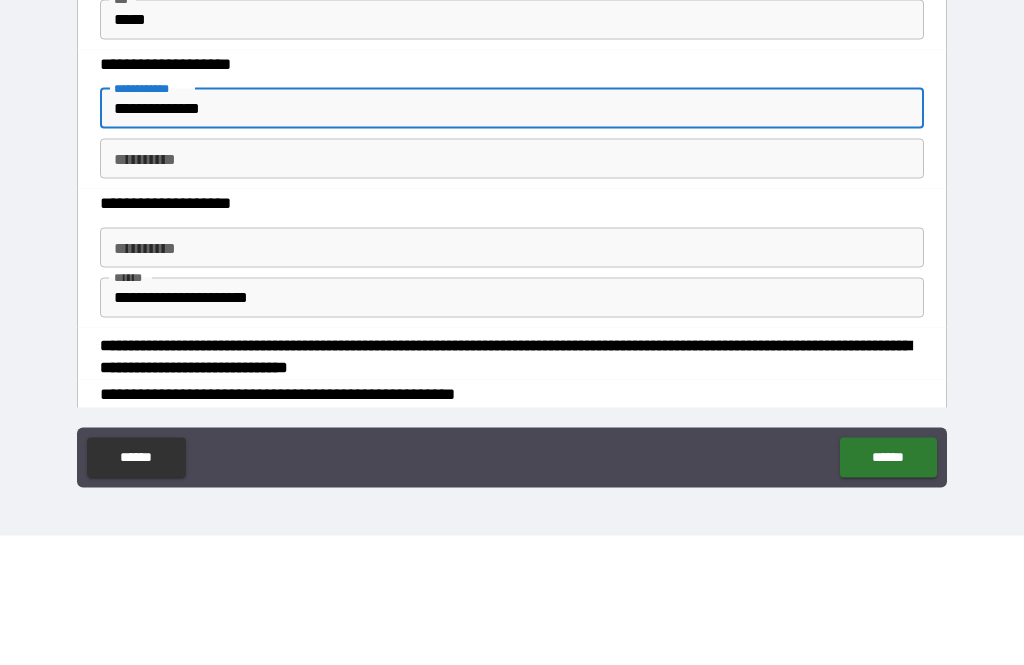 scroll, scrollTop: 64, scrollLeft: 0, axis: vertical 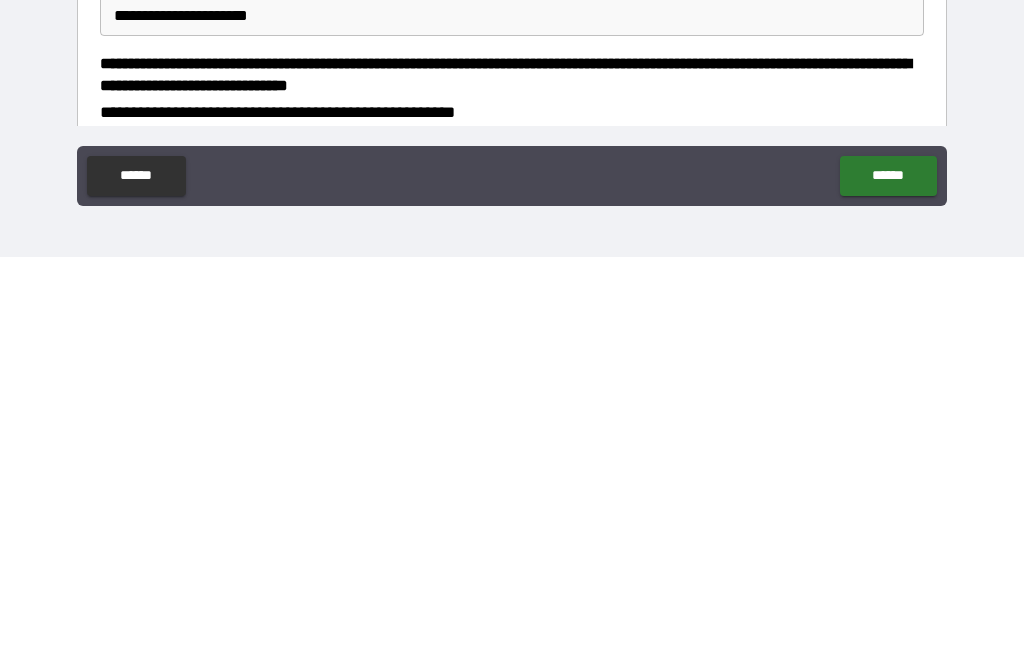 type on "**********" 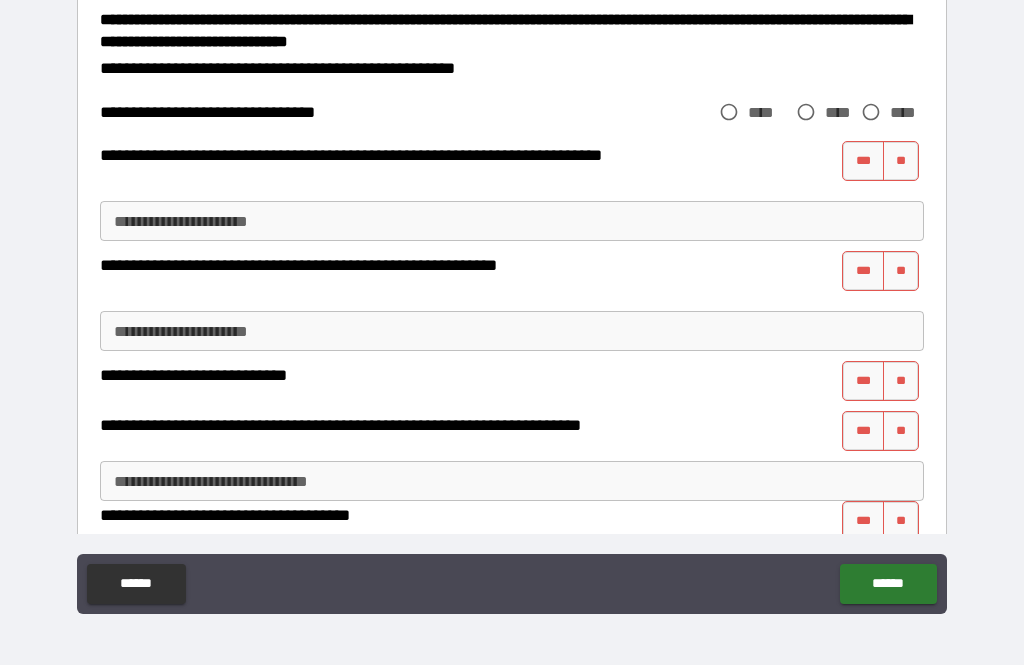 scroll, scrollTop: 2409, scrollLeft: 0, axis: vertical 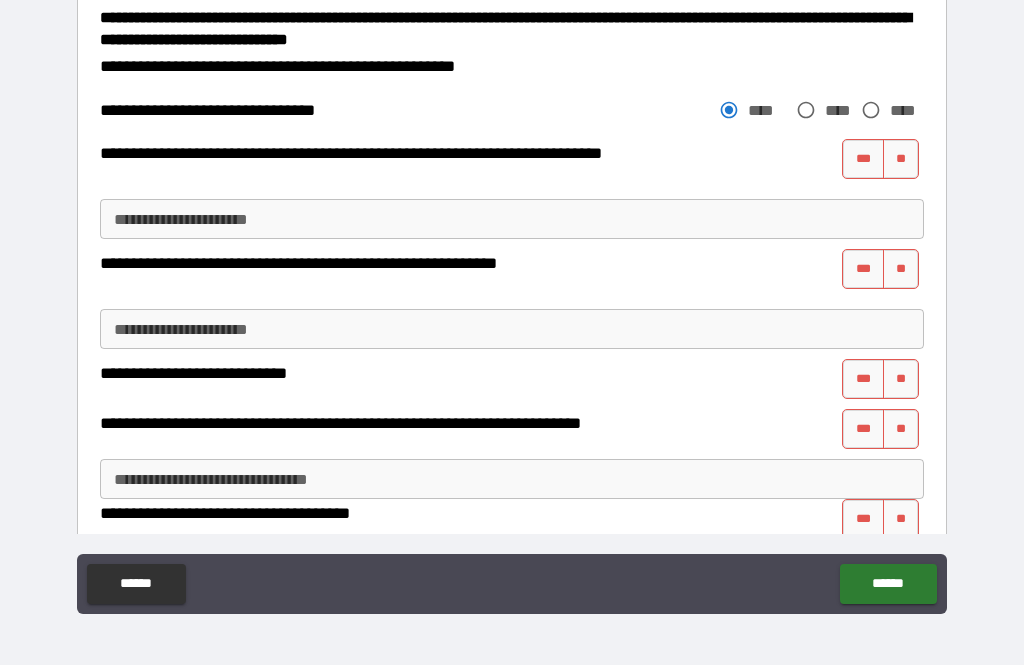 click on "**" at bounding box center (901, 159) 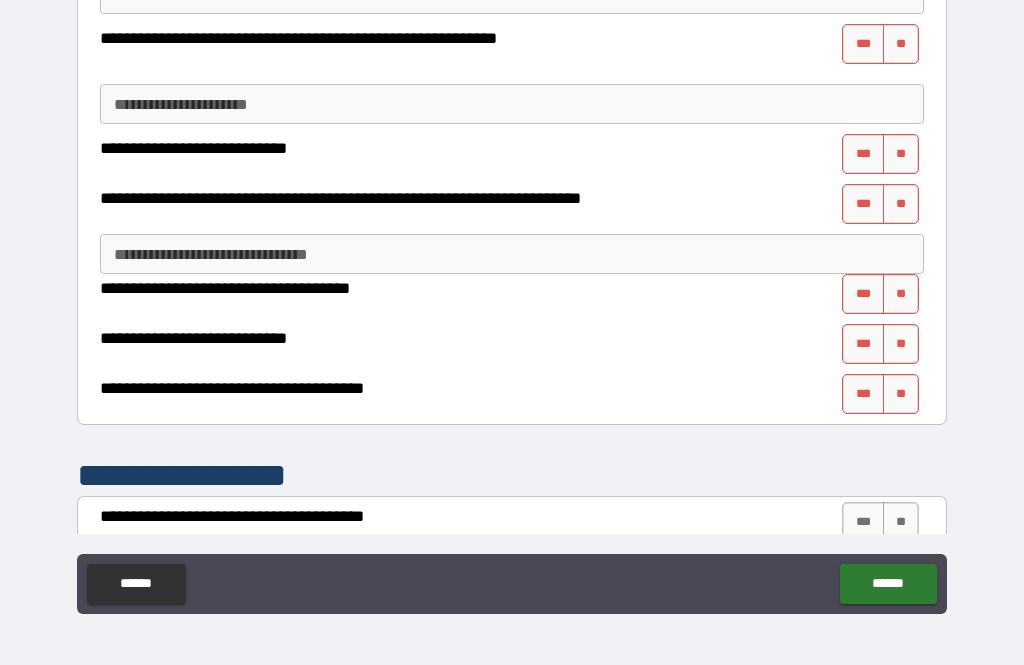 scroll, scrollTop: 2632, scrollLeft: 0, axis: vertical 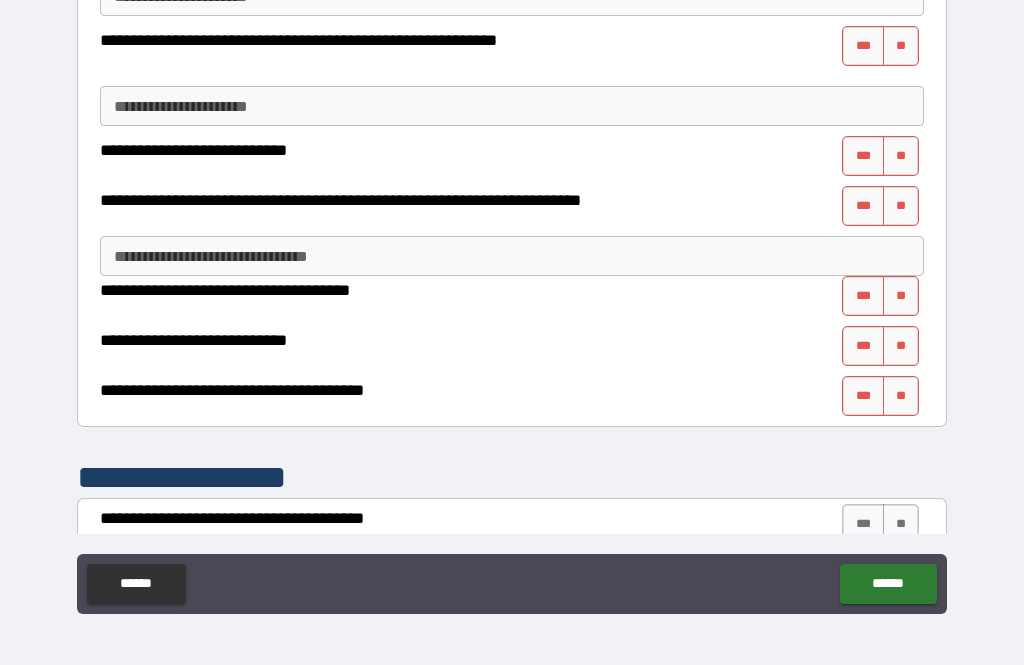 click on "**" at bounding box center (901, 46) 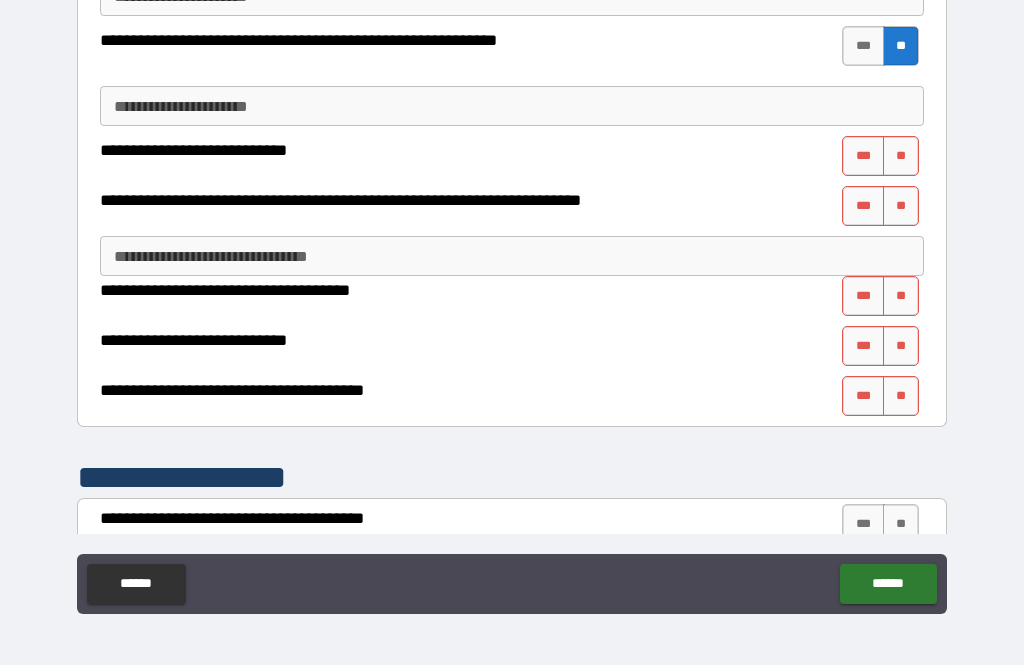 click on "**" at bounding box center [901, 156] 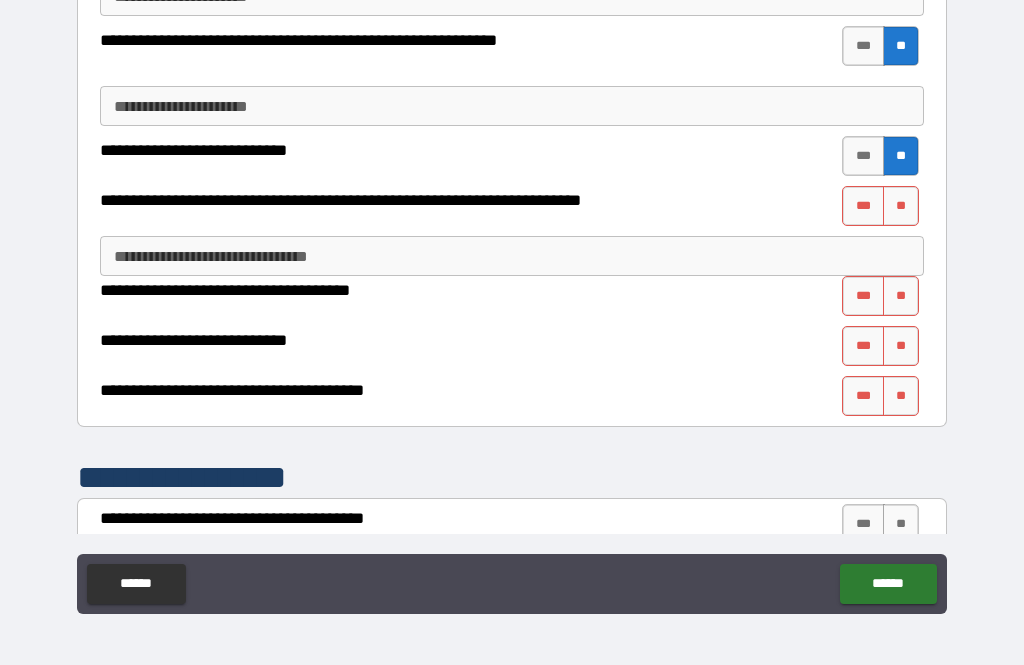 click on "**" at bounding box center (901, 206) 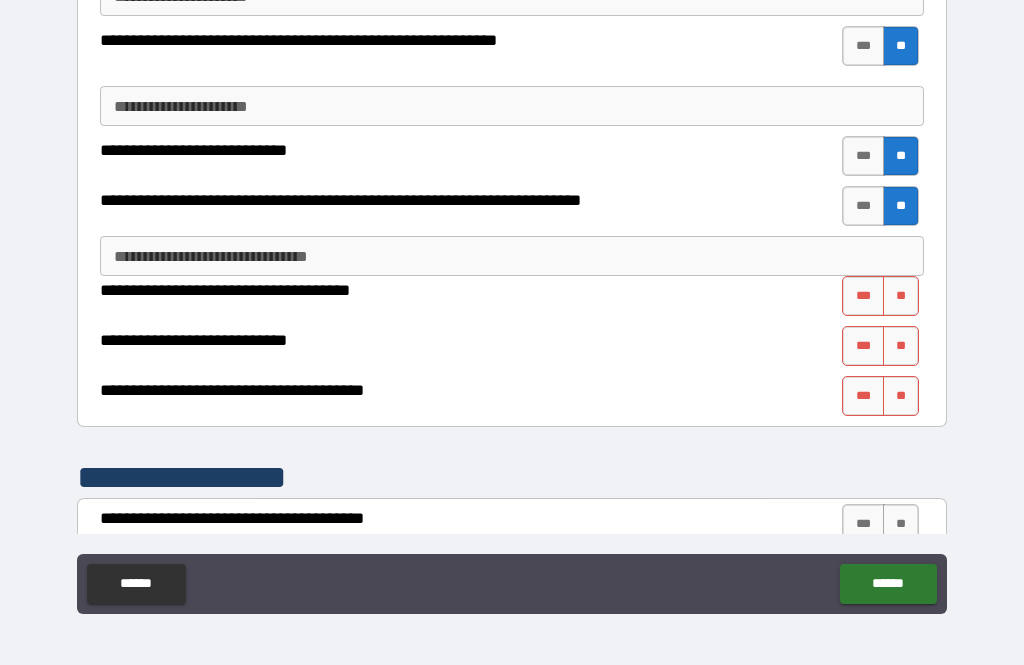 click on "**" at bounding box center [901, 296] 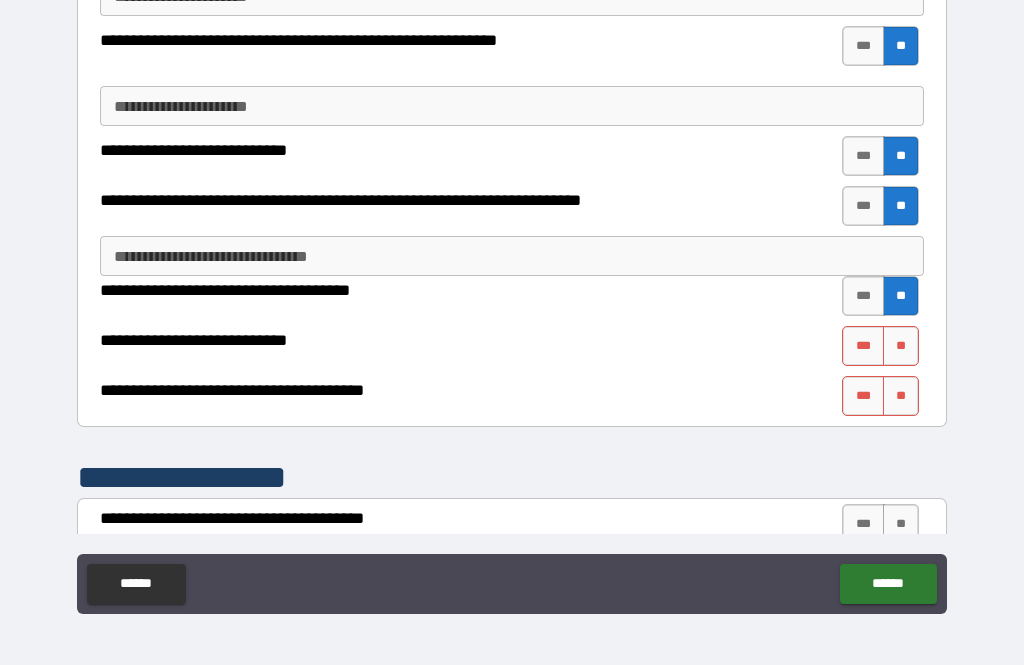 click on "***" at bounding box center (863, 396) 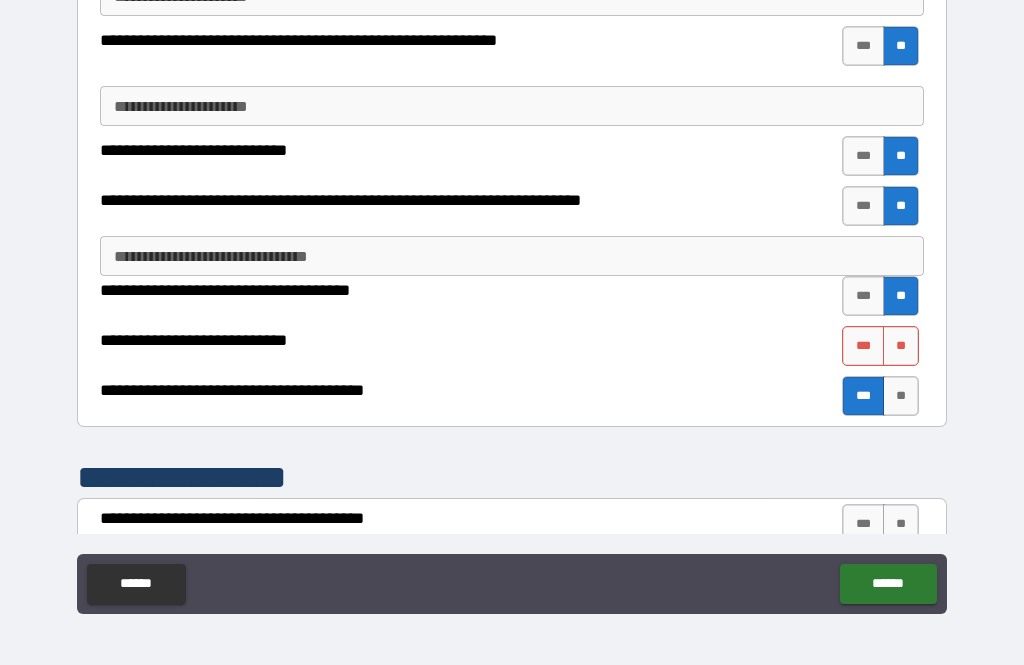 click on "**" at bounding box center [901, 346] 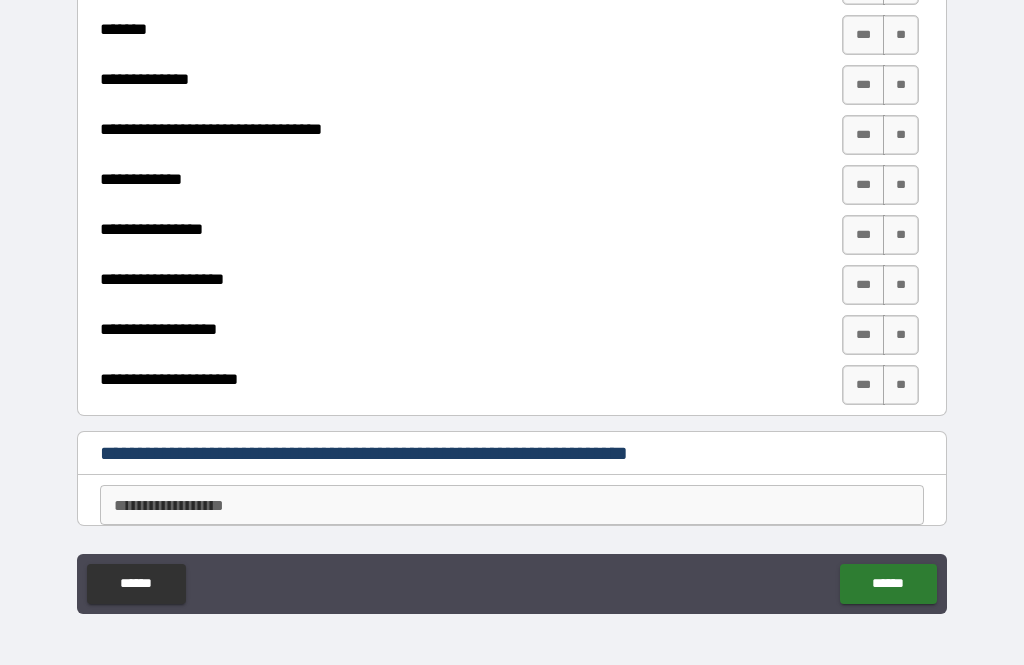 scroll, scrollTop: 4447, scrollLeft: 0, axis: vertical 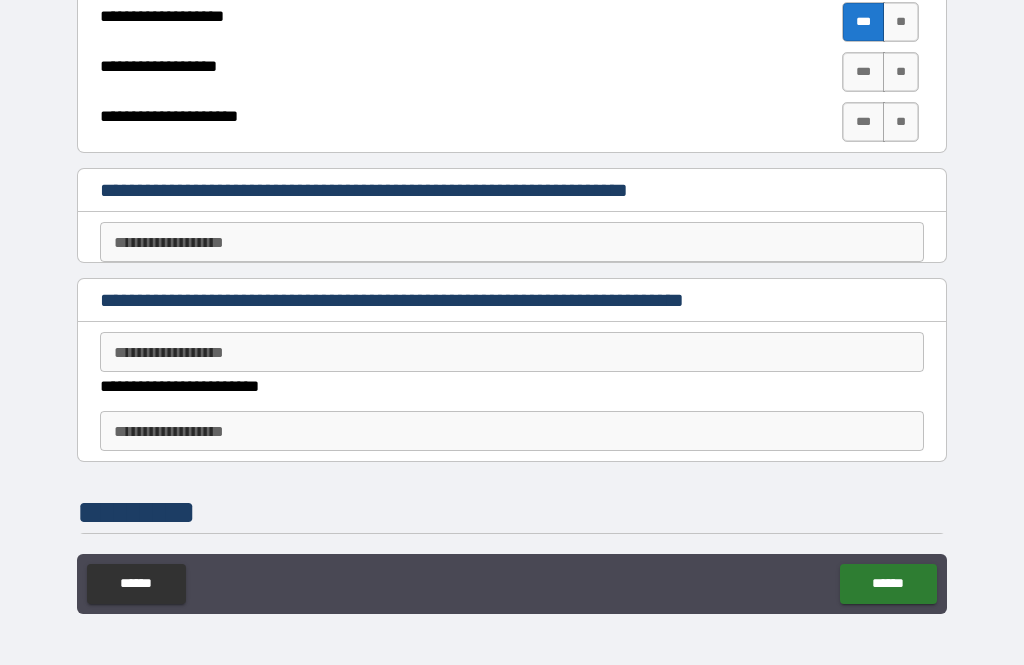 click on "**********" at bounding box center [512, 352] 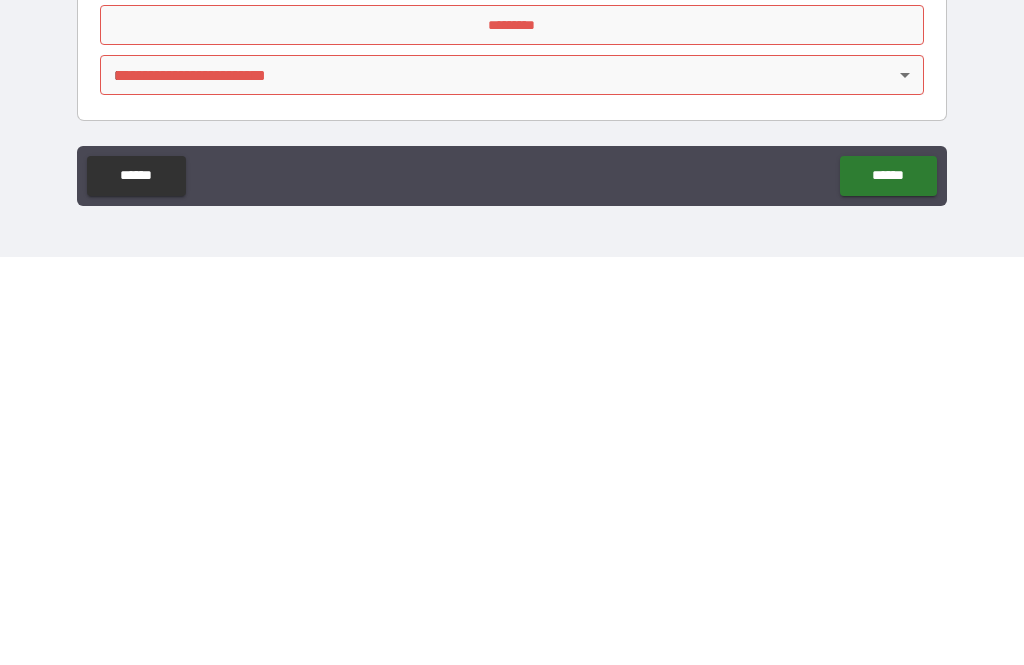 scroll, scrollTop: 4971, scrollLeft: 0, axis: vertical 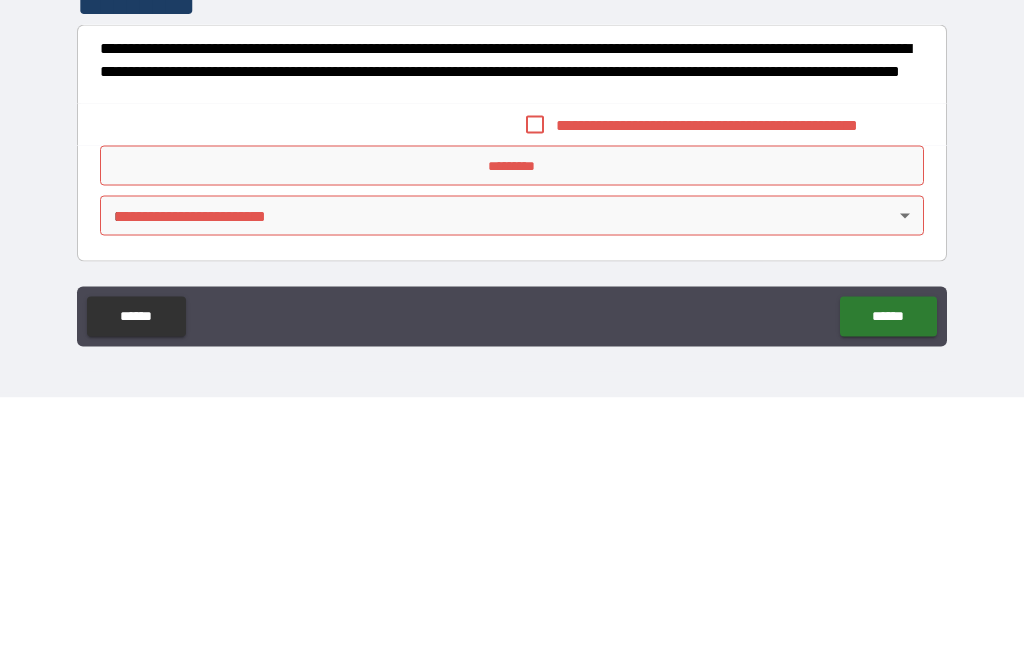 type on "**" 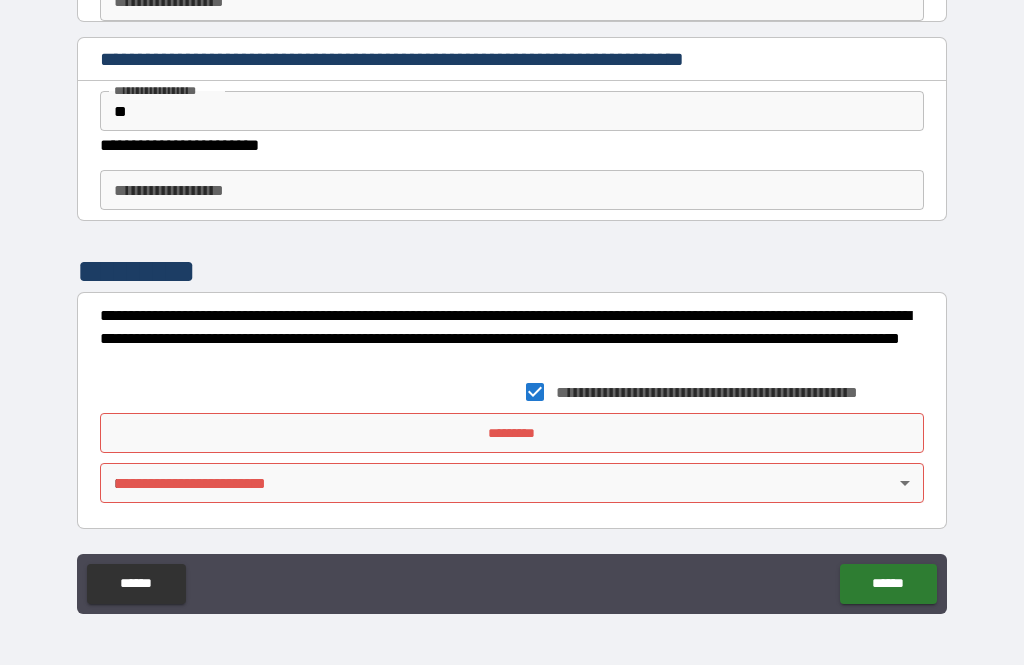 click on "*********" at bounding box center [512, 433] 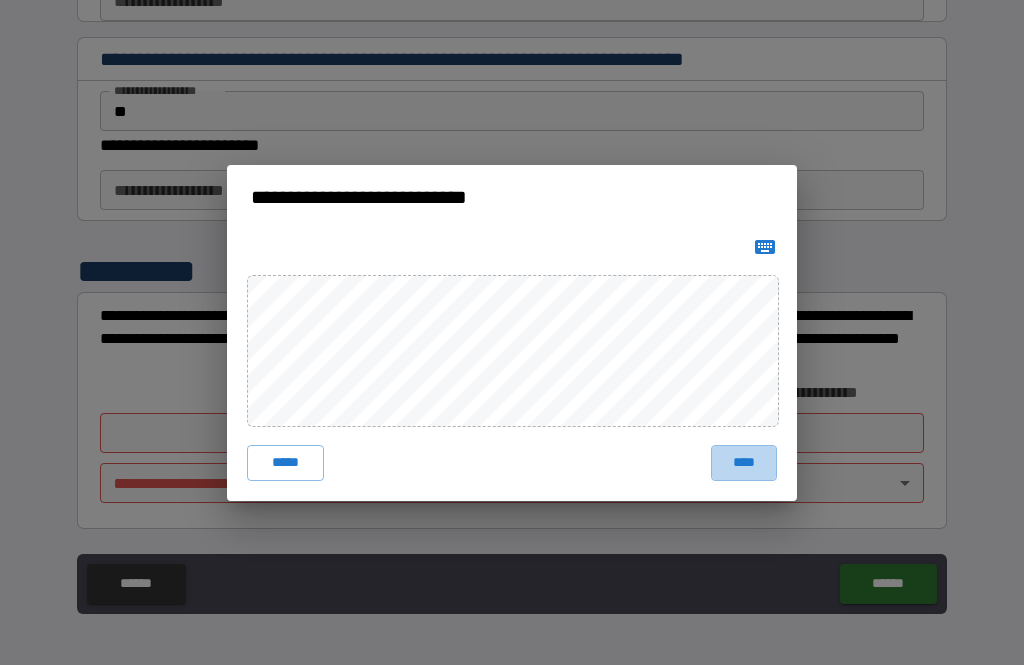 click on "****" at bounding box center [744, 463] 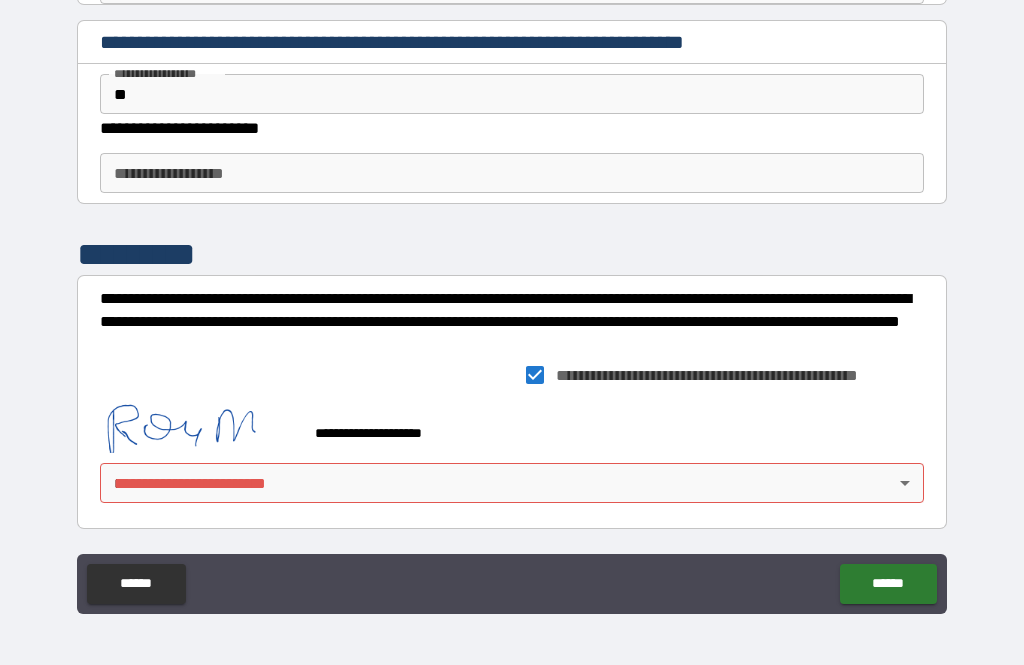 click on "**********" at bounding box center [512, 300] 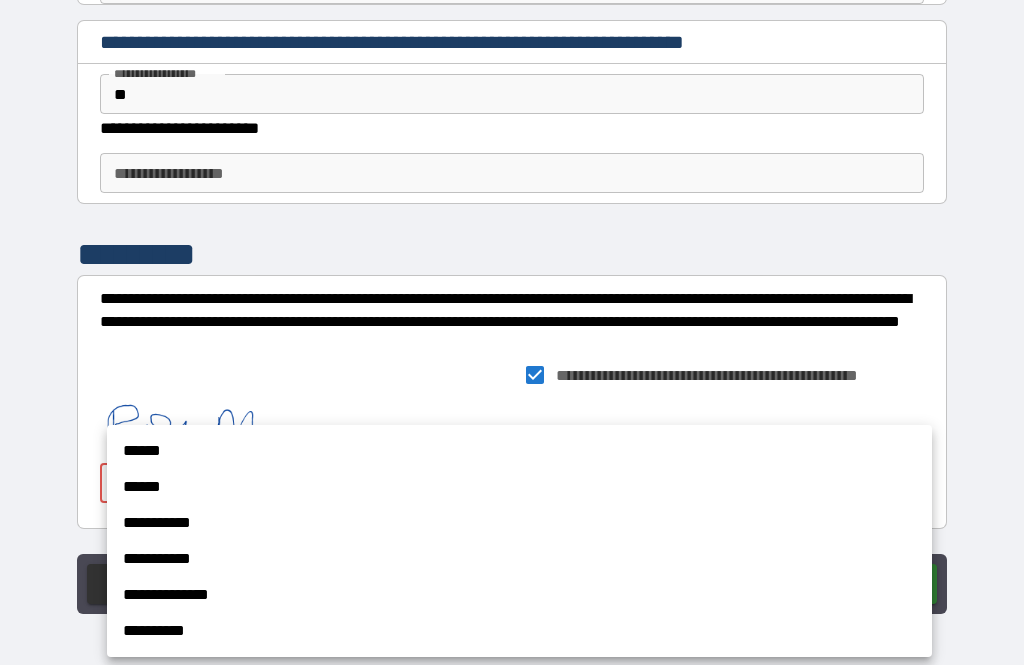 click on "******" at bounding box center (519, 487) 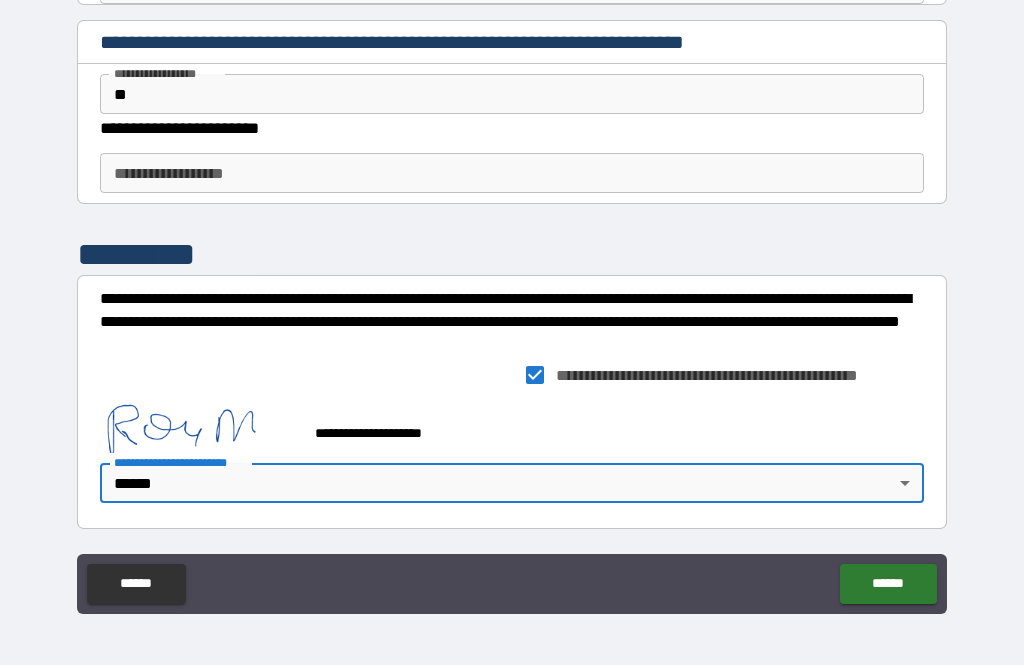 click on "******" at bounding box center (888, 584) 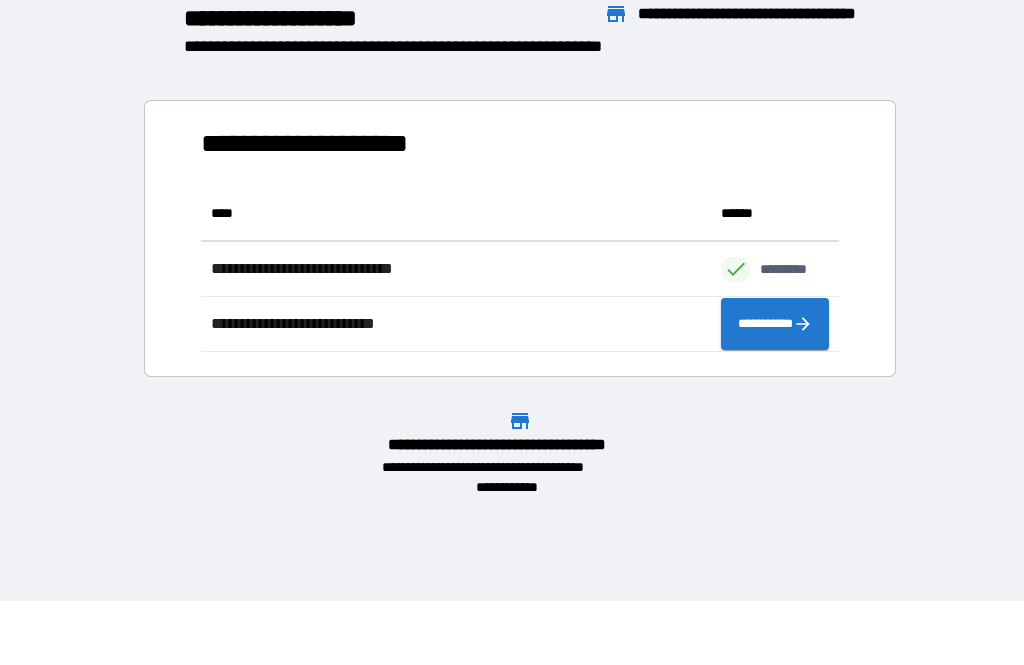scroll, scrollTop: 166, scrollLeft: 638, axis: both 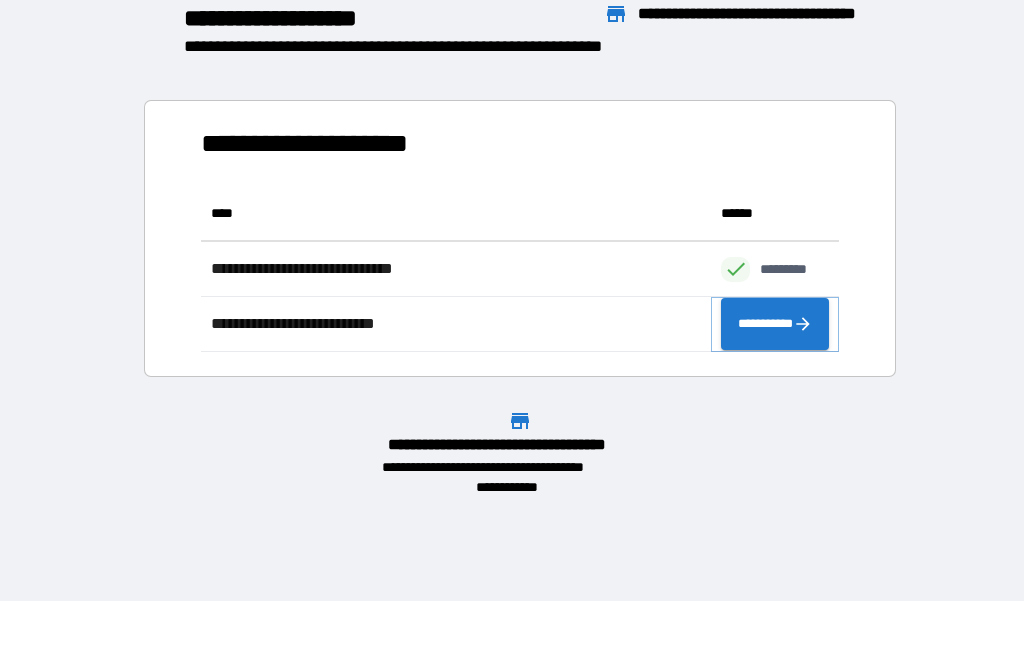 click on "**********" at bounding box center [775, 324] 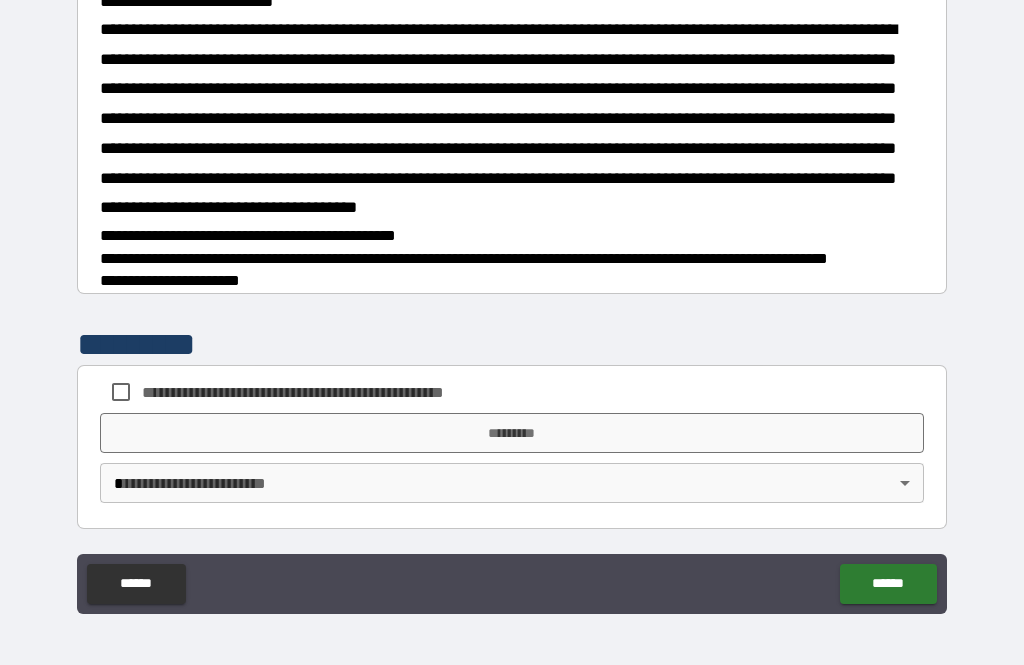 scroll, scrollTop: 1697, scrollLeft: 0, axis: vertical 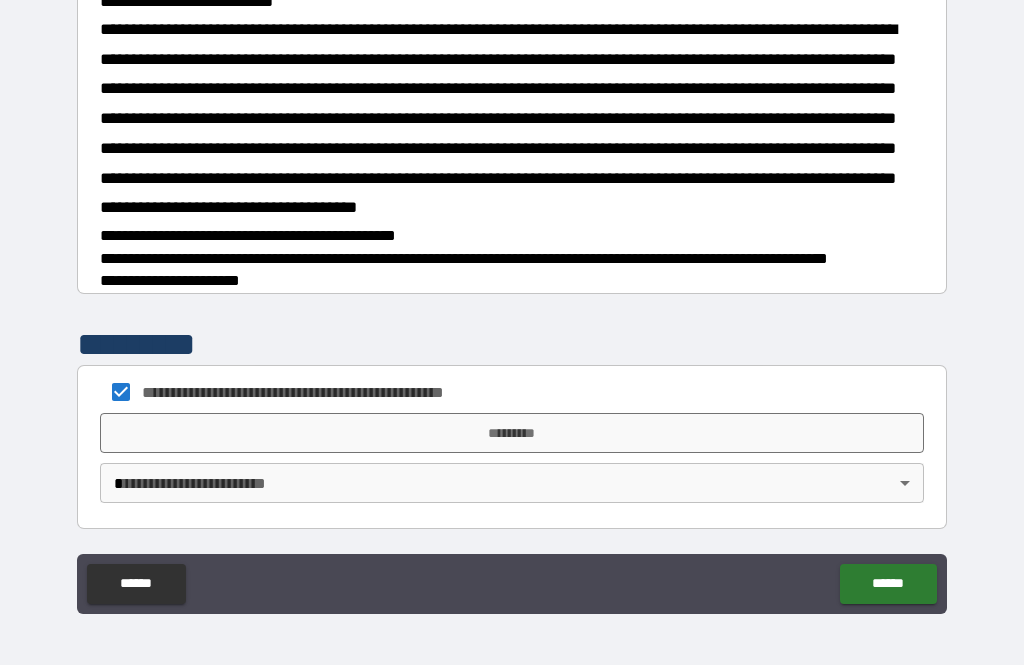 click on "*********" at bounding box center (512, 433) 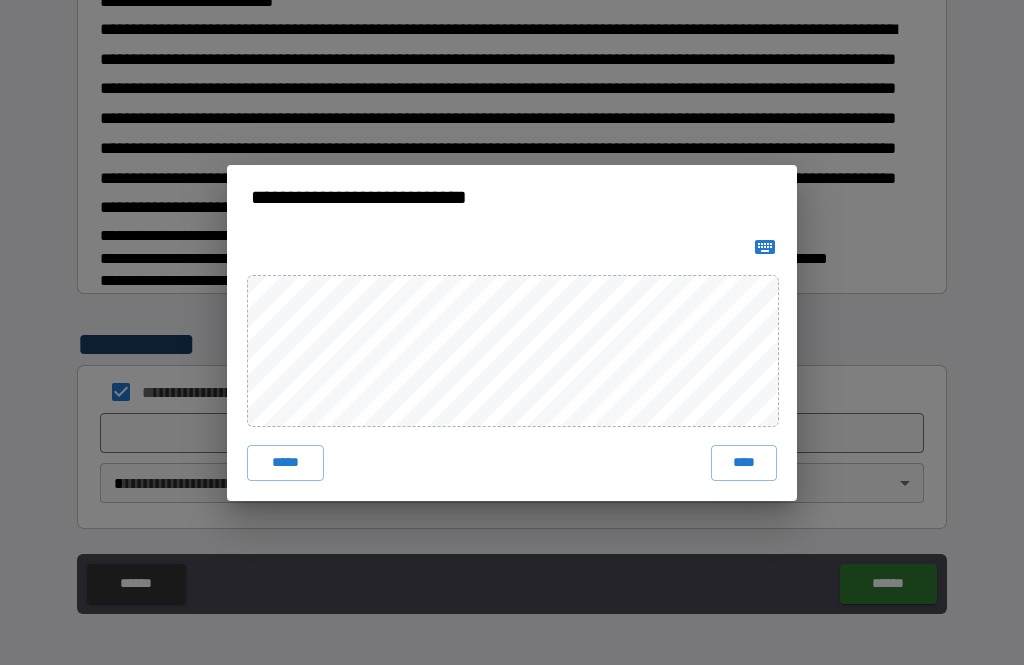 click on "****" at bounding box center (744, 463) 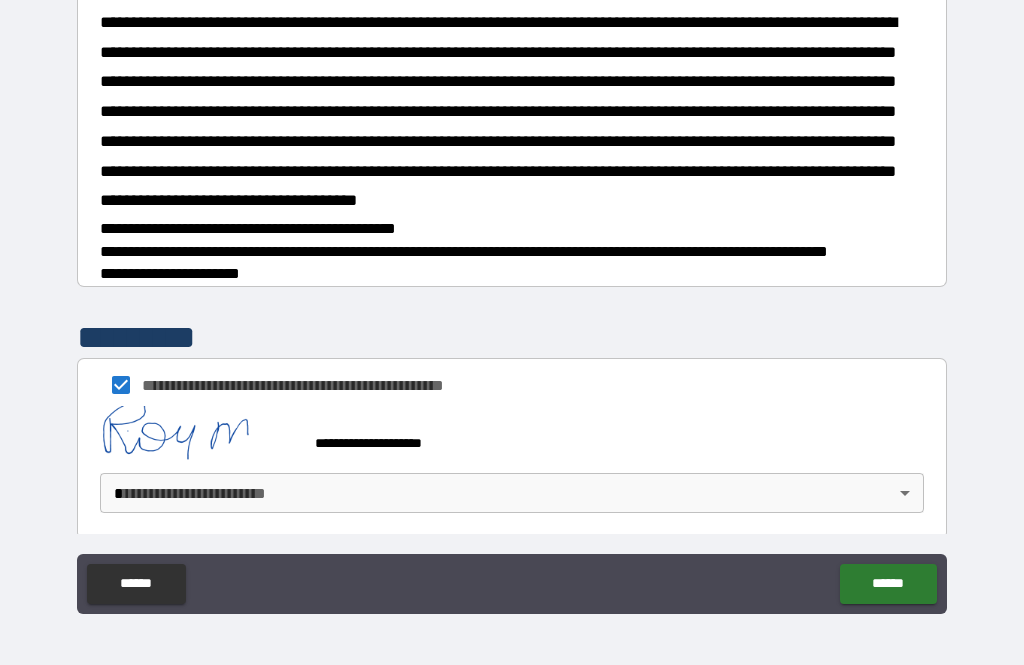 click on "**********" at bounding box center (512, 300) 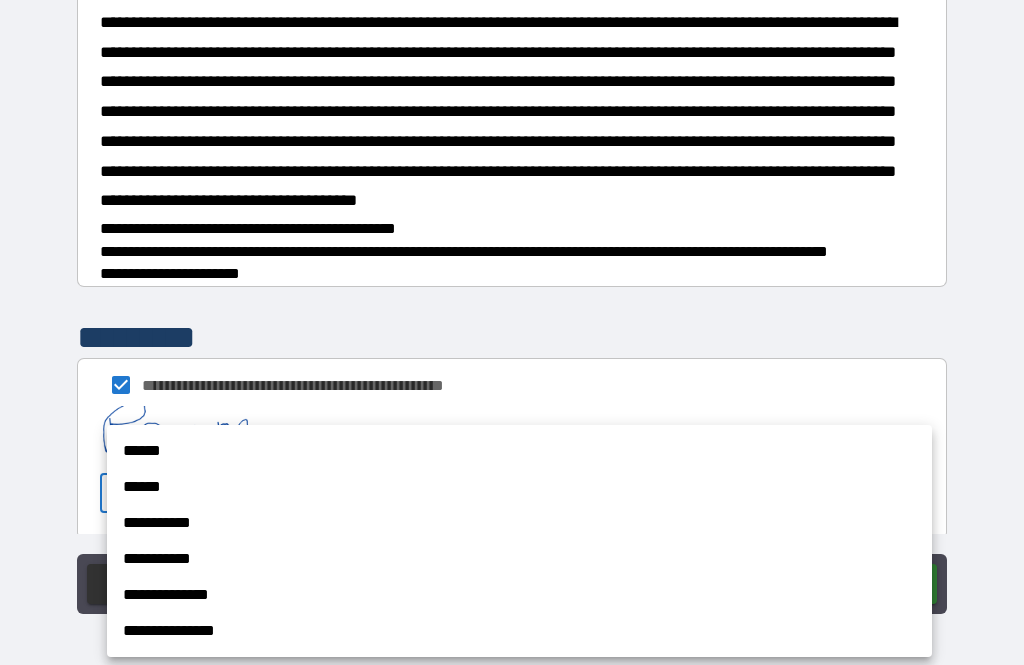 click on "******" at bounding box center [519, 487] 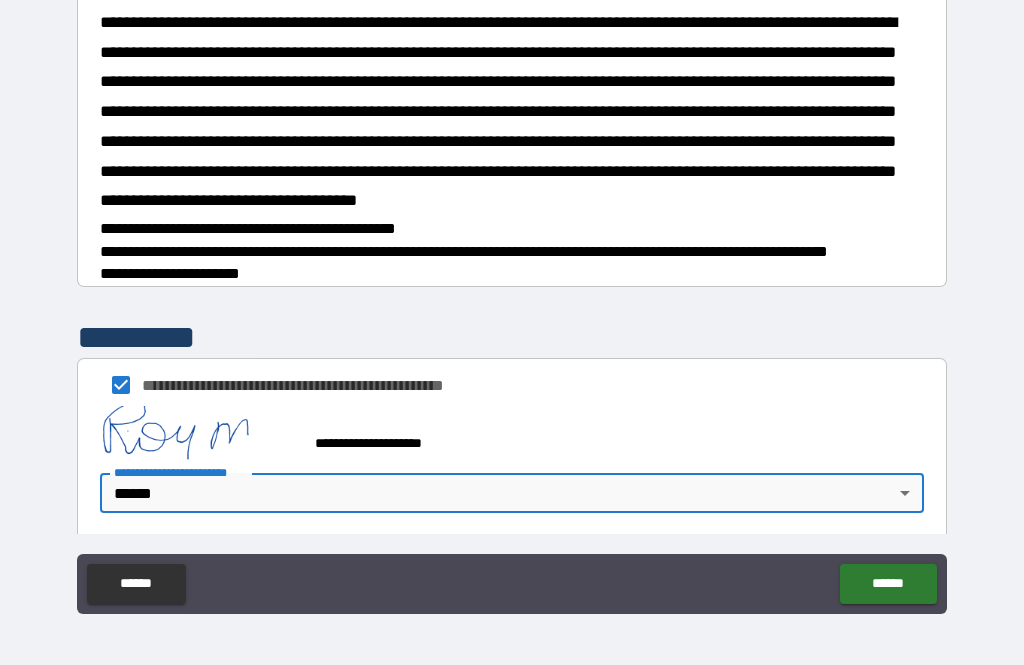 click on "******" at bounding box center [888, 584] 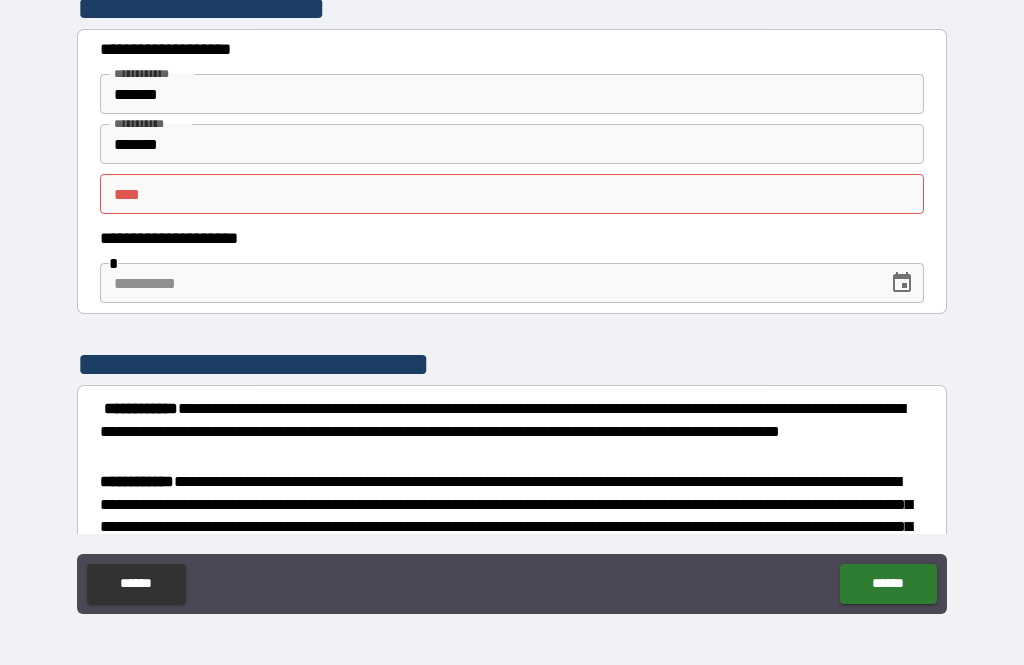 scroll, scrollTop: 0, scrollLeft: 0, axis: both 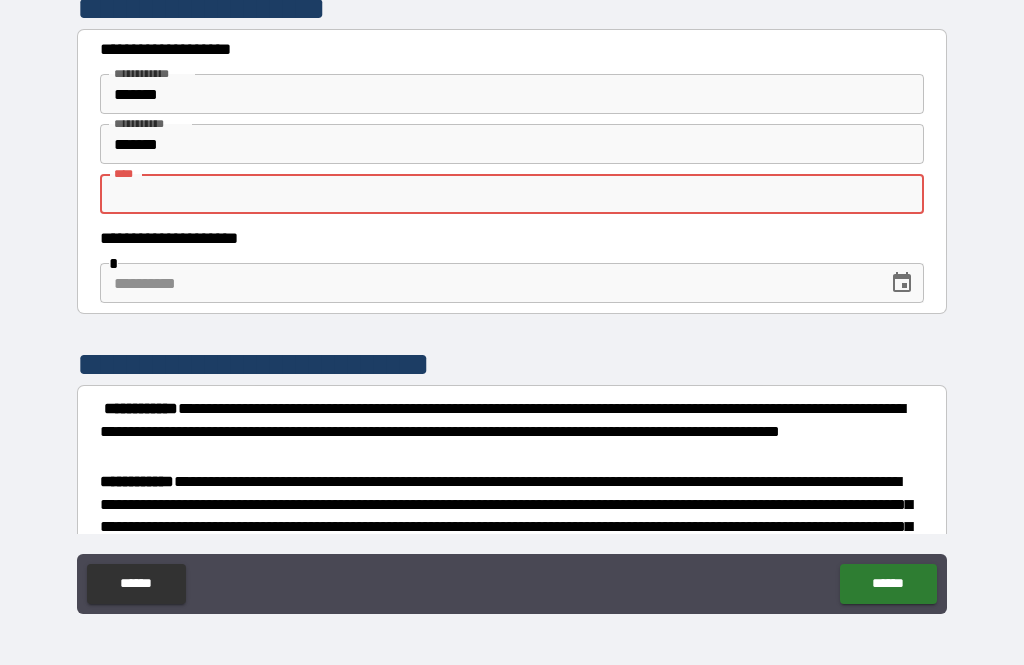 type on "*" 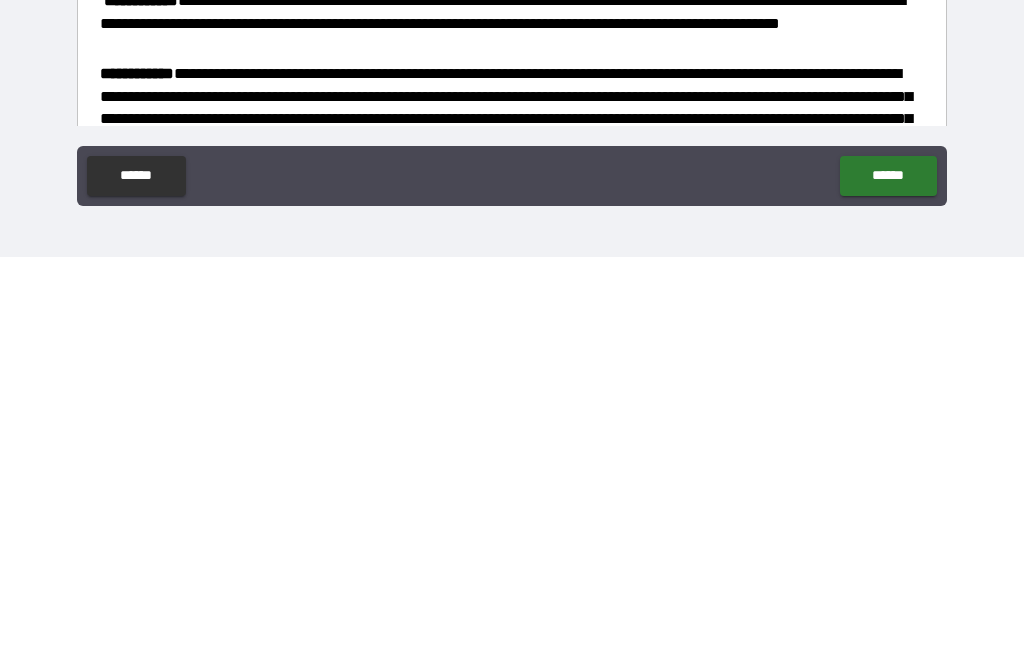 click on "******" at bounding box center [888, 584] 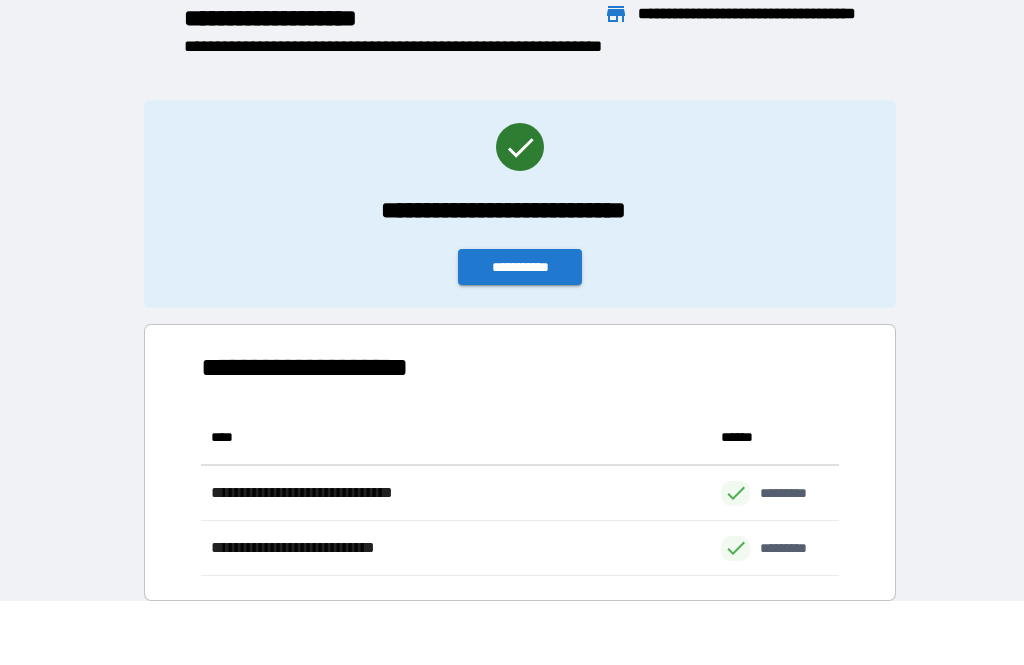 scroll, scrollTop: 166, scrollLeft: 638, axis: both 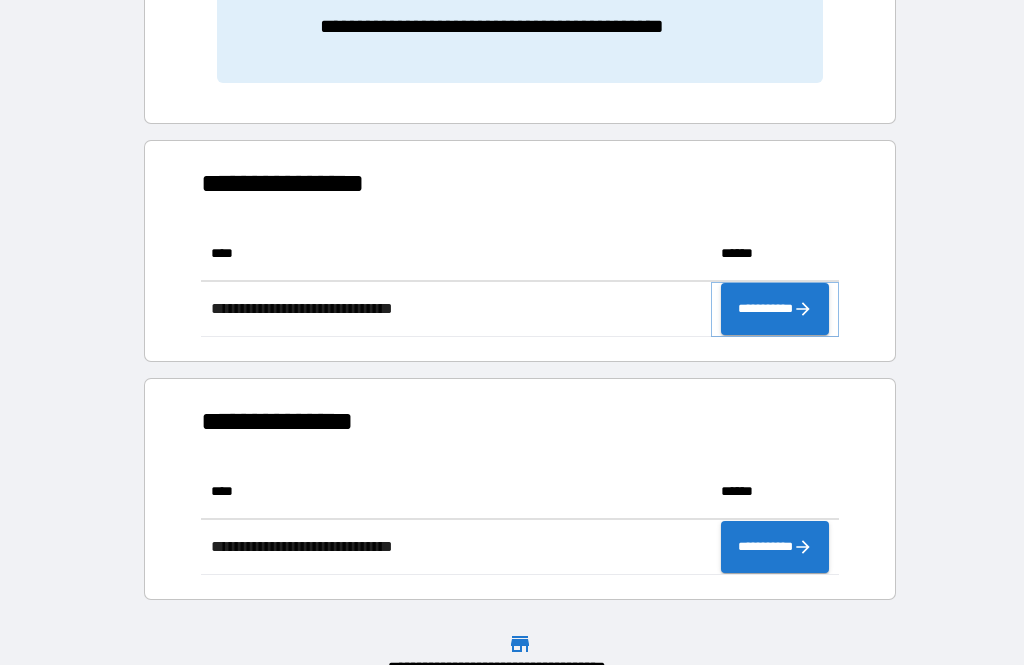 click on "**********" at bounding box center (775, 309) 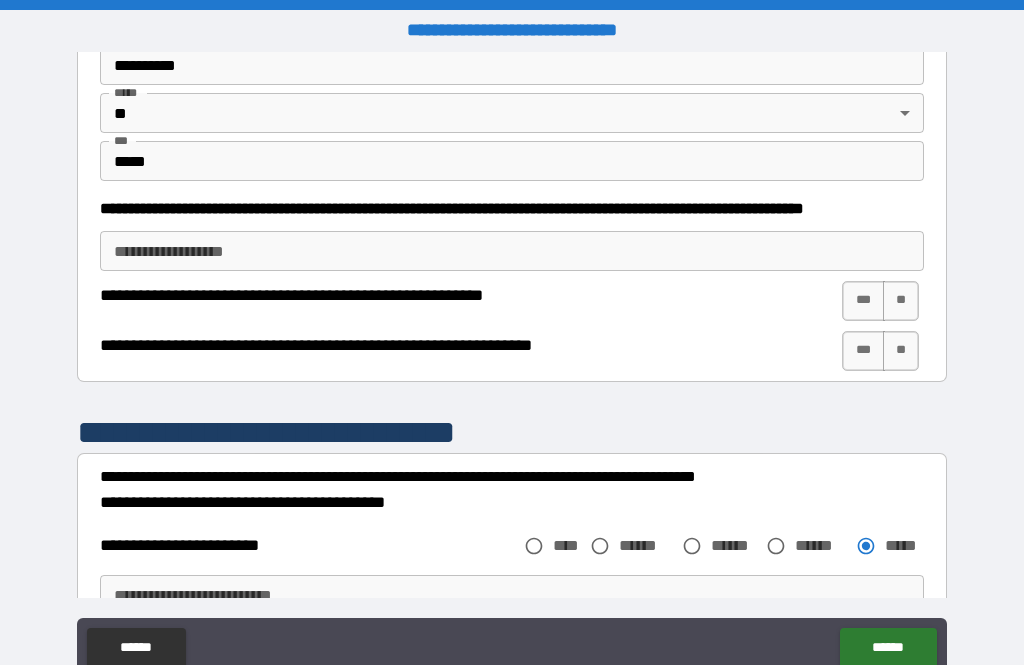 scroll, scrollTop: 873, scrollLeft: 0, axis: vertical 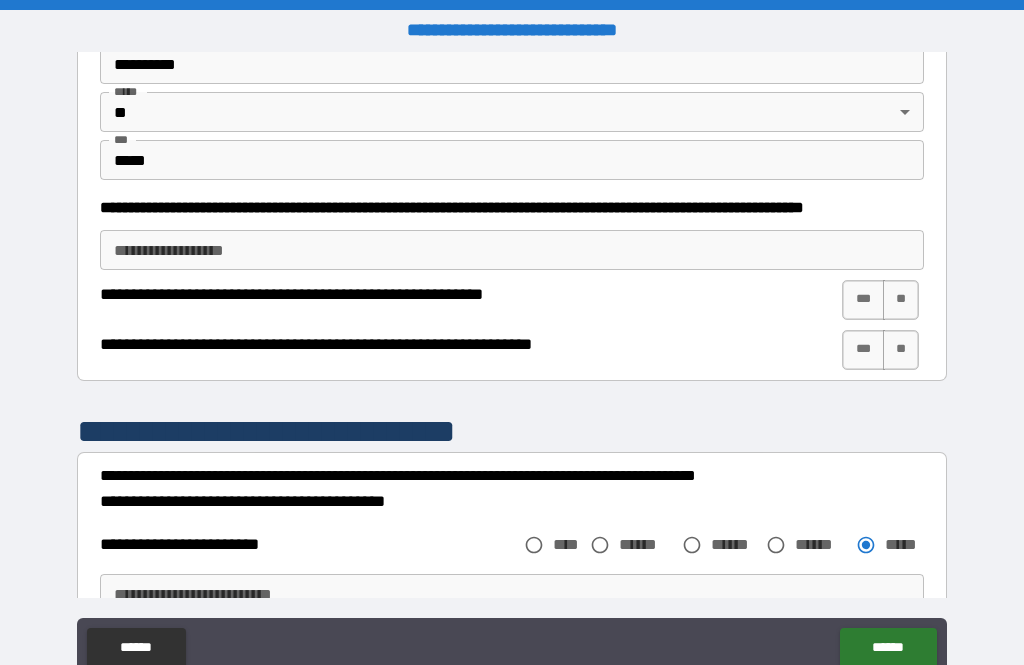 click on "***" at bounding box center (863, 300) 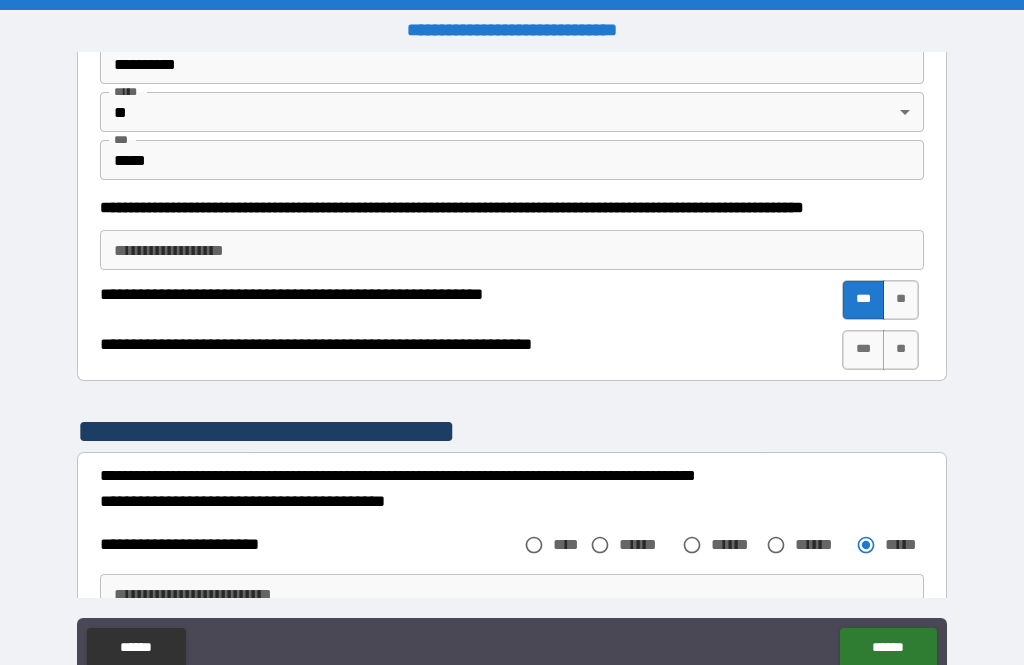 click on "***" at bounding box center (863, 350) 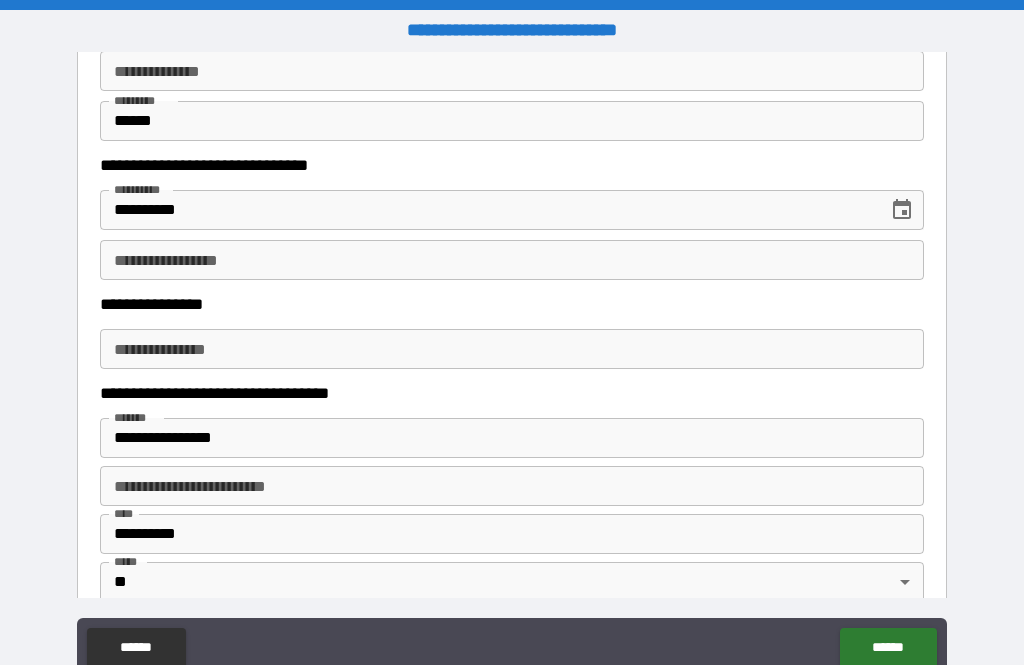 scroll, scrollTop: 1537, scrollLeft: 0, axis: vertical 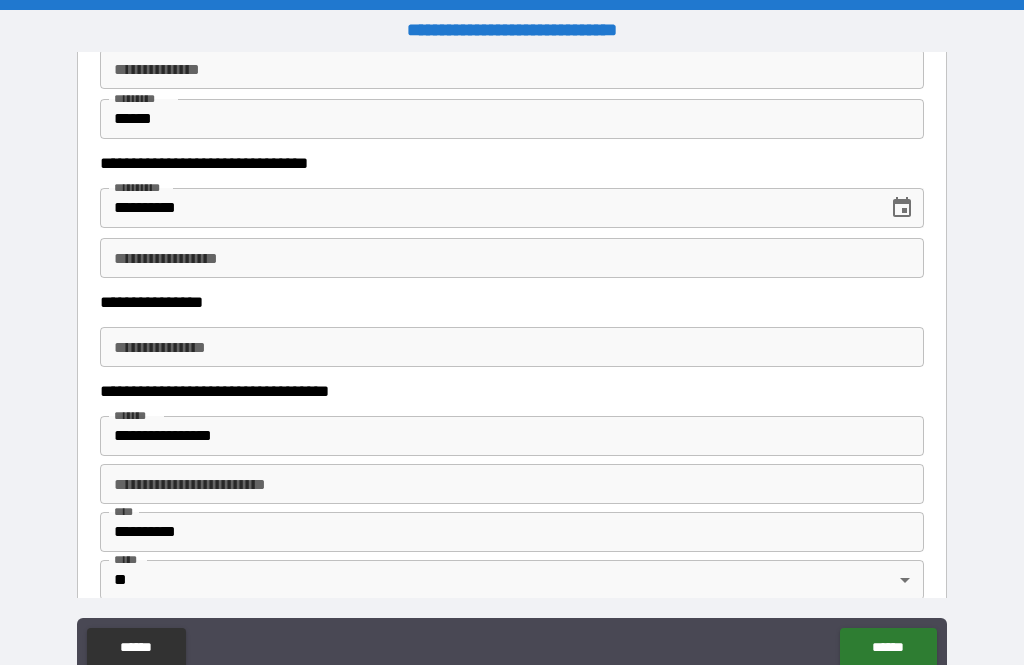 click on "**********" at bounding box center (512, 258) 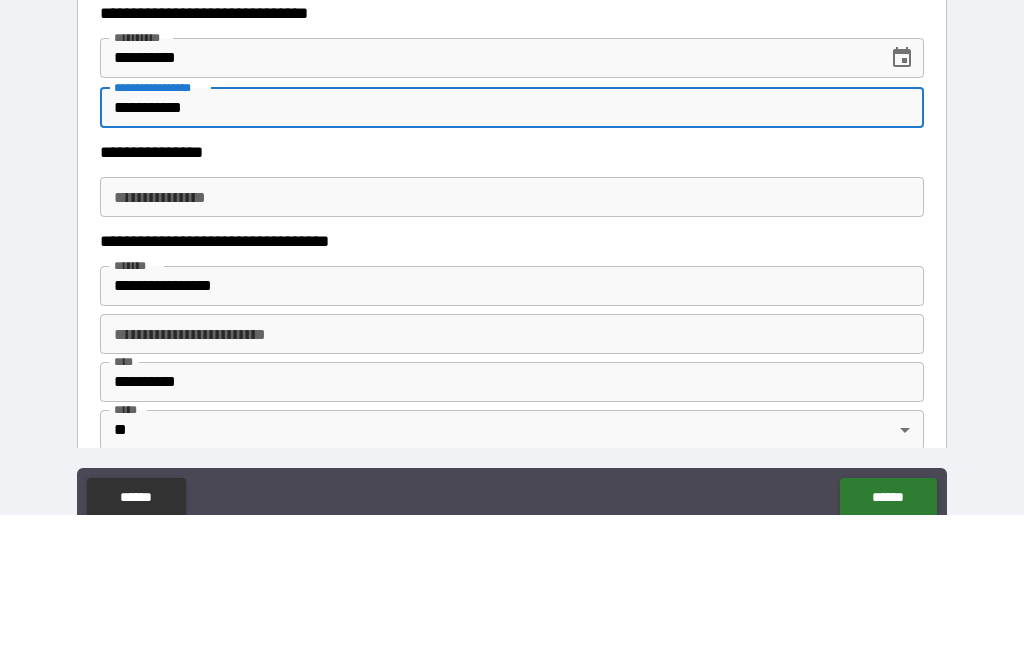 type on "**********" 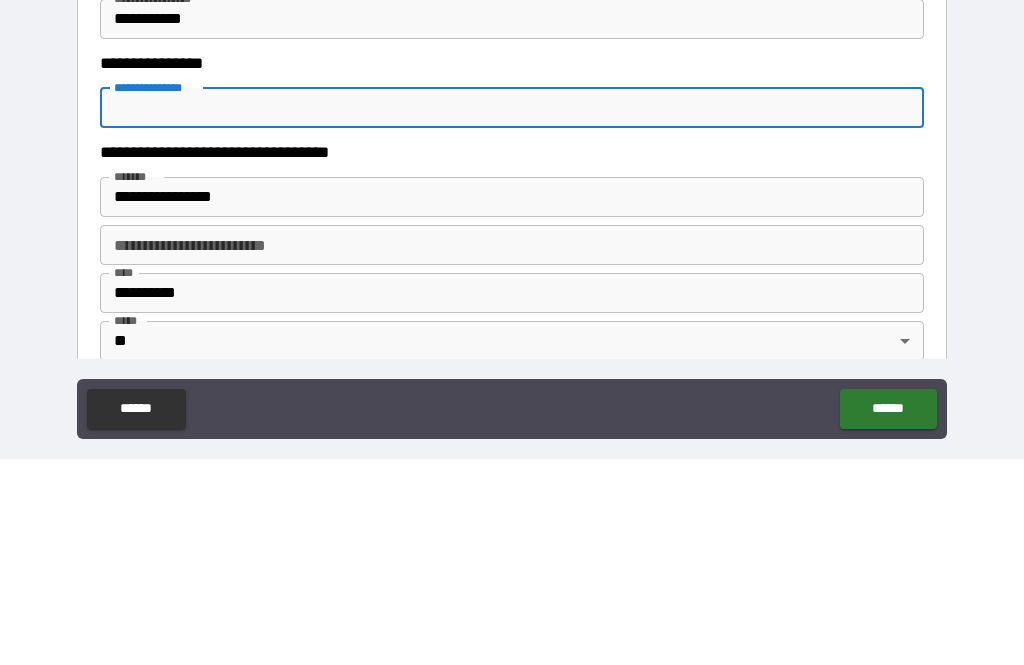 scroll, scrollTop: 64, scrollLeft: 0, axis: vertical 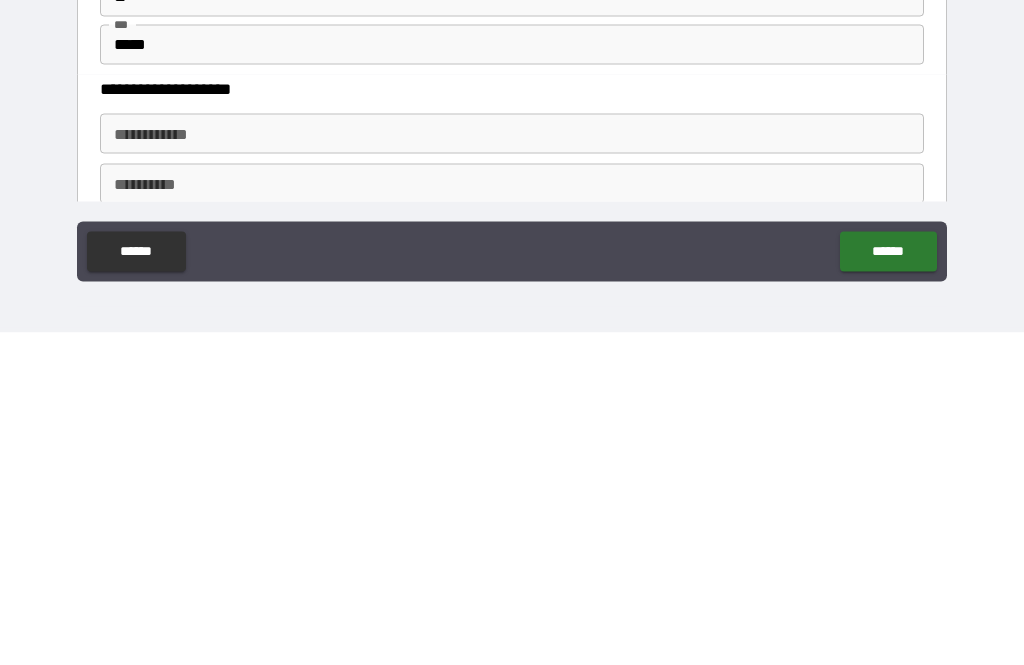 click on "**********" at bounding box center (512, 466) 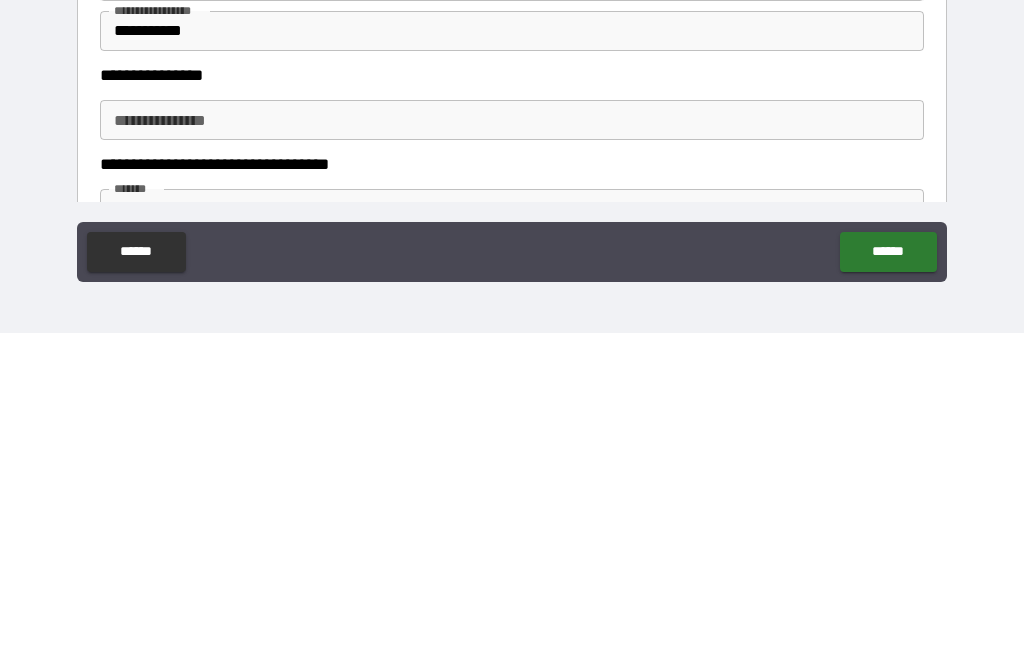 scroll, scrollTop: 1370, scrollLeft: 0, axis: vertical 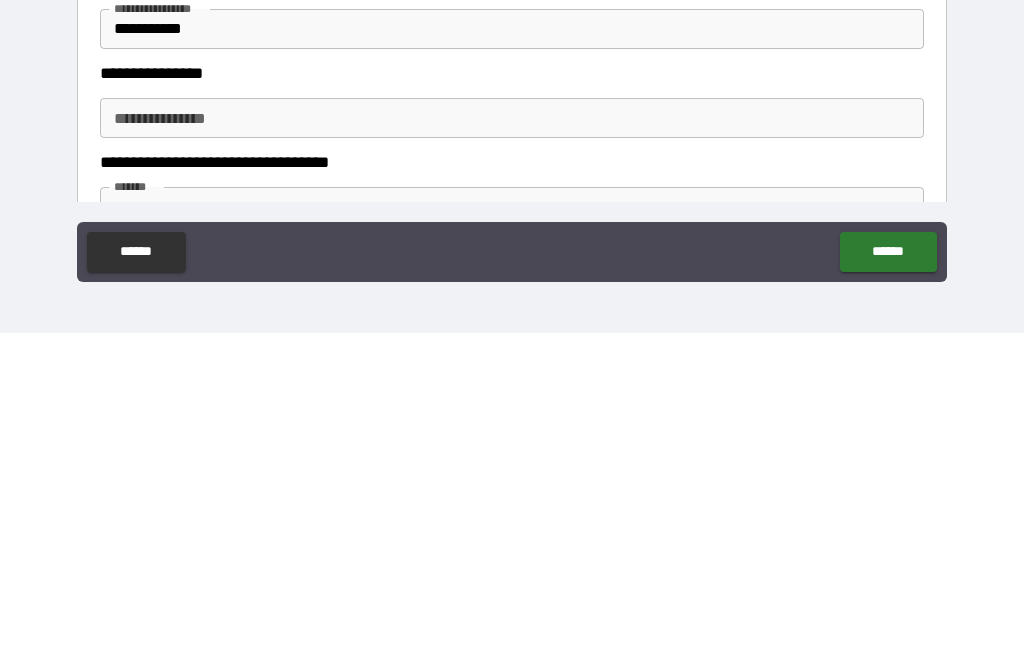 type on "**********" 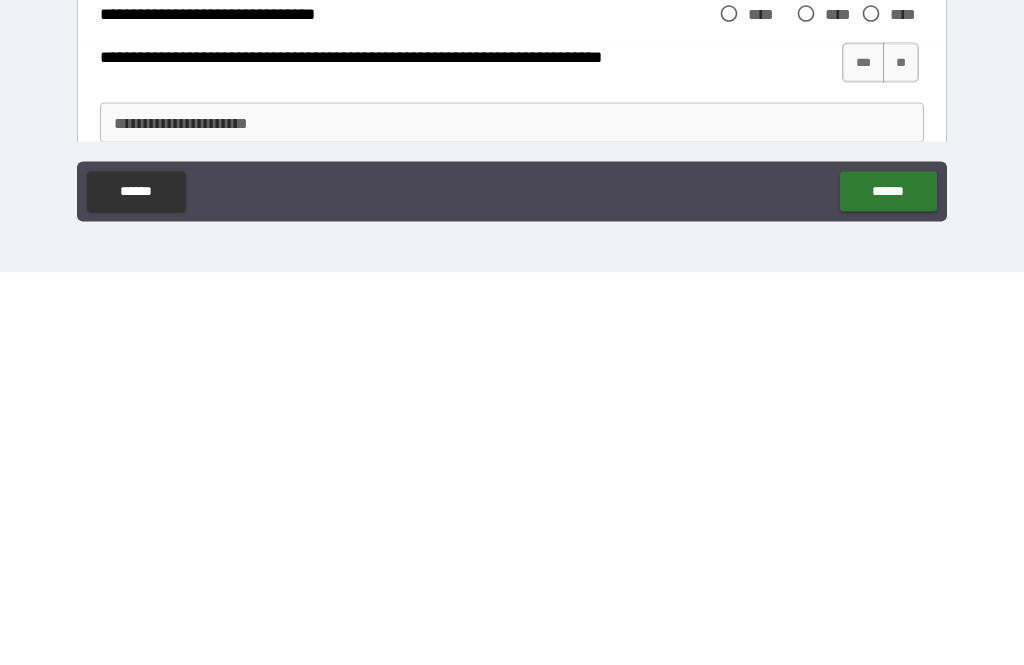 scroll, scrollTop: 2112, scrollLeft: 0, axis: vertical 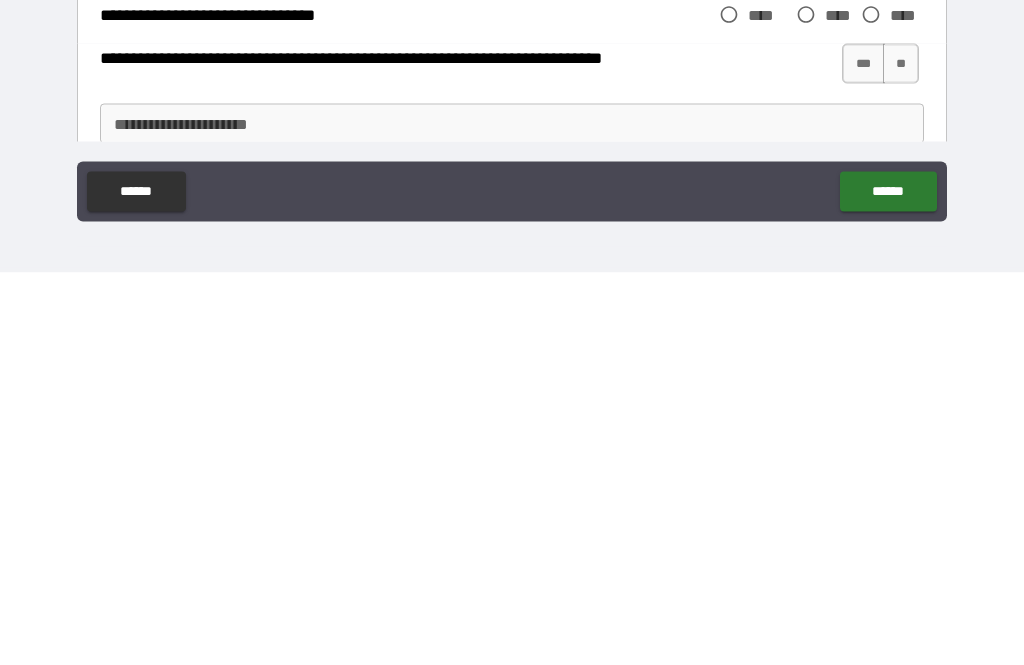 type on "**********" 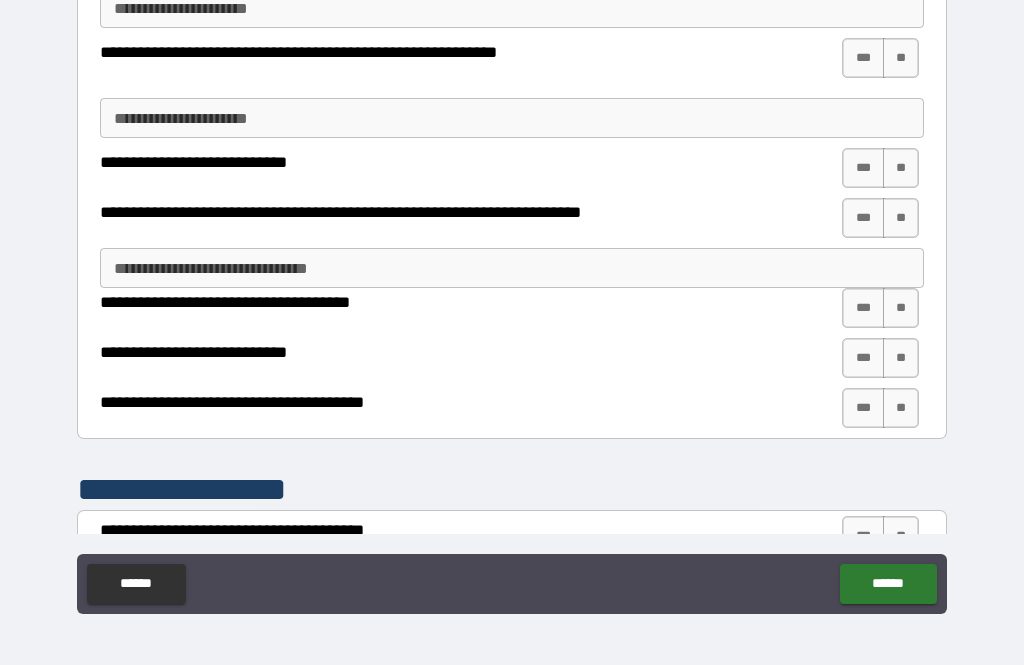 scroll, scrollTop: 2622, scrollLeft: 0, axis: vertical 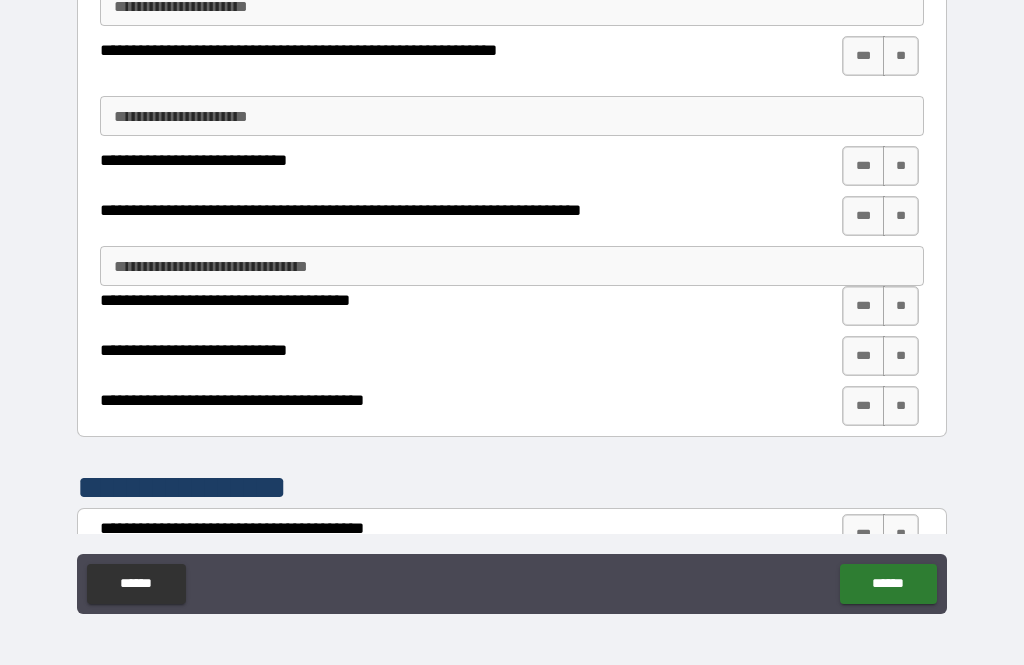 click on "***" at bounding box center [863, 56] 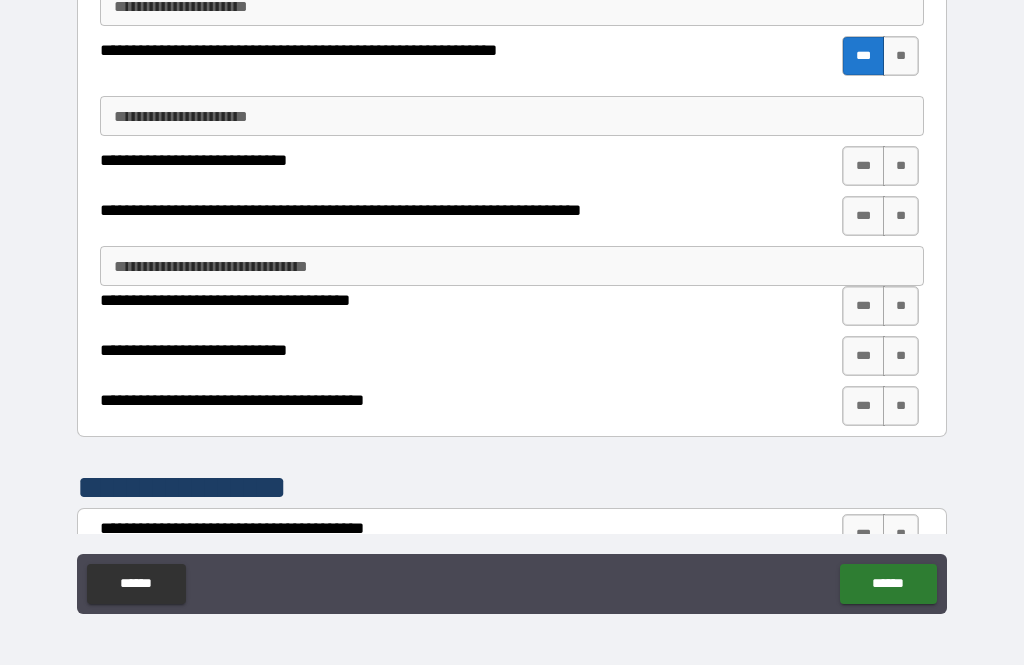 click on "**********" at bounding box center [512, 116] 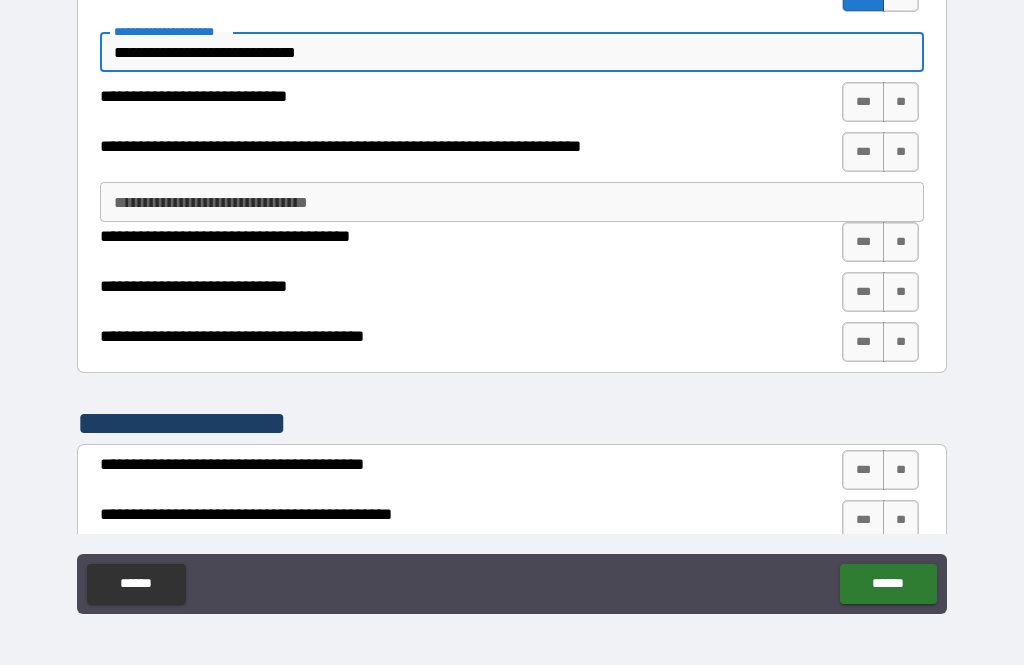scroll, scrollTop: 2687, scrollLeft: 0, axis: vertical 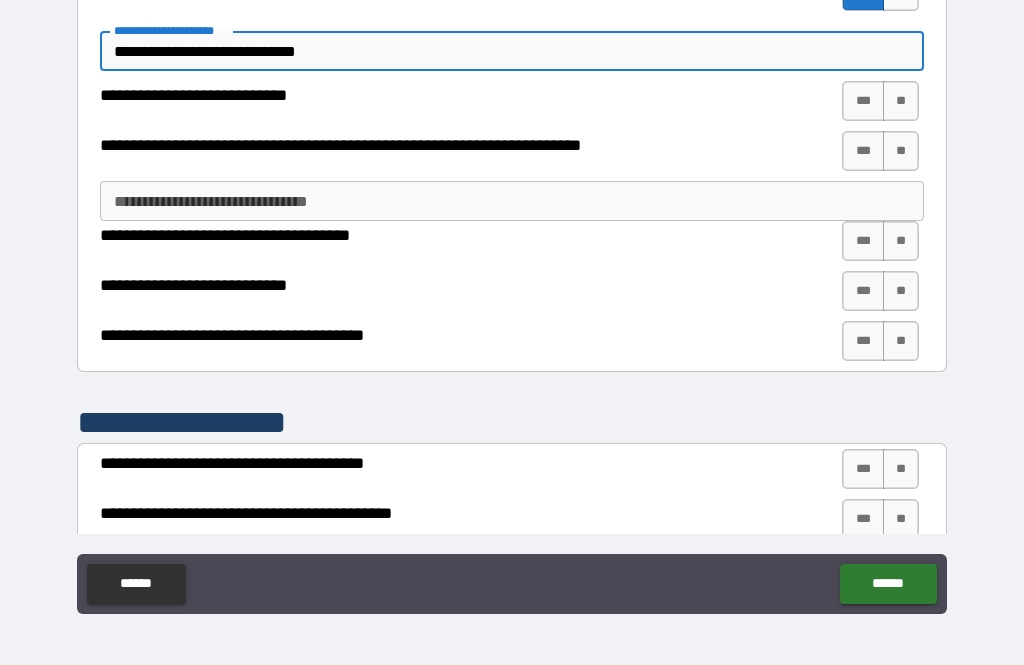 type on "**********" 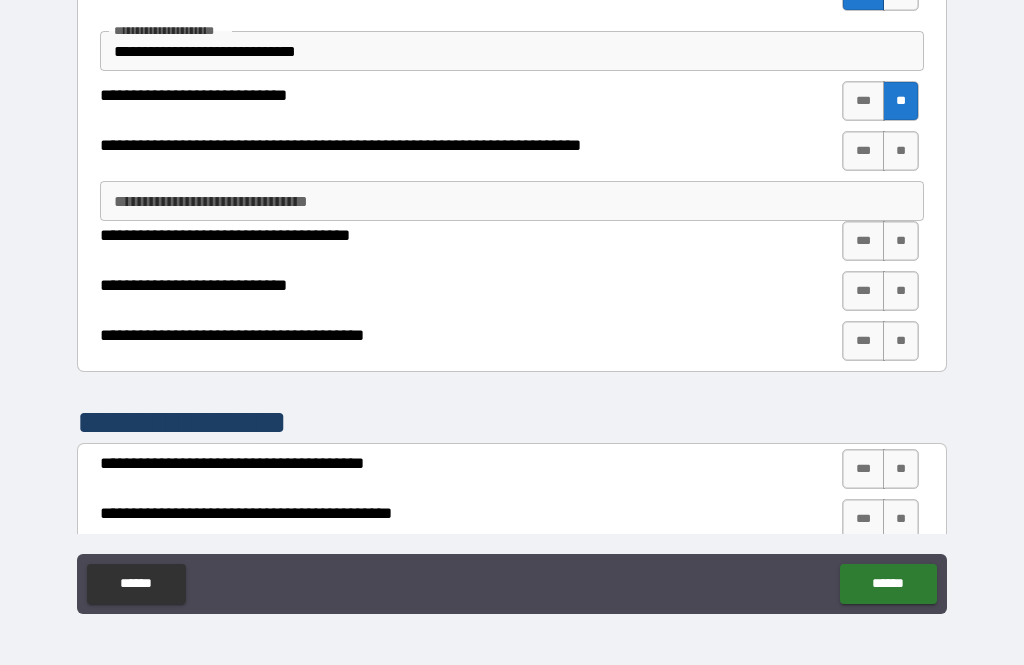 click on "**" at bounding box center [901, 151] 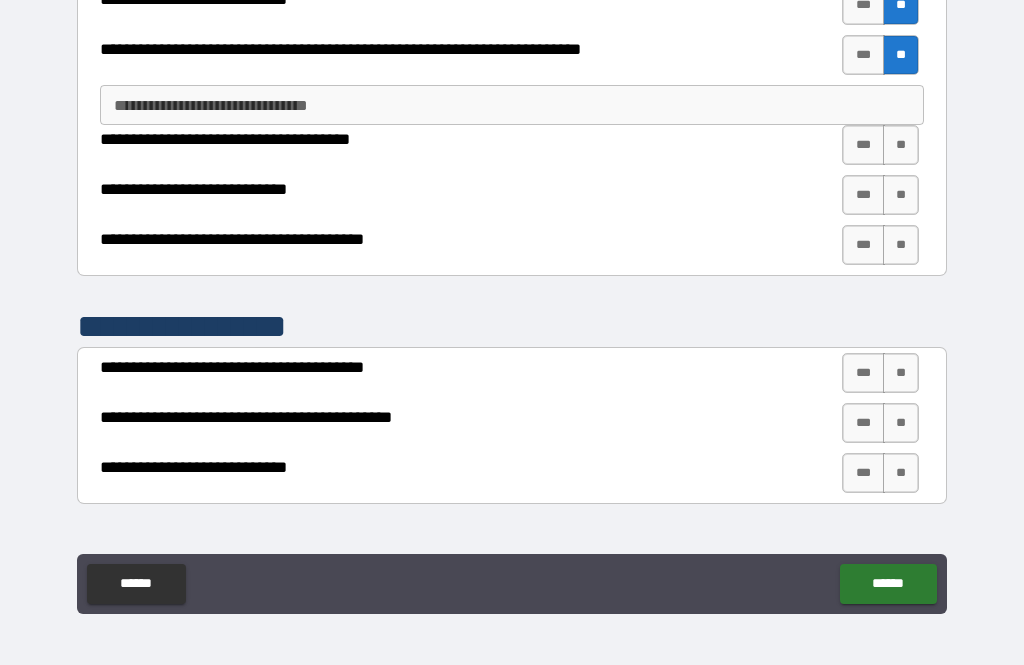 scroll, scrollTop: 2786, scrollLeft: 0, axis: vertical 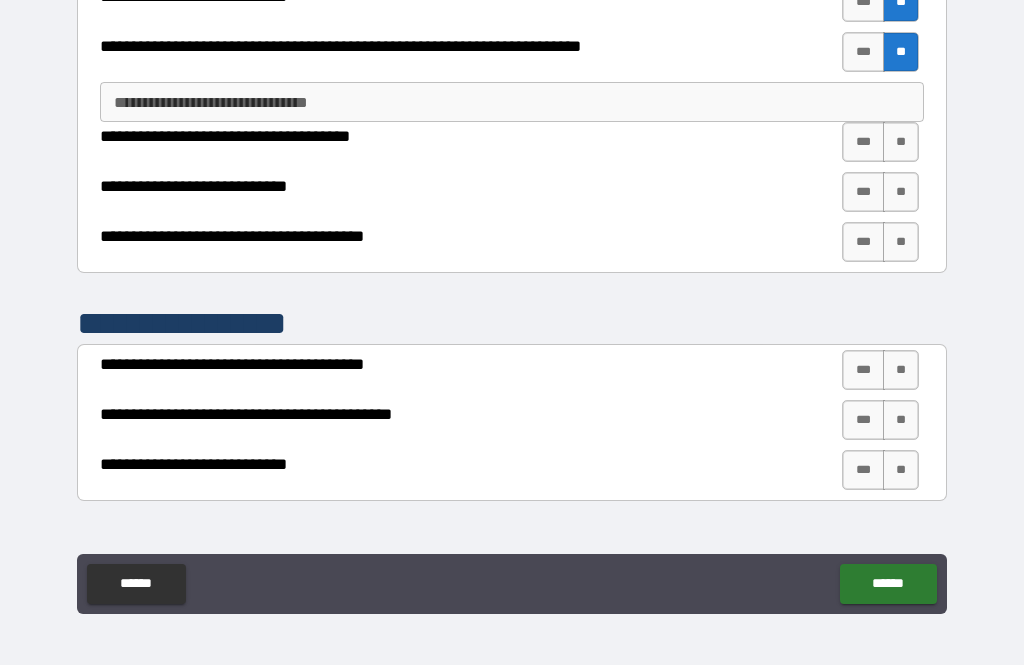 click on "**" at bounding box center [901, 142] 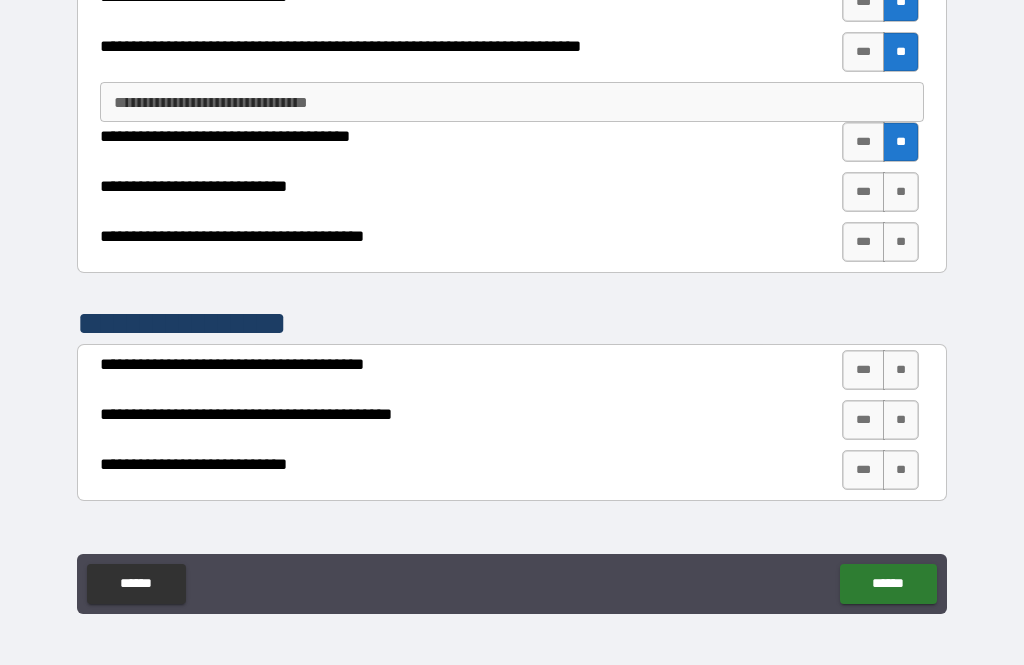 click on "**" at bounding box center [901, 192] 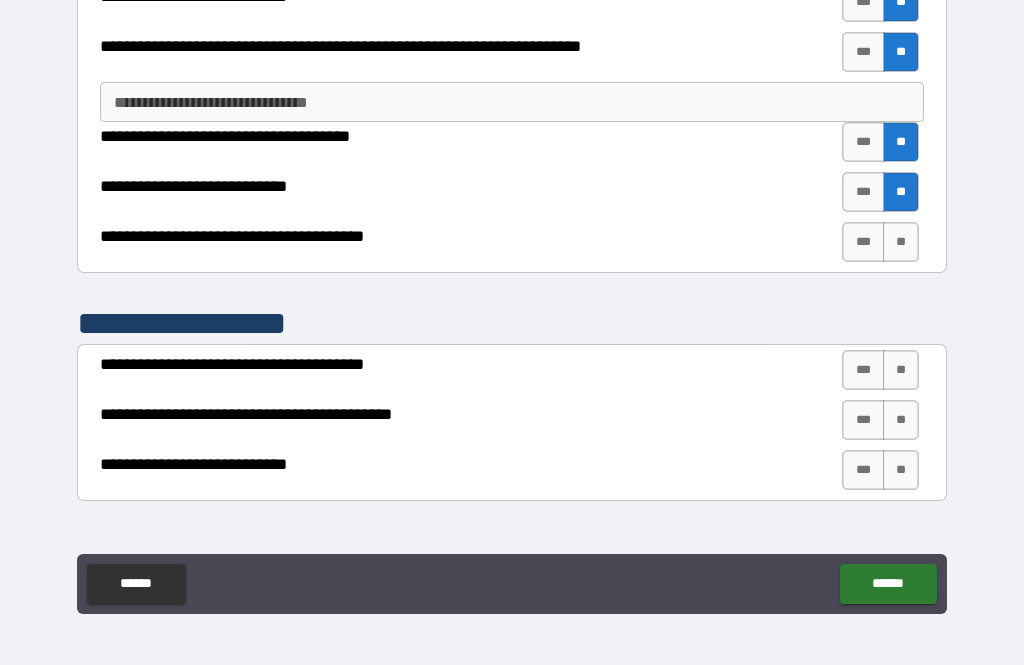 click on "***" at bounding box center [863, 242] 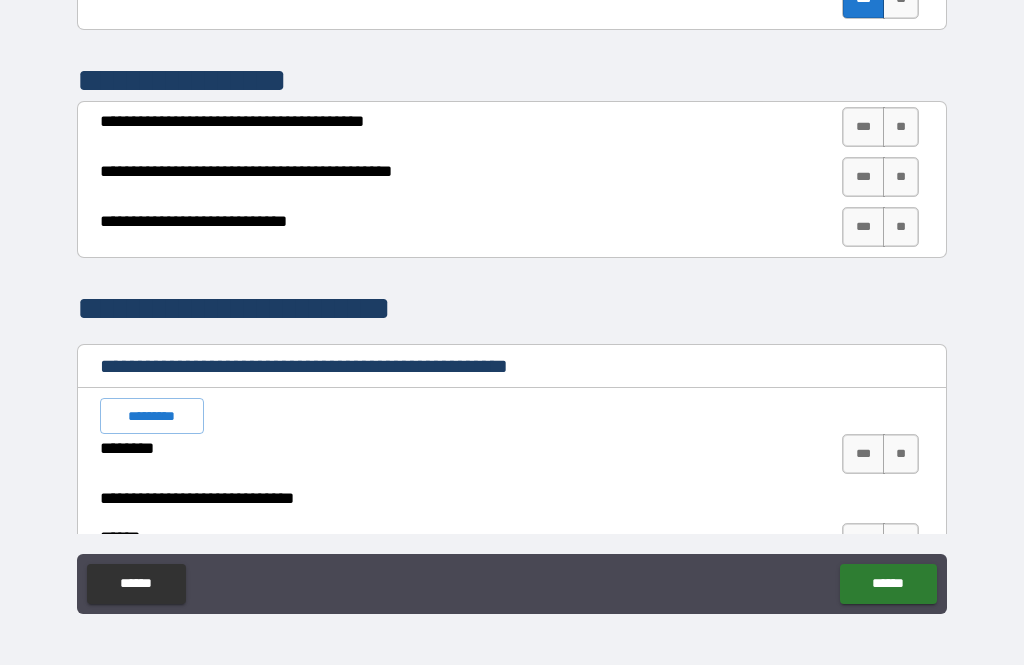 scroll, scrollTop: 3030, scrollLeft: 0, axis: vertical 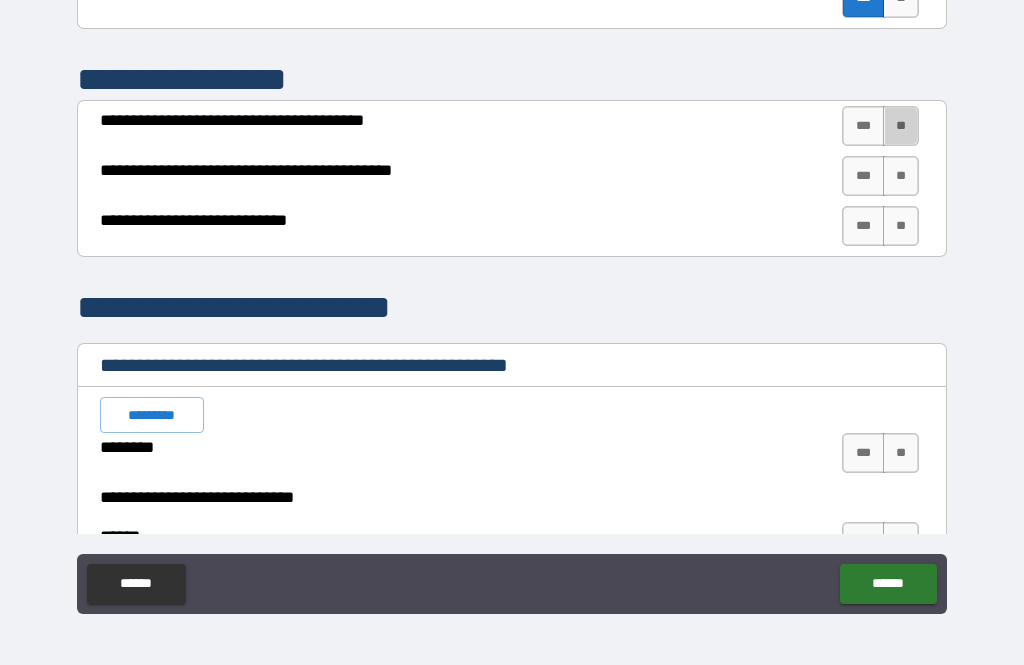 click on "**" at bounding box center (901, 126) 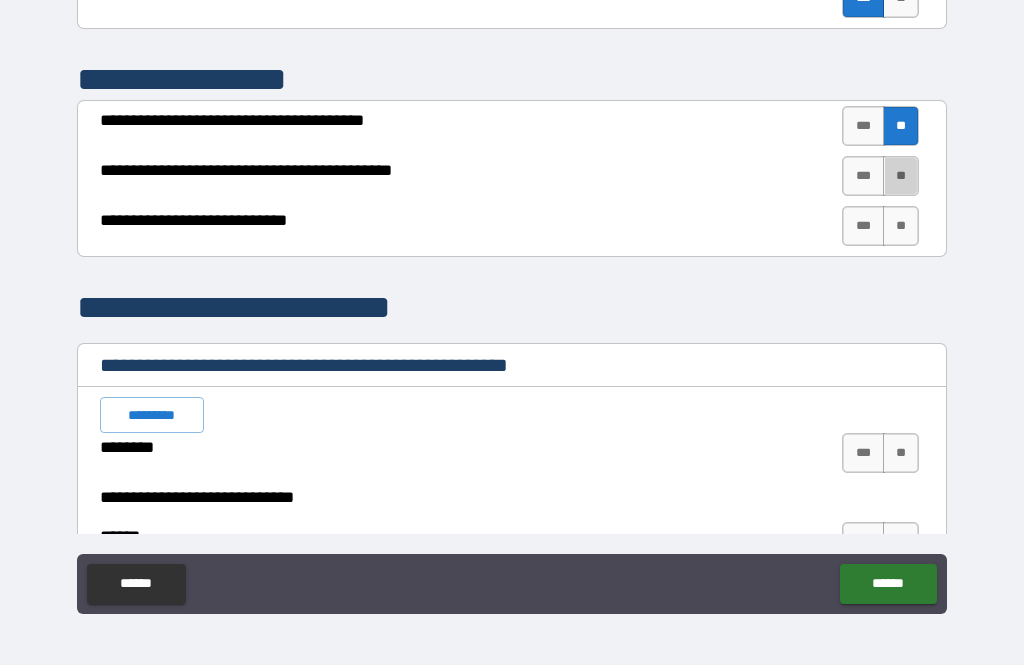 click on "**" at bounding box center [901, 176] 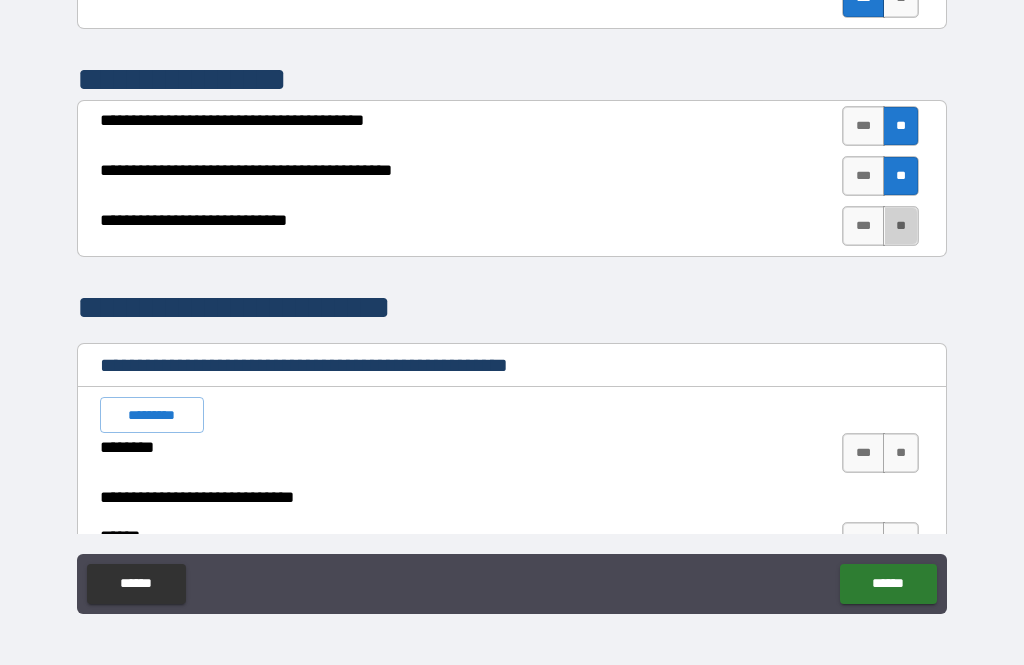 click on "**" at bounding box center [901, 226] 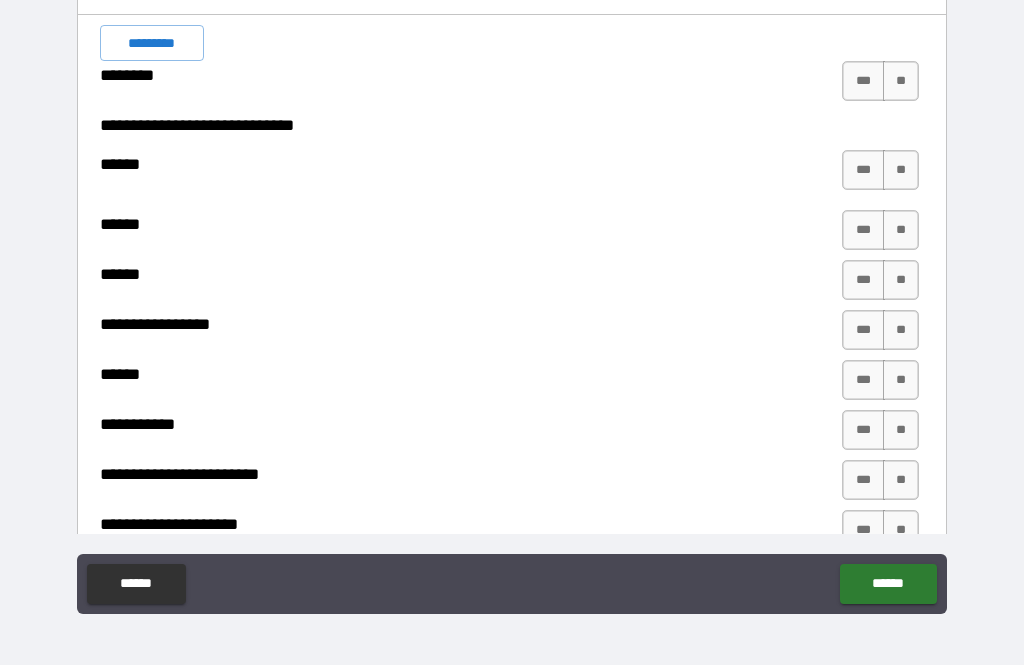 scroll, scrollTop: 3399, scrollLeft: 0, axis: vertical 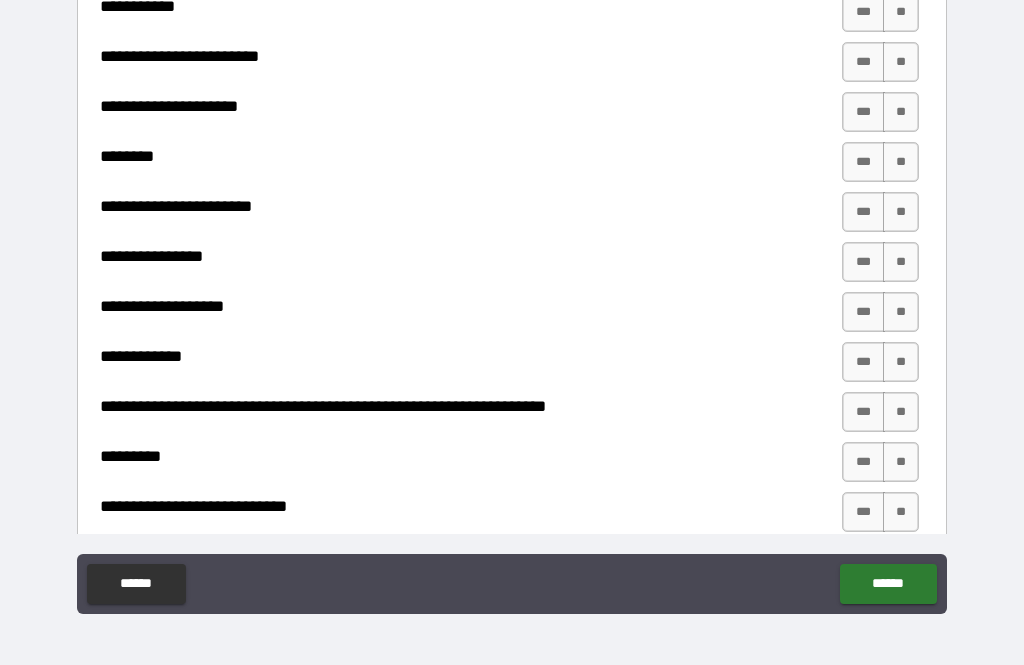 click on "**********" at bounding box center [510, 262] 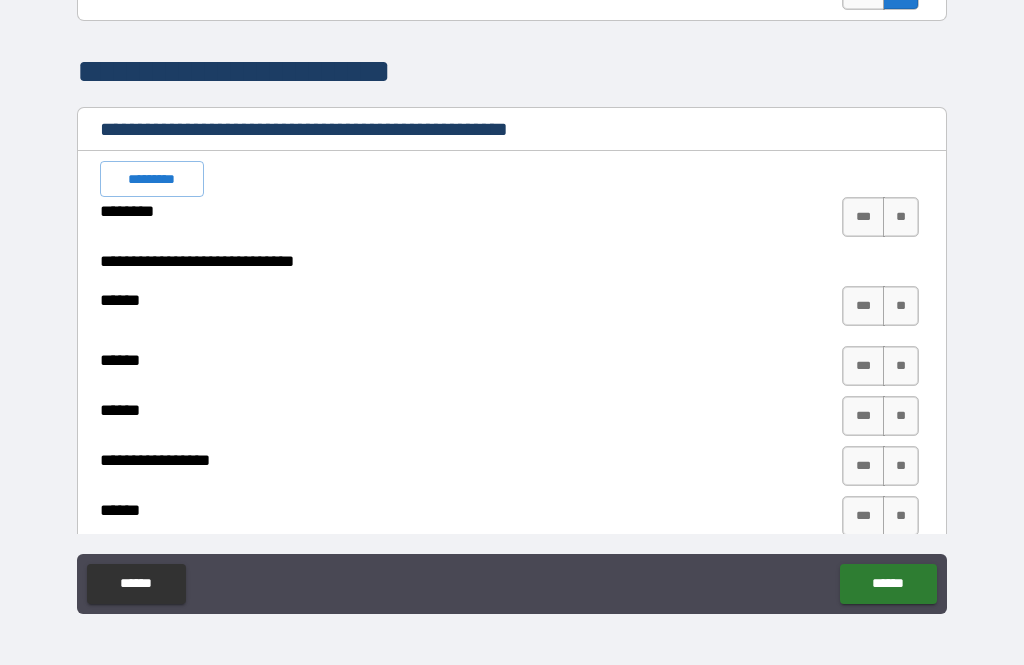 scroll, scrollTop: 3246, scrollLeft: 0, axis: vertical 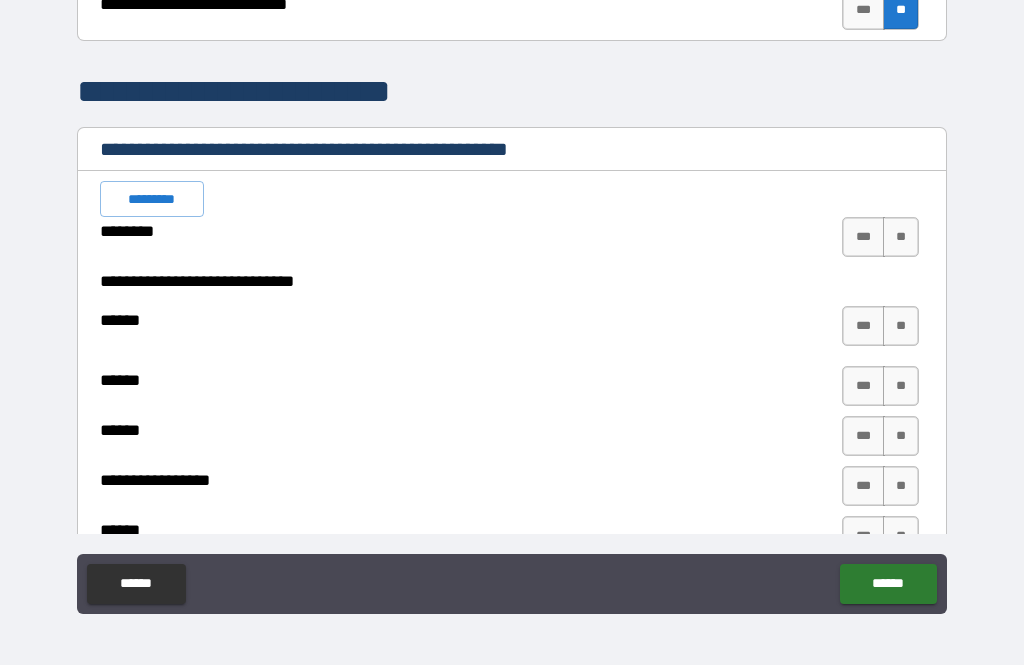 click on "*********" at bounding box center (152, 199) 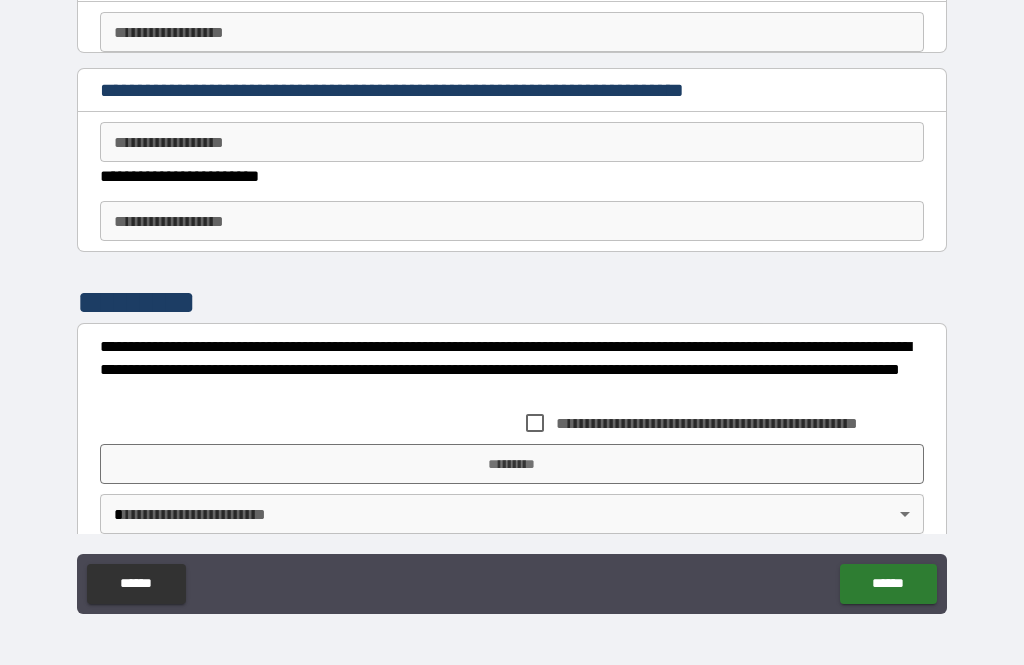 scroll, scrollTop: 4921, scrollLeft: 0, axis: vertical 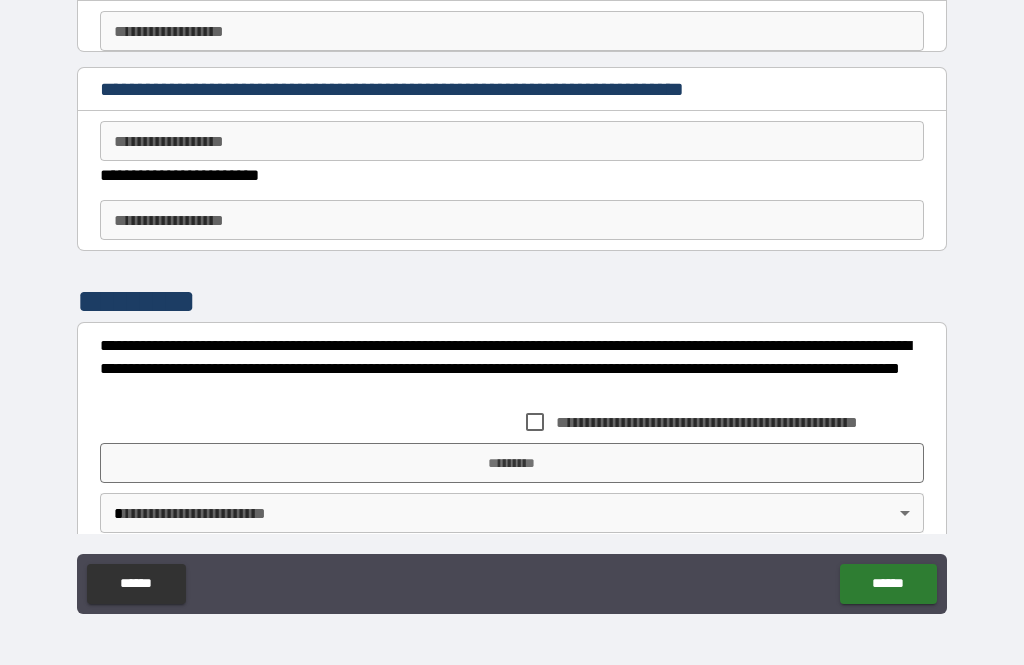 click on "**********" at bounding box center [512, 141] 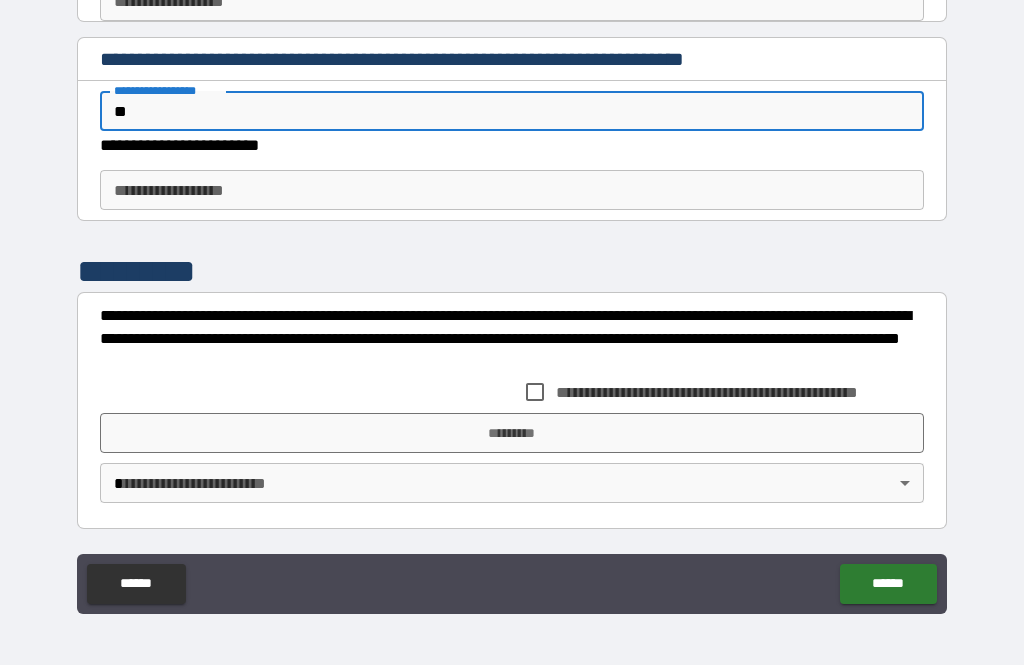 scroll, scrollTop: 4971, scrollLeft: 0, axis: vertical 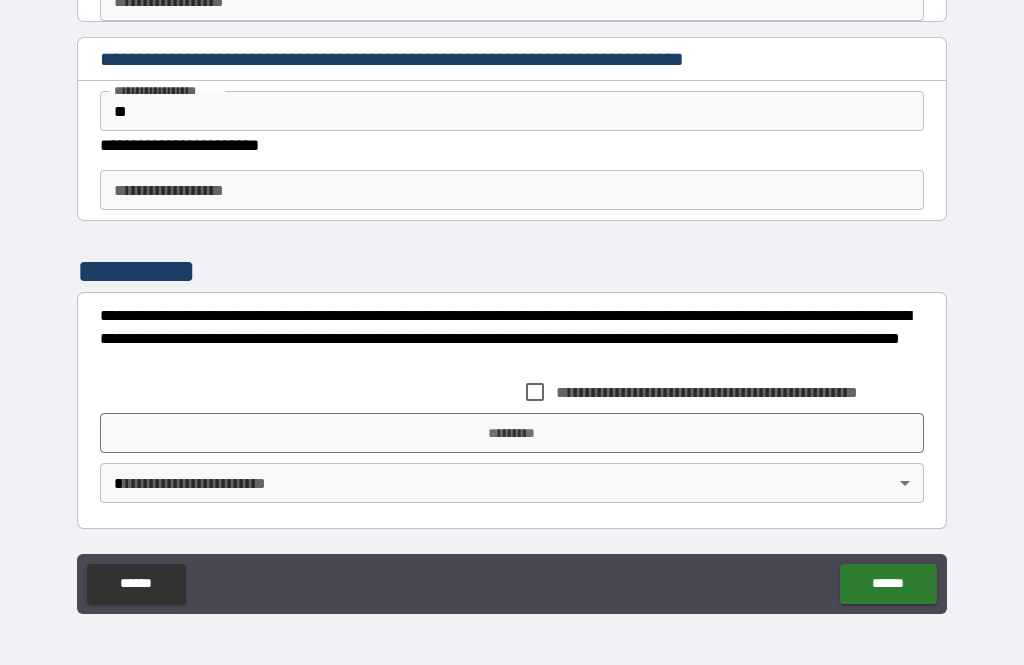 click on "*********" at bounding box center [512, 433] 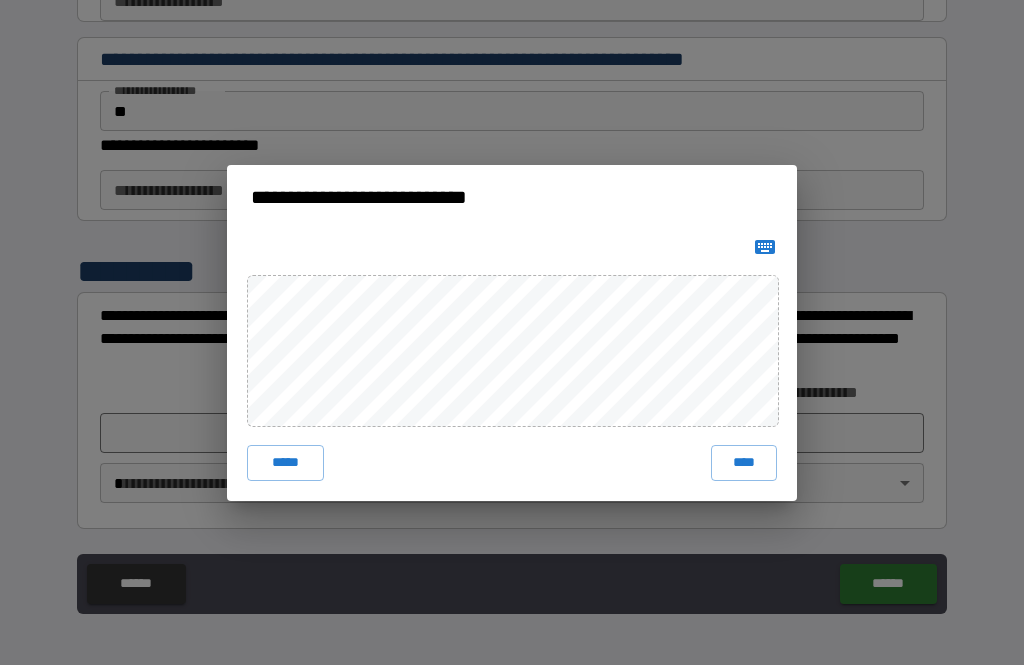 click on "*****" at bounding box center (285, 463) 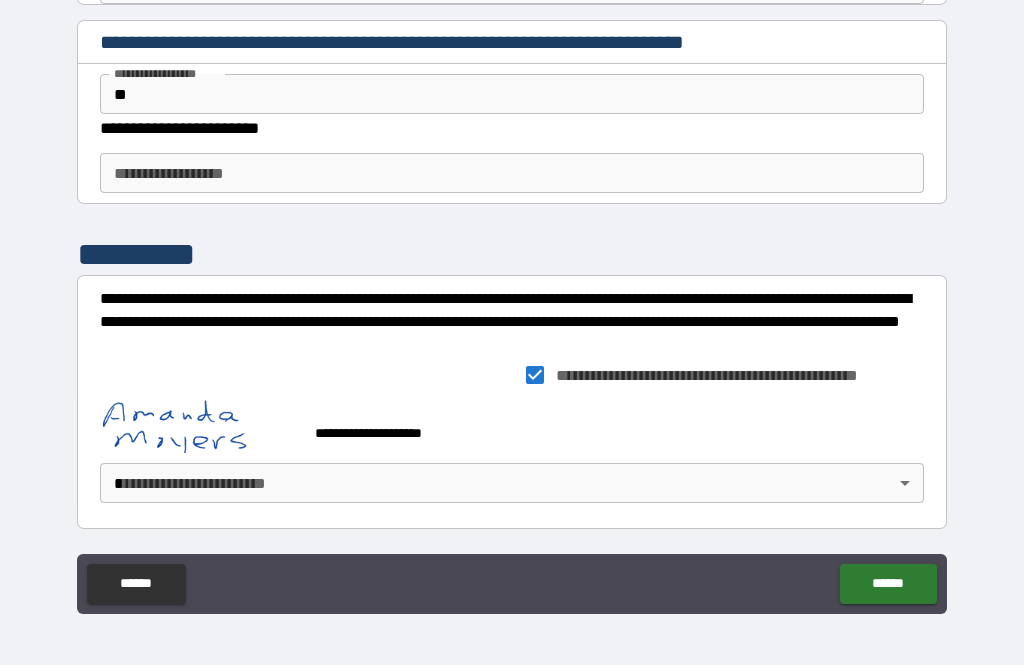 scroll, scrollTop: 4988, scrollLeft: 0, axis: vertical 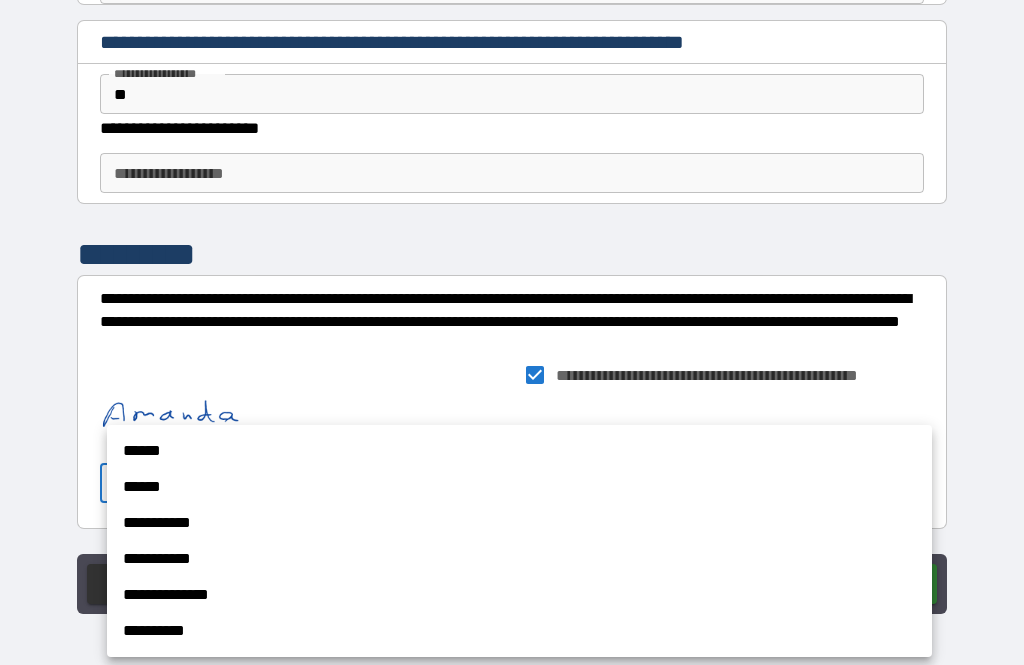 click on "******" at bounding box center [519, 451] 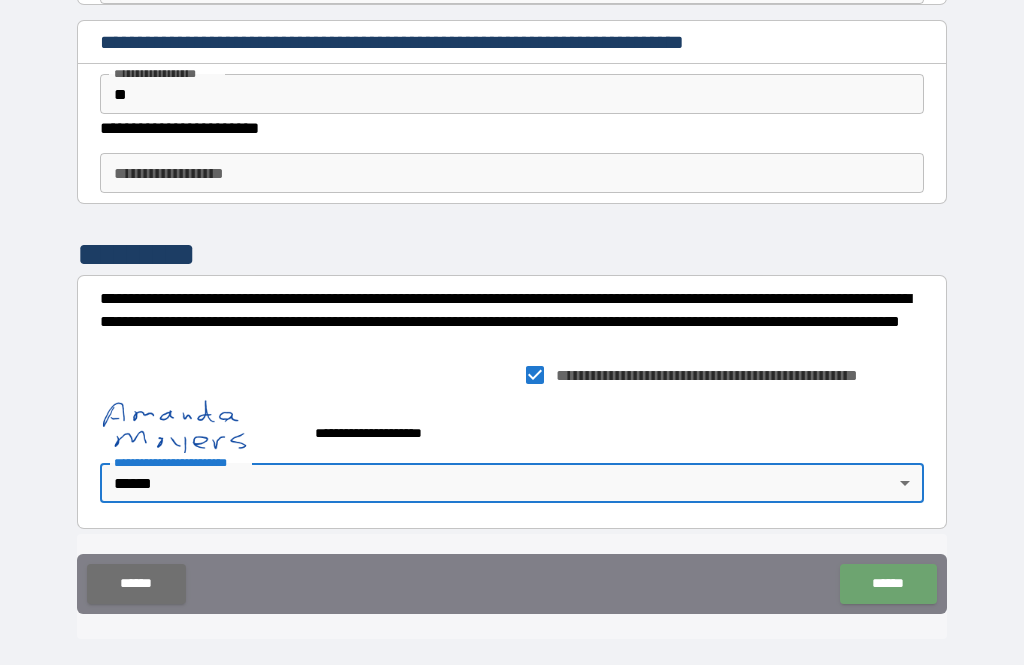 click on "******" at bounding box center (888, 584) 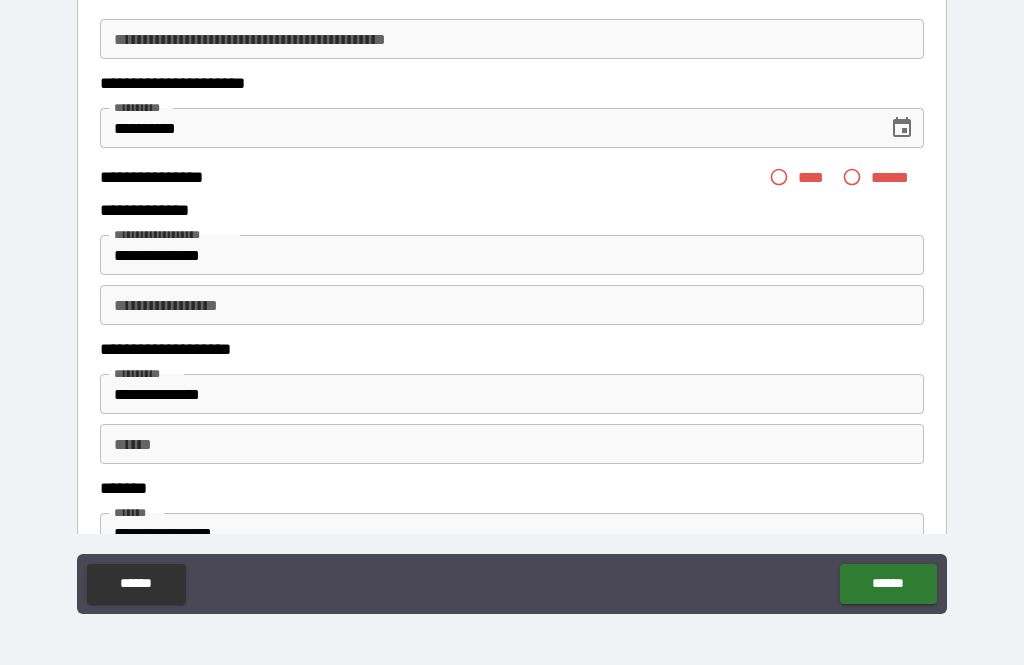 scroll, scrollTop: 226, scrollLeft: 0, axis: vertical 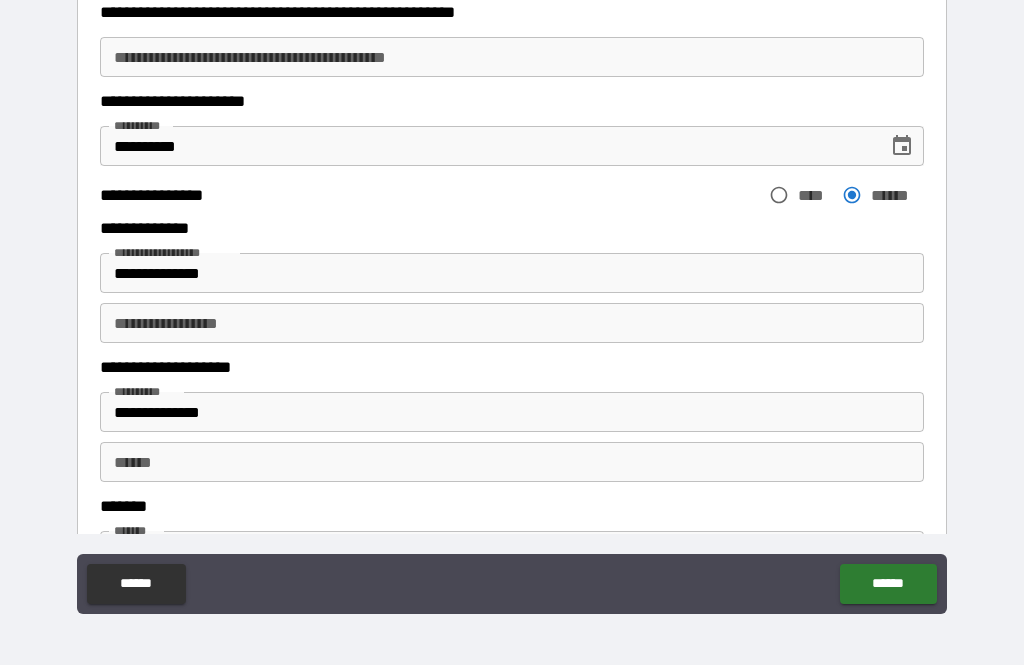 click on "******" at bounding box center [888, 584] 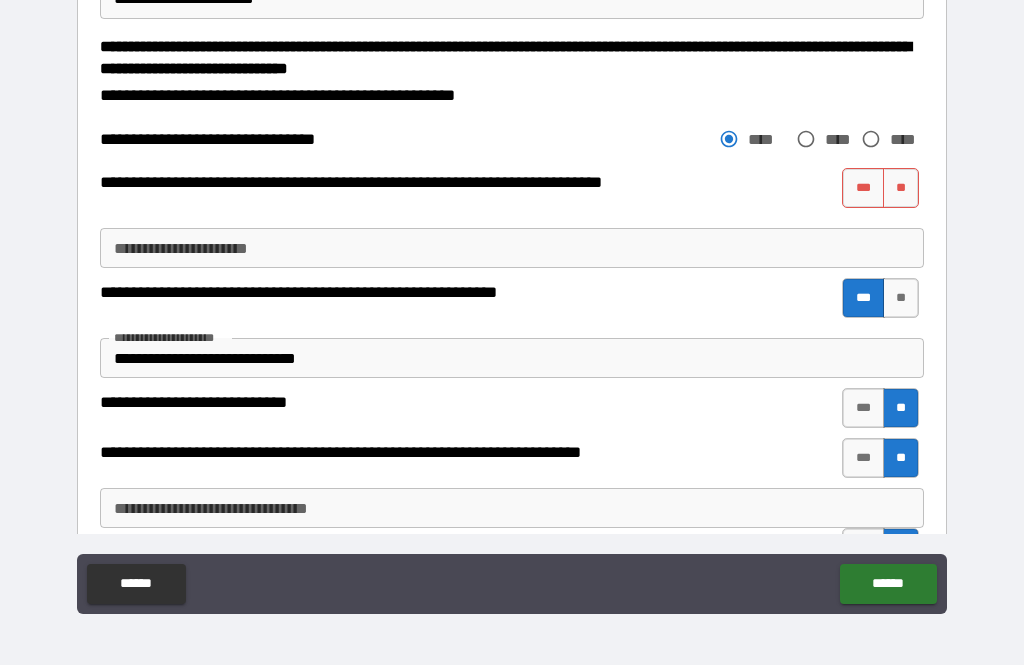 scroll, scrollTop: 2379, scrollLeft: 0, axis: vertical 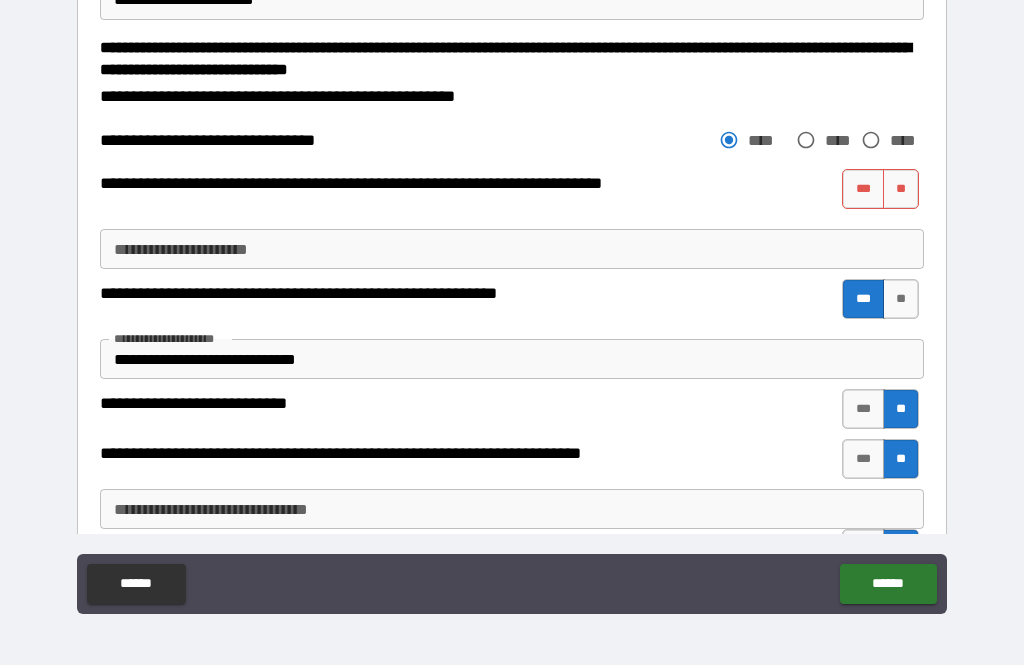click on "**" at bounding box center [901, 189] 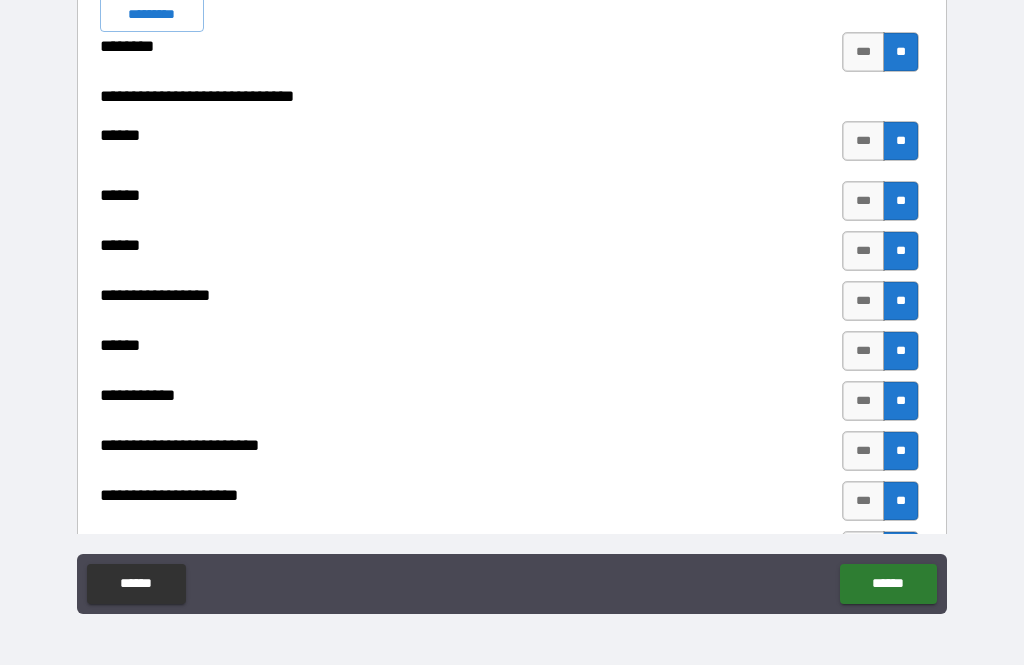 scroll, scrollTop: 3444, scrollLeft: 0, axis: vertical 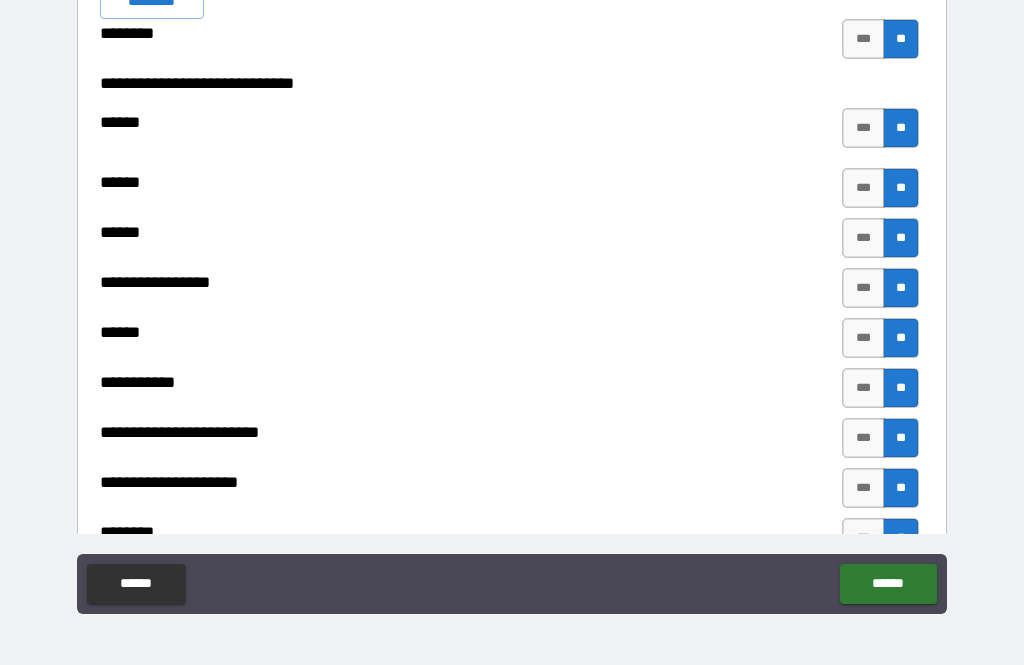 click on "******" at bounding box center [888, 584] 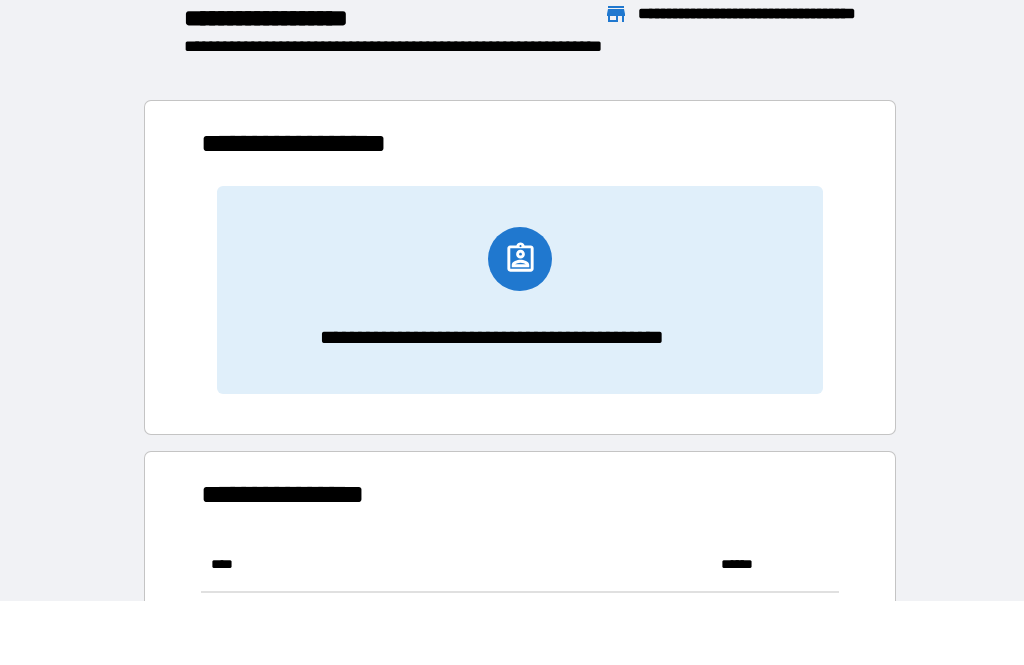 scroll, scrollTop: 1, scrollLeft: 1, axis: both 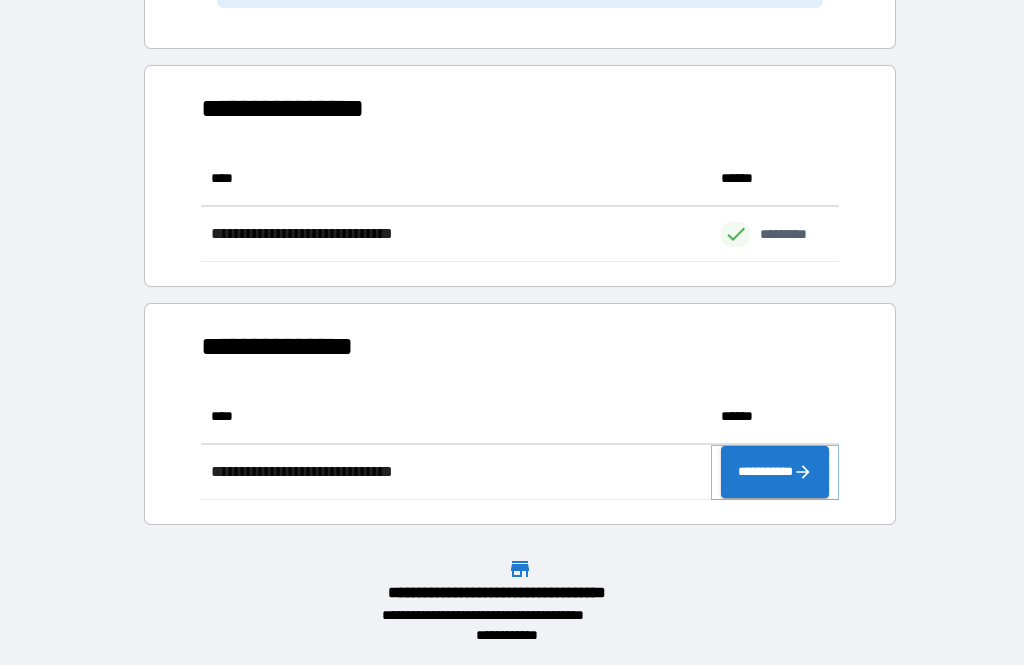click on "**********" at bounding box center [775, 472] 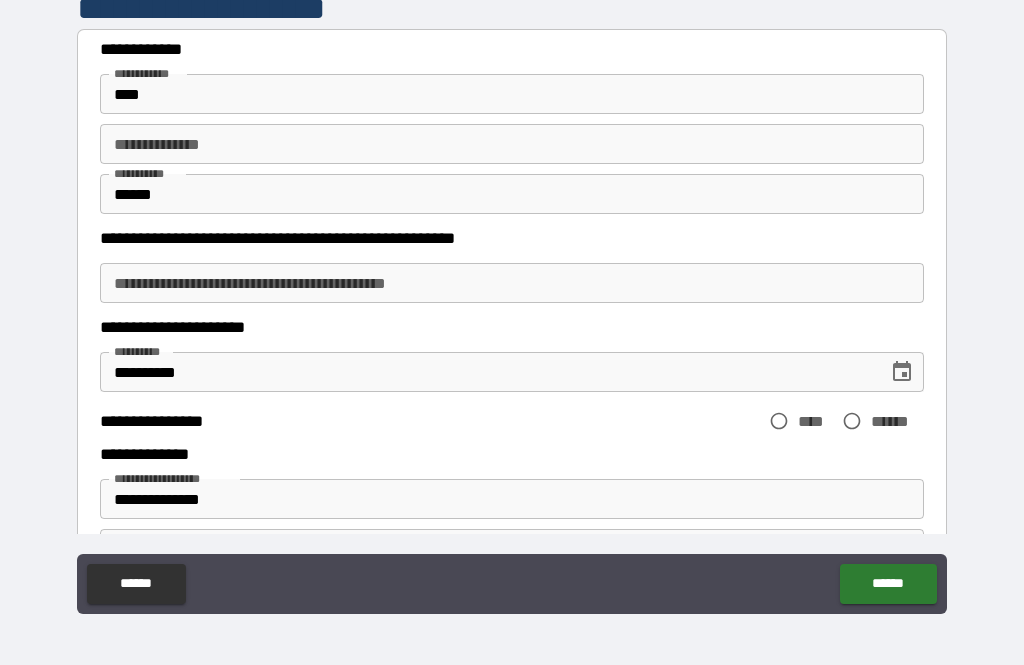 scroll, scrollTop: 0, scrollLeft: 0, axis: both 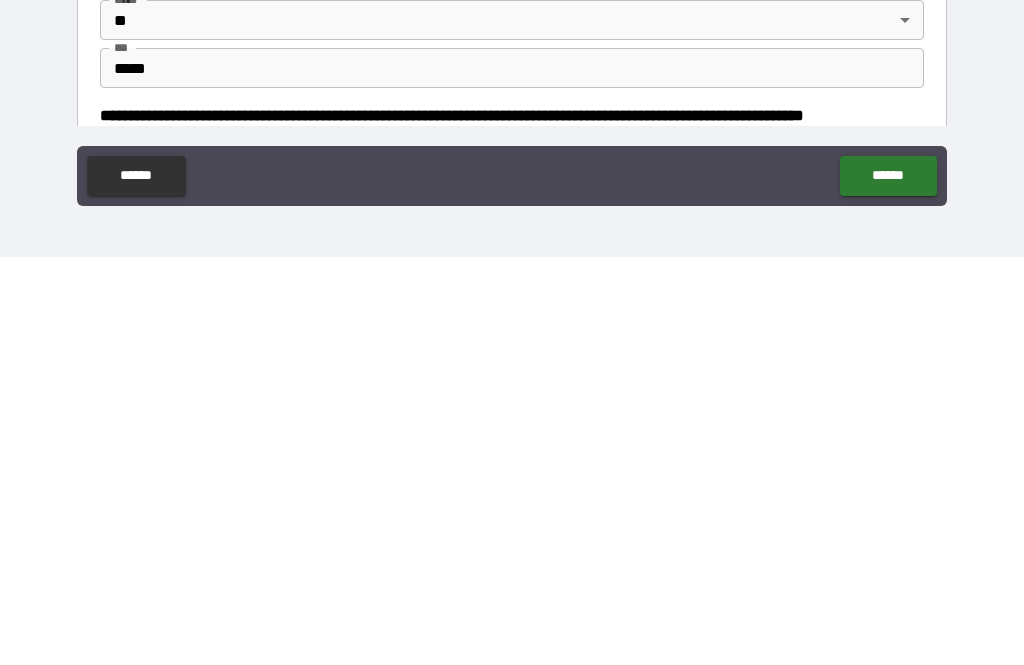 type on "*" 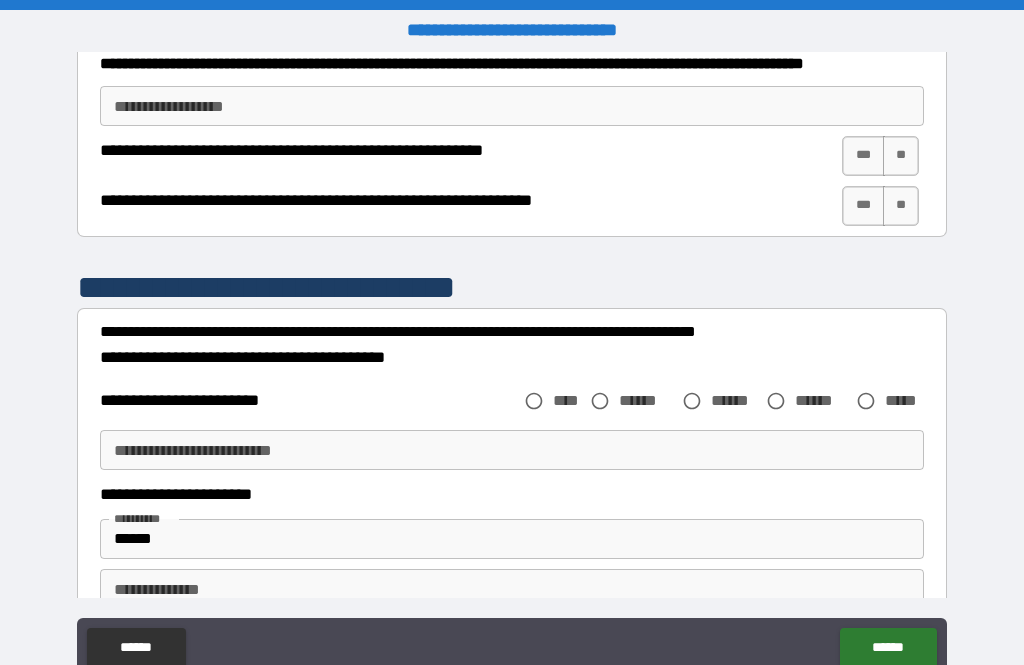 scroll, scrollTop: 1018, scrollLeft: 0, axis: vertical 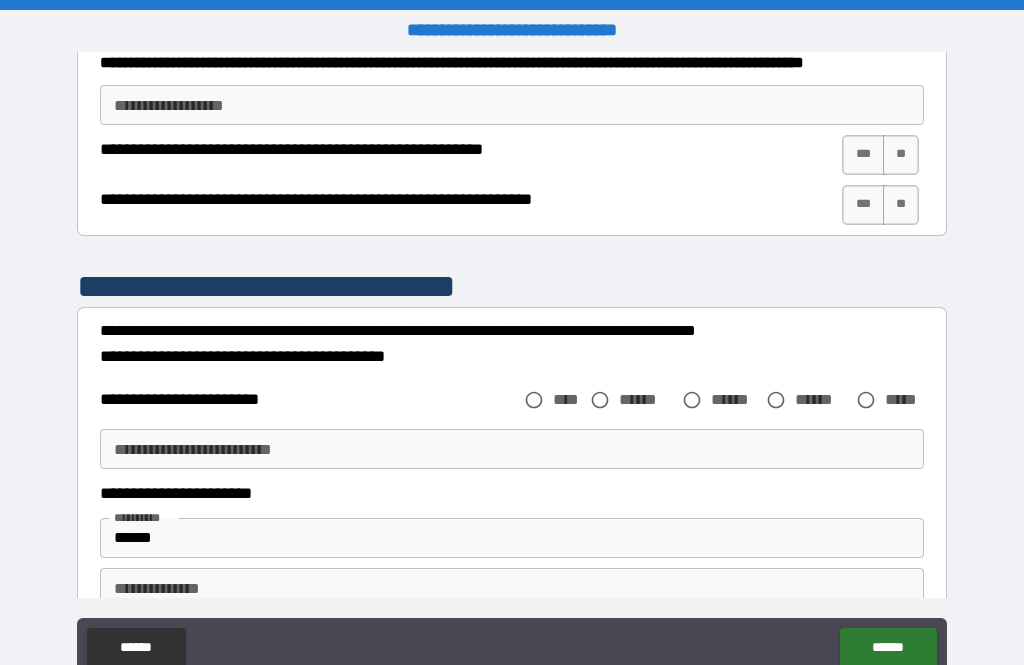 click on "***" at bounding box center [863, 155] 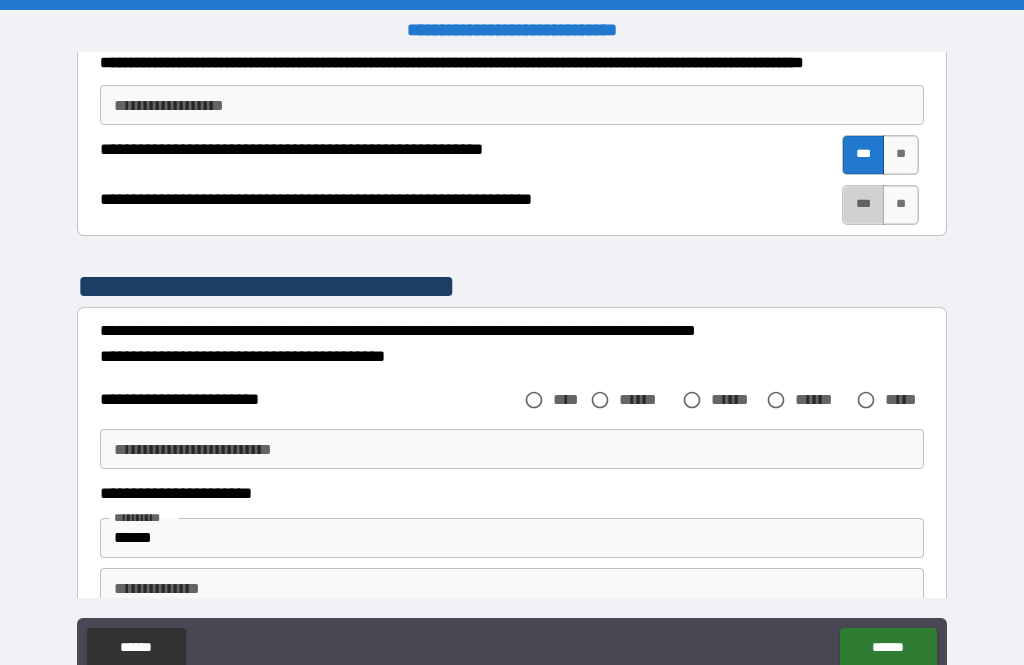 click on "***" at bounding box center (863, 205) 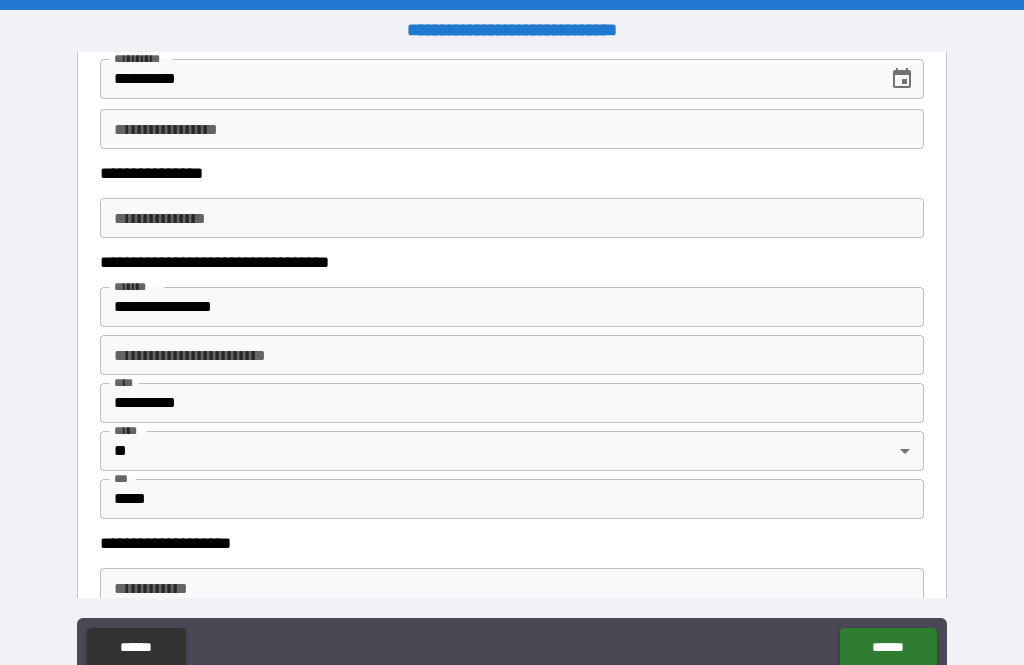 scroll, scrollTop: 1663, scrollLeft: 0, axis: vertical 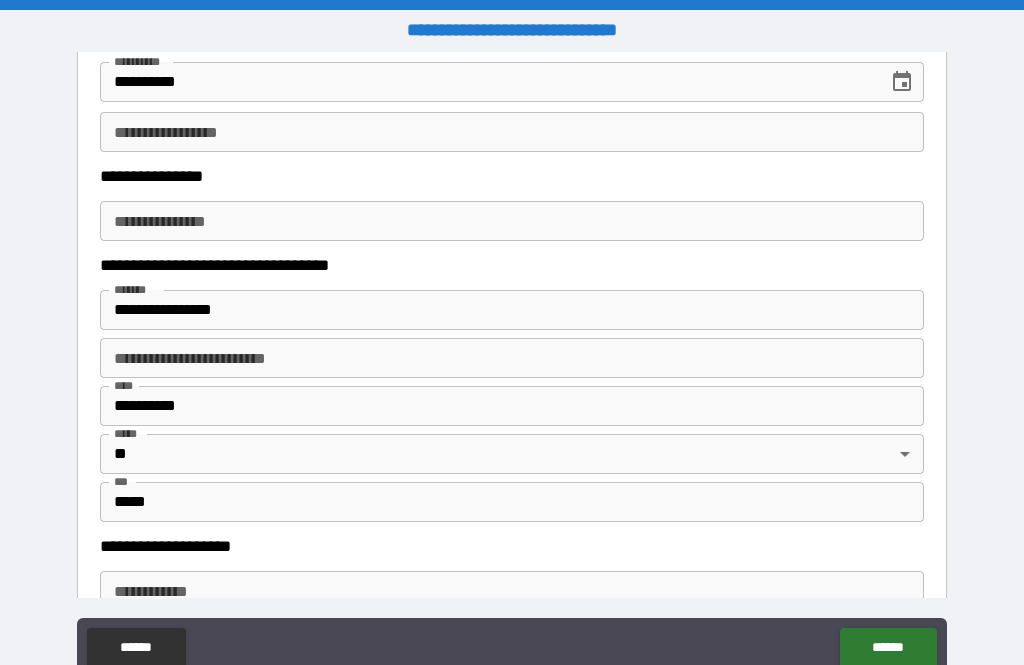 click on "**********" at bounding box center (512, 132) 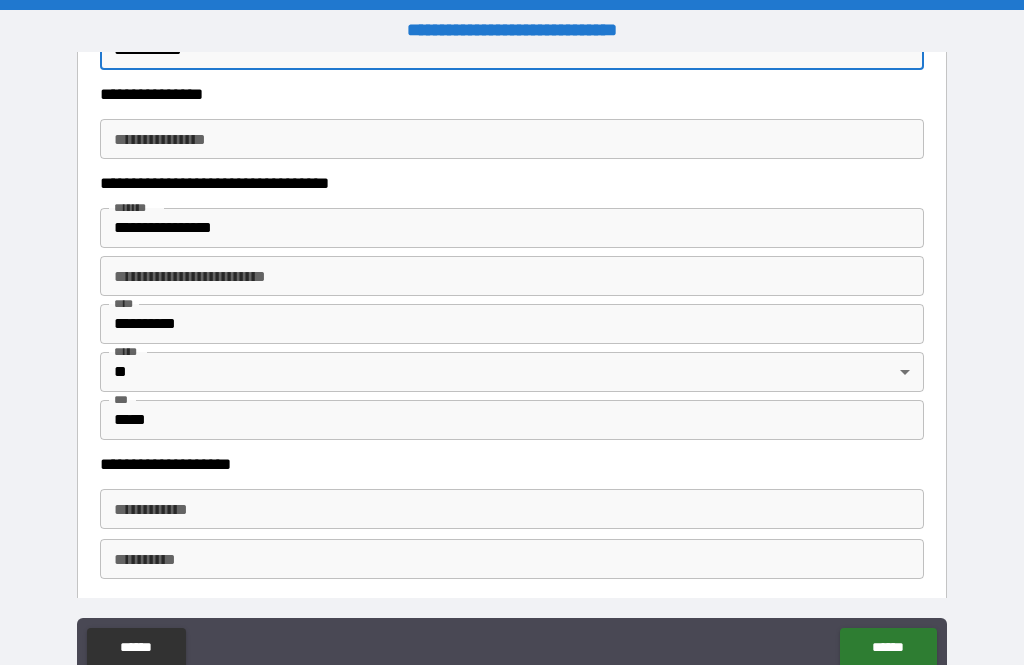 scroll, scrollTop: 1751, scrollLeft: 0, axis: vertical 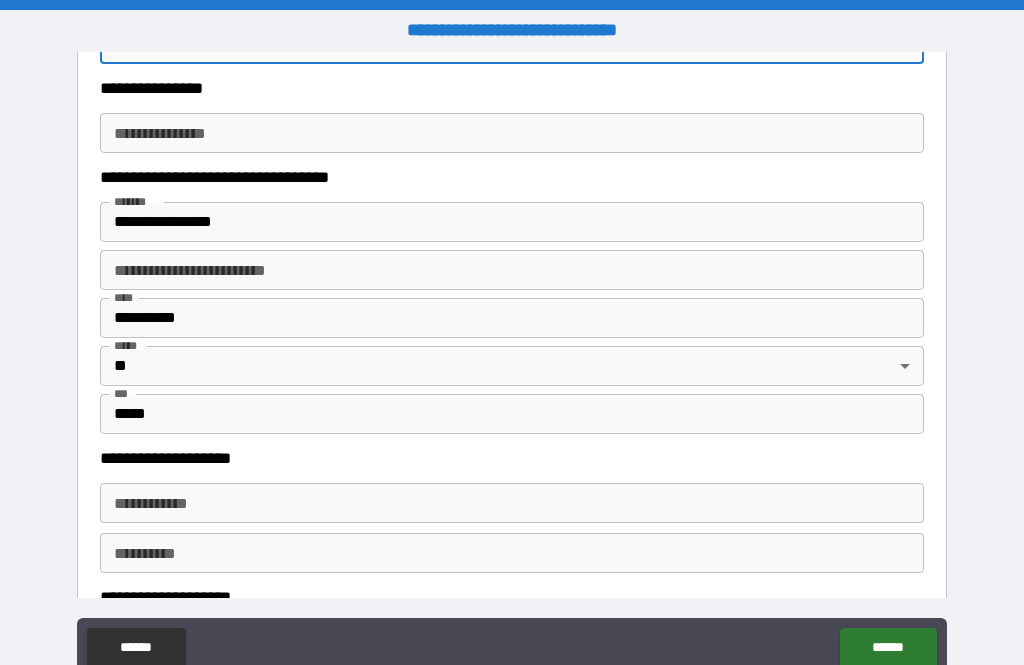 type on "**********" 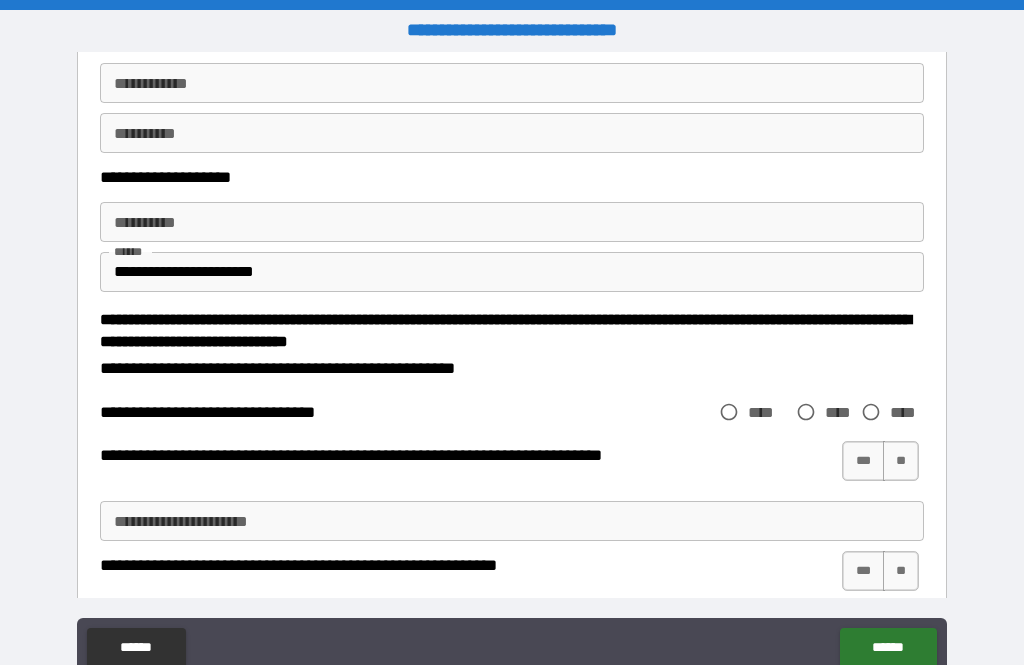 scroll, scrollTop: 2143, scrollLeft: 0, axis: vertical 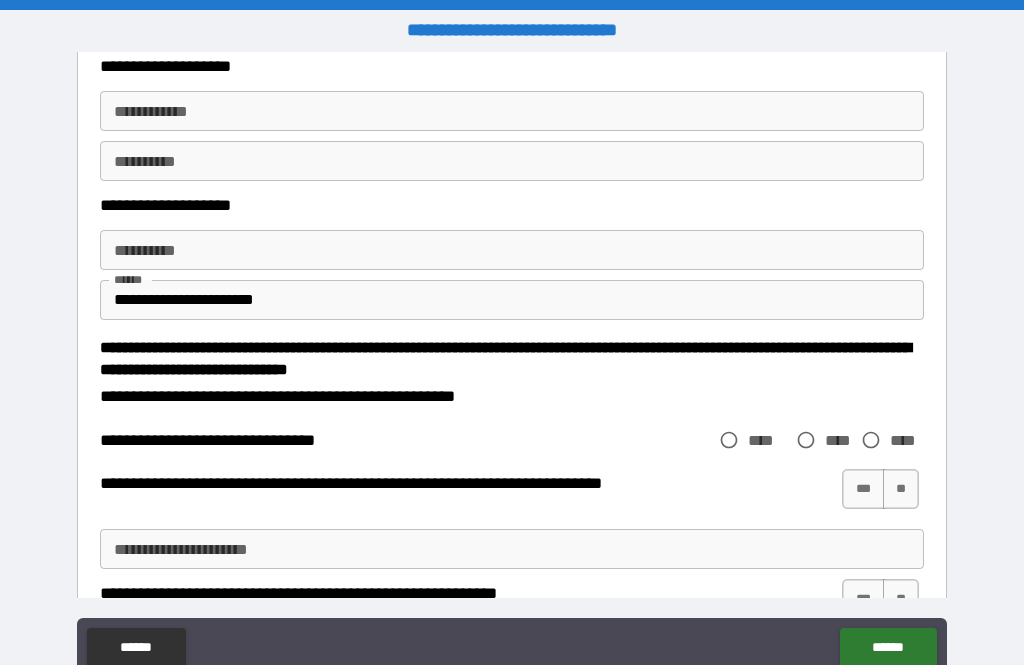 type on "**********" 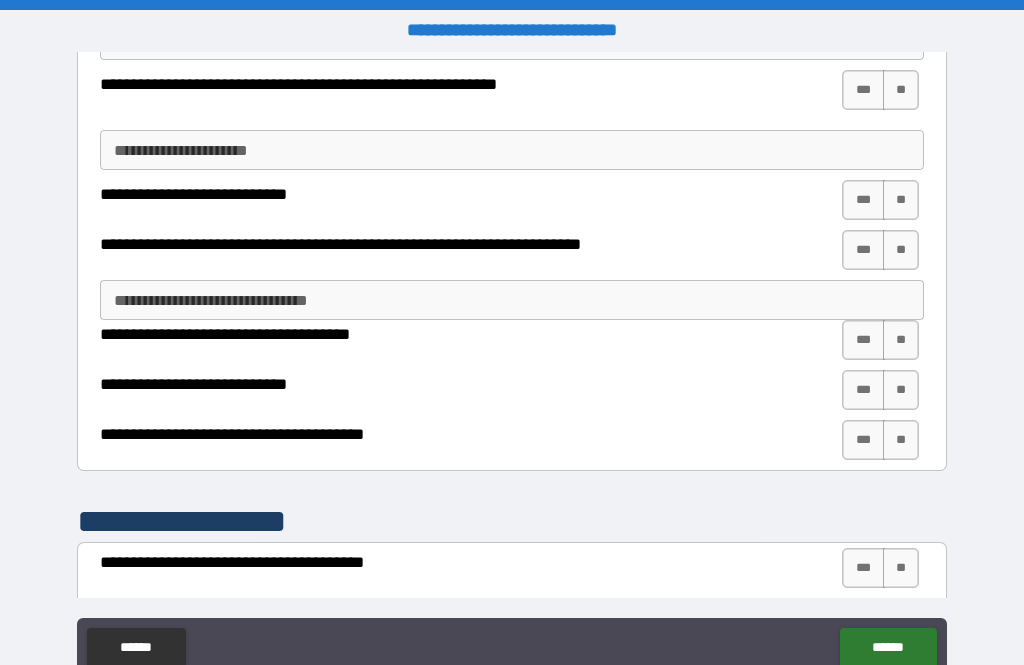 scroll, scrollTop: 2651, scrollLeft: 0, axis: vertical 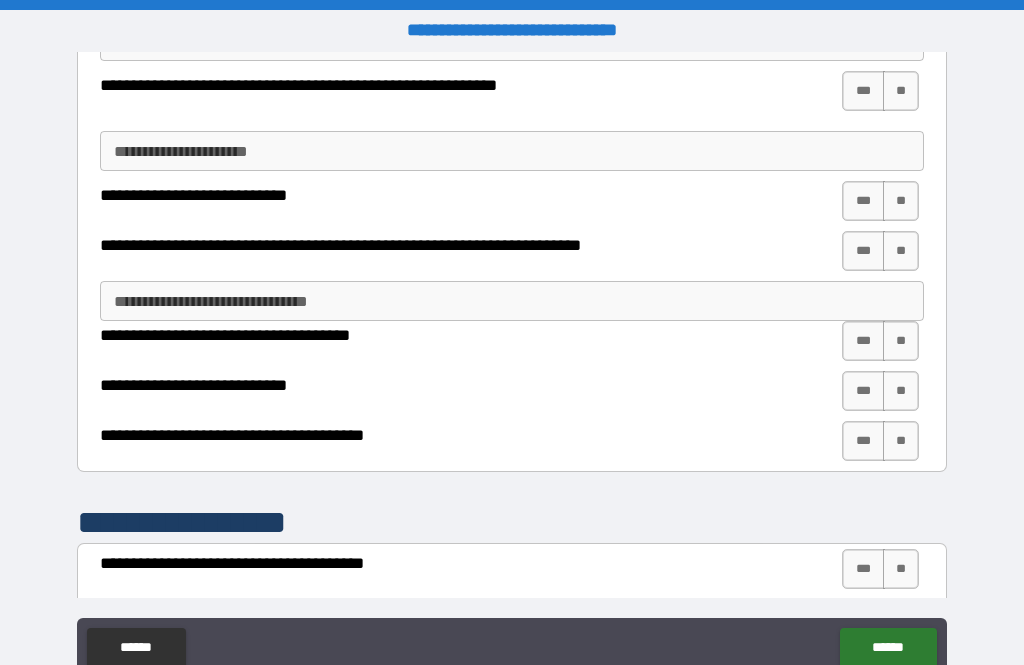 type on "**********" 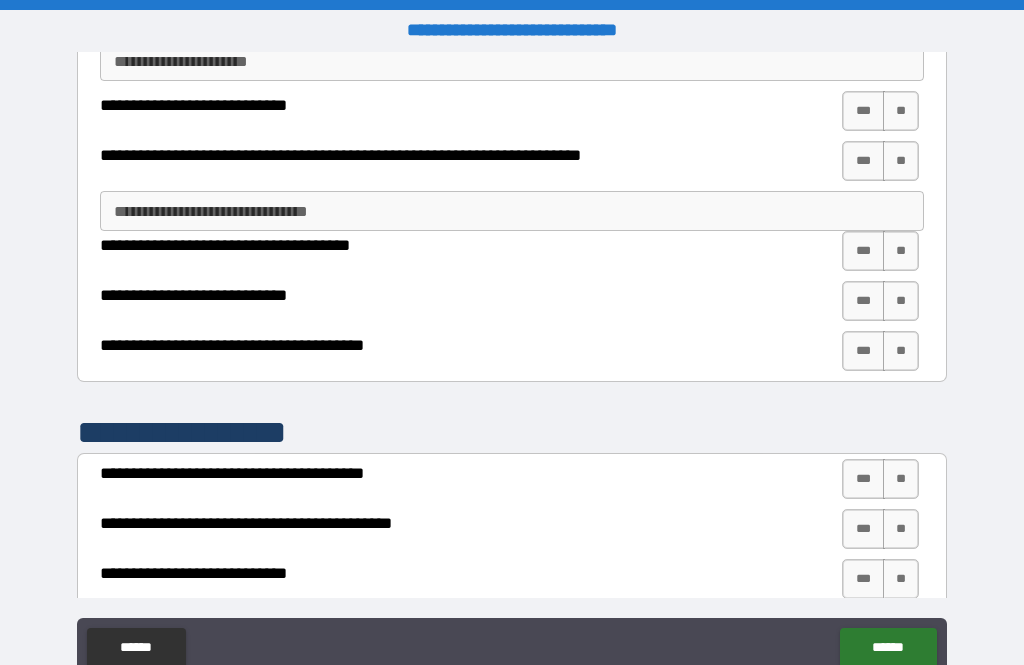 scroll, scrollTop: 2751, scrollLeft: 0, axis: vertical 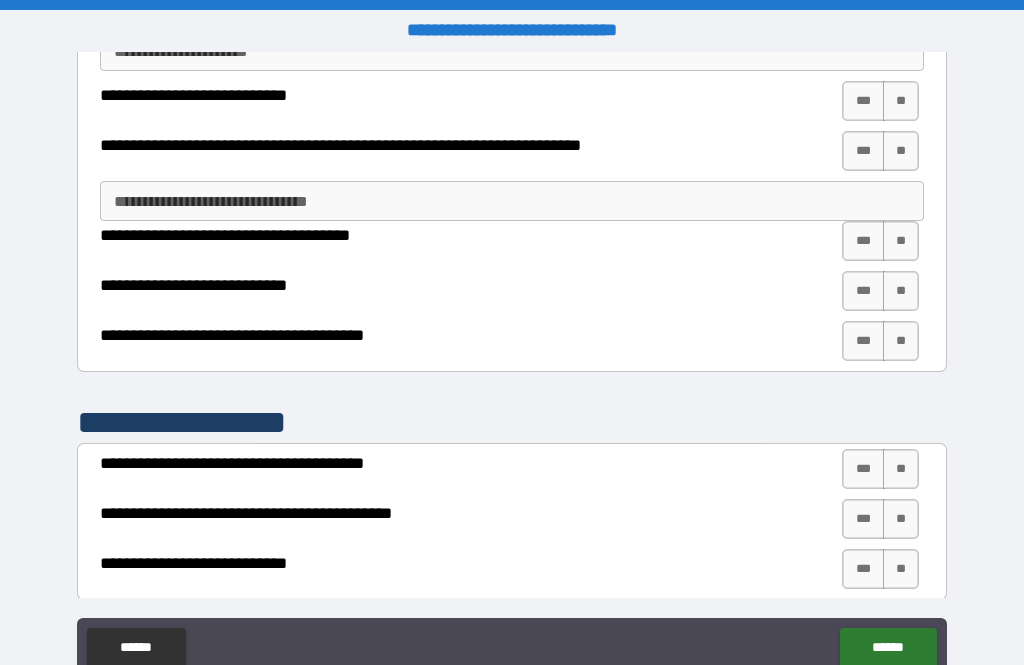 click on "**" at bounding box center (901, 101) 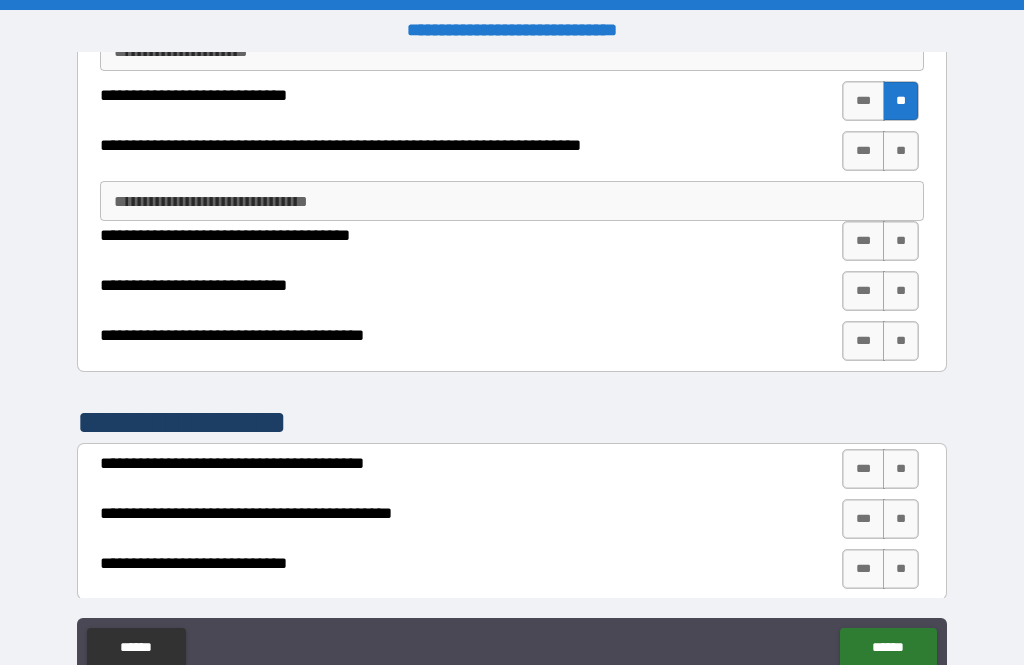 click on "**" at bounding box center (901, 151) 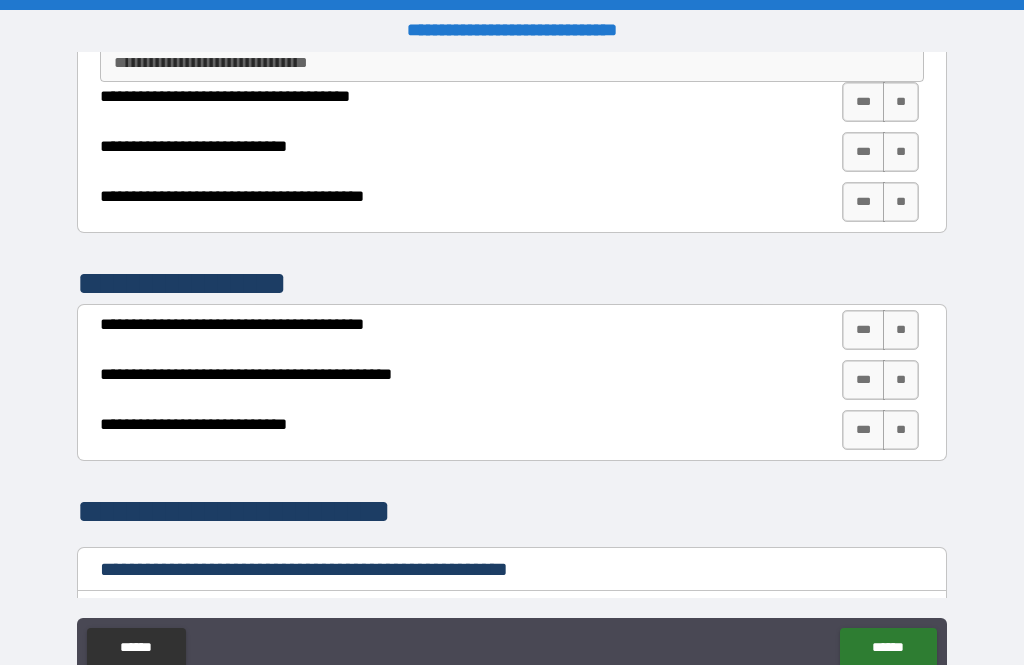 scroll, scrollTop: 2892, scrollLeft: 0, axis: vertical 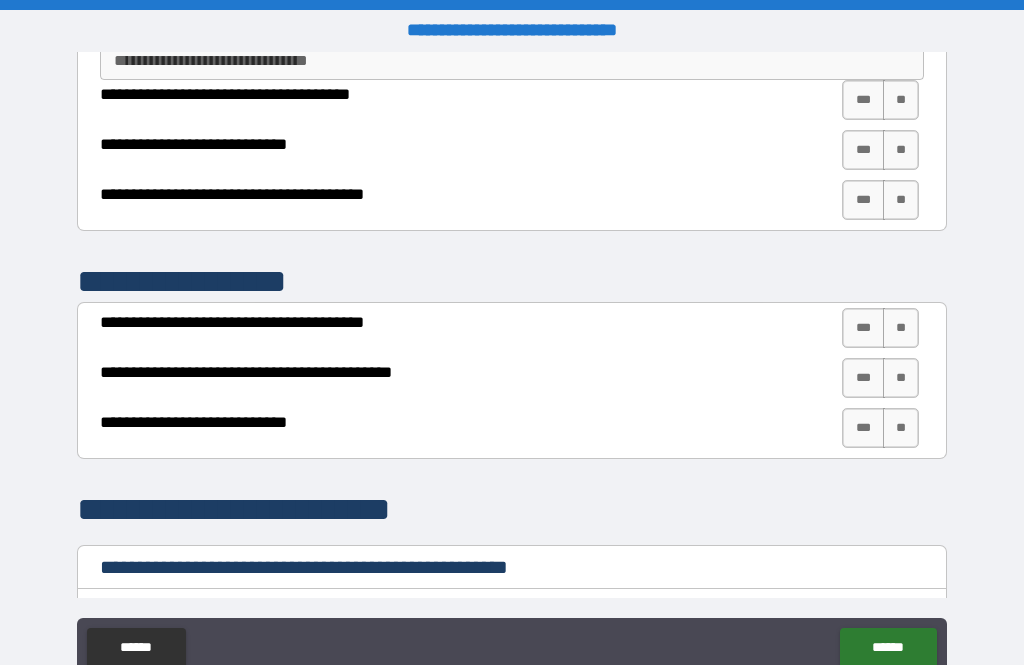 click on "**" at bounding box center (901, 100) 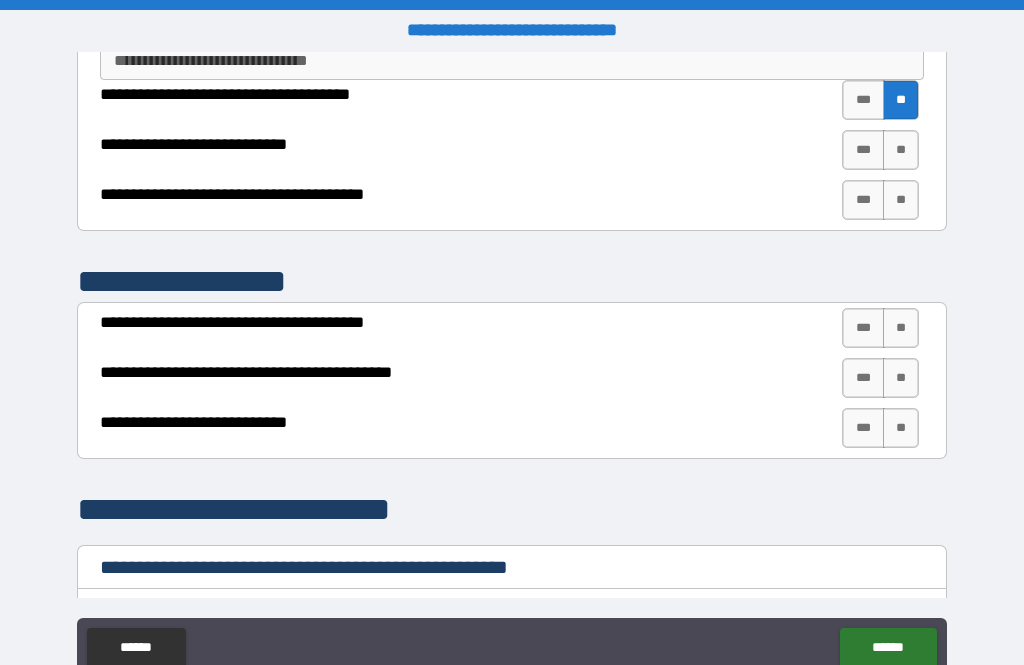 click on "**" at bounding box center [901, 150] 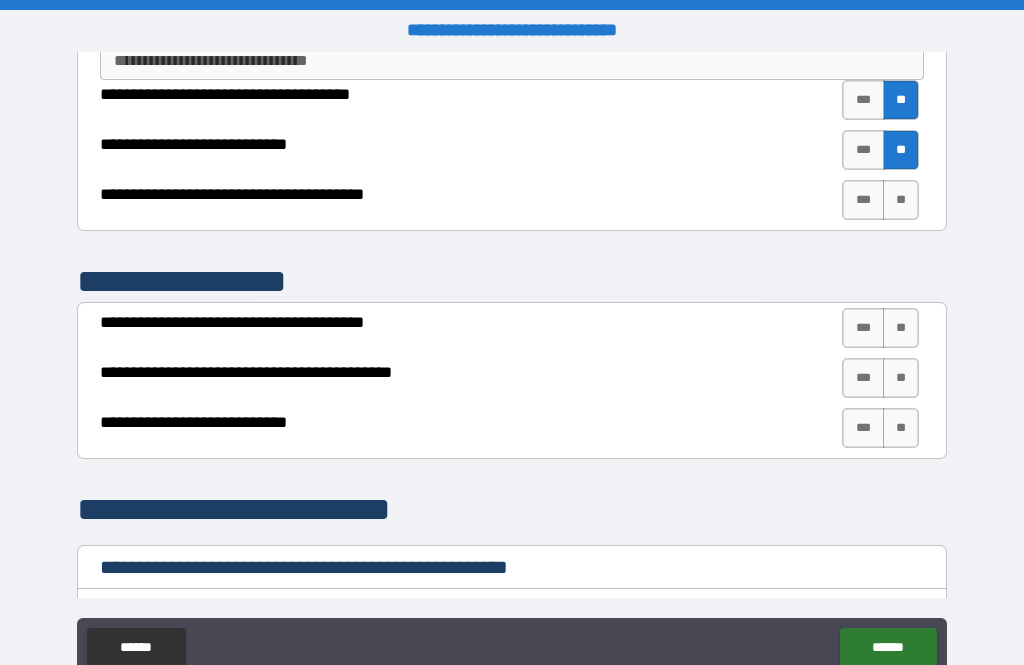 click on "***" at bounding box center [863, 200] 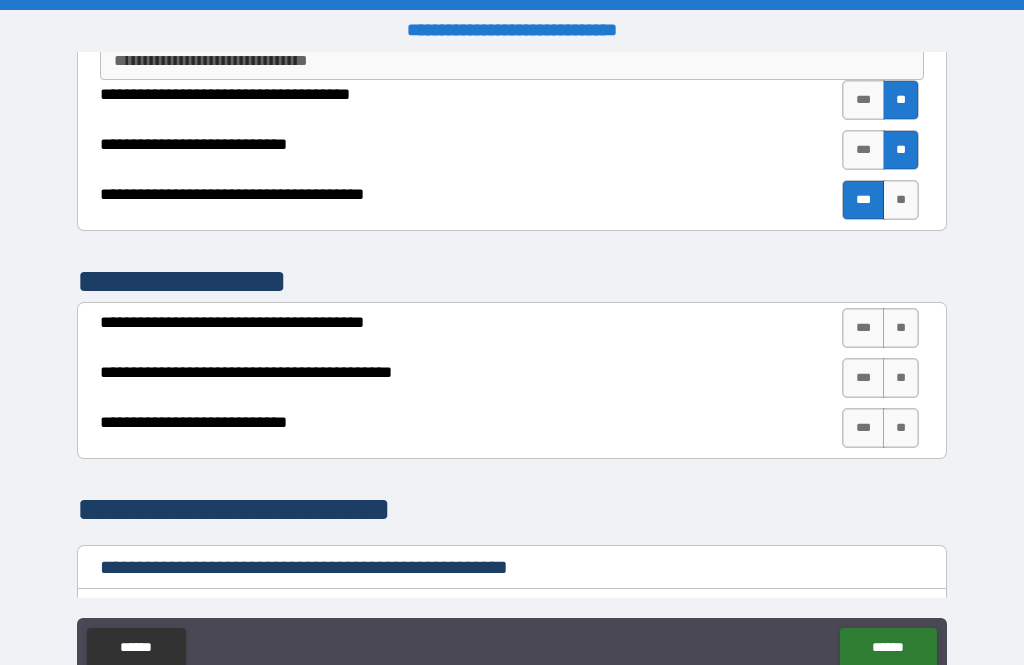 click on "***" at bounding box center (863, 100) 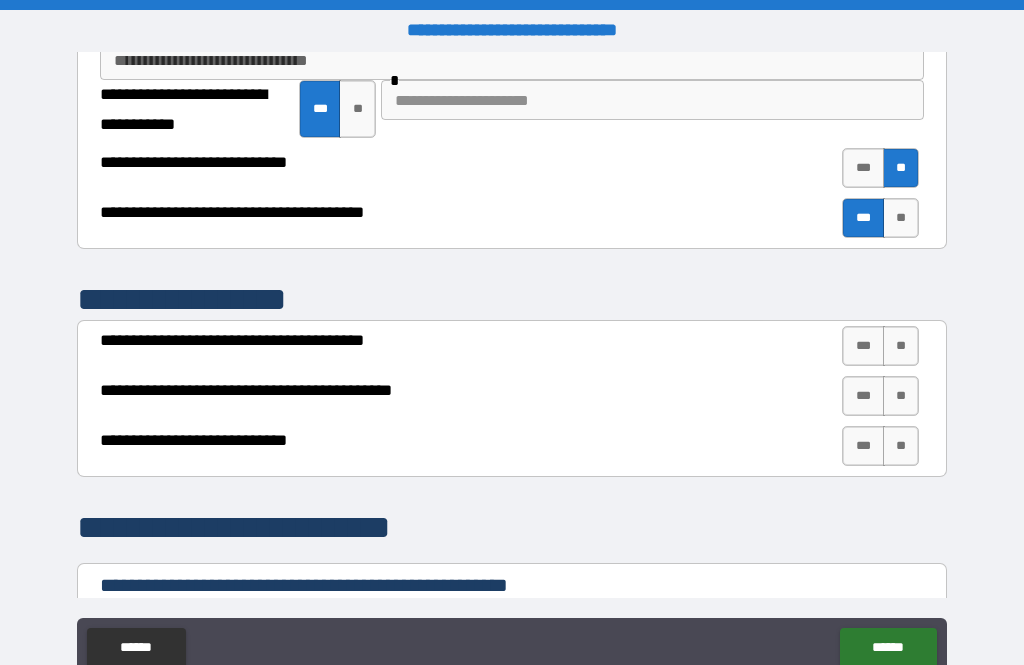 click at bounding box center [652, 100] 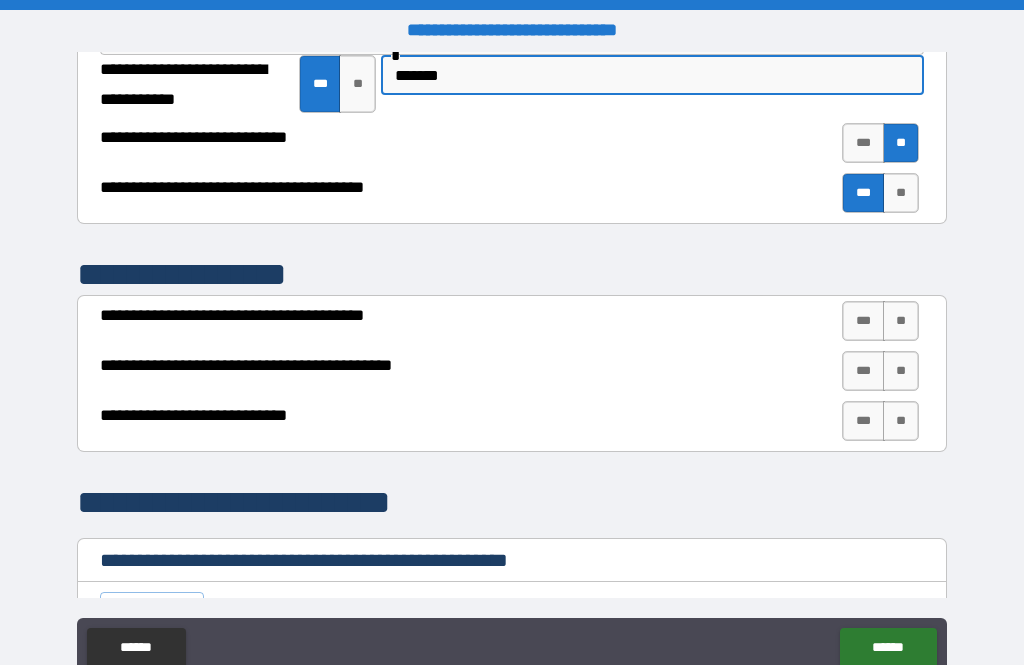 scroll, scrollTop: 2939, scrollLeft: 0, axis: vertical 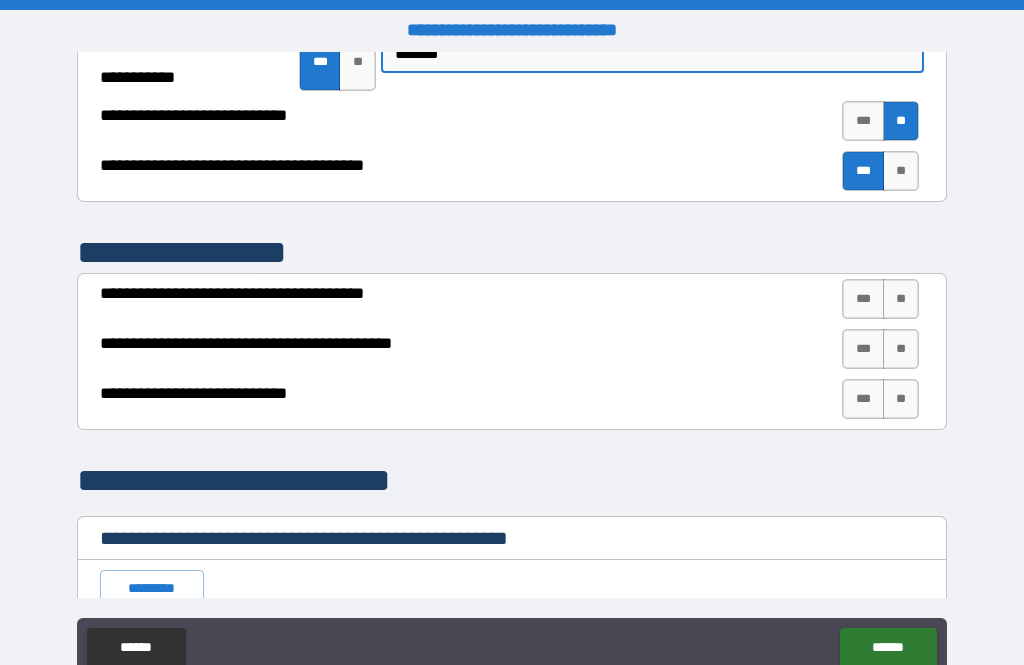 type on "*******" 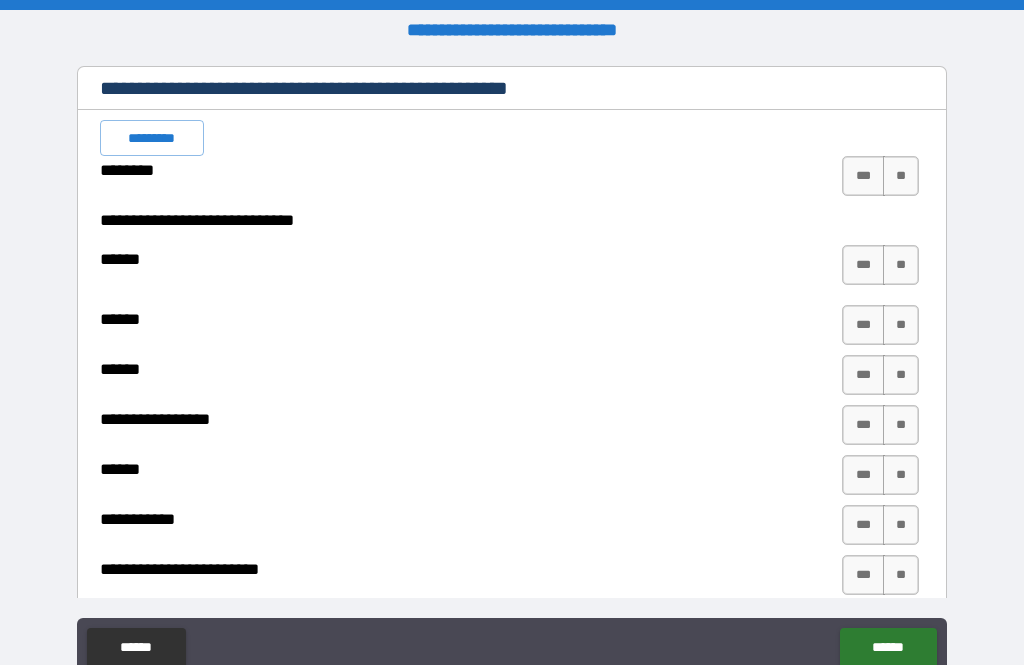 scroll, scrollTop: 3393, scrollLeft: 0, axis: vertical 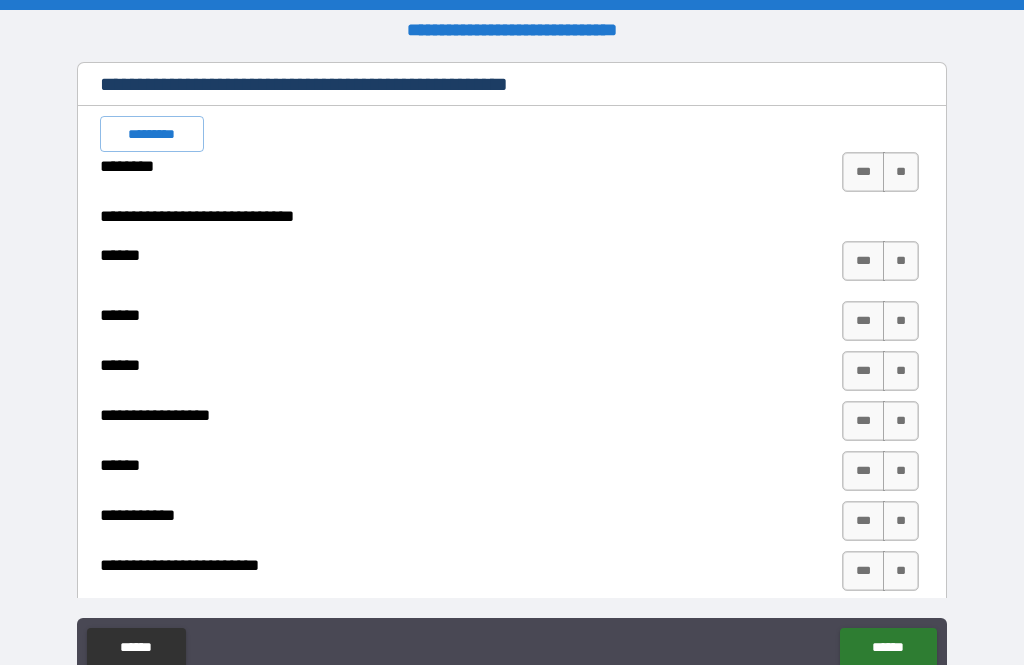click on "*********" at bounding box center [152, 134] 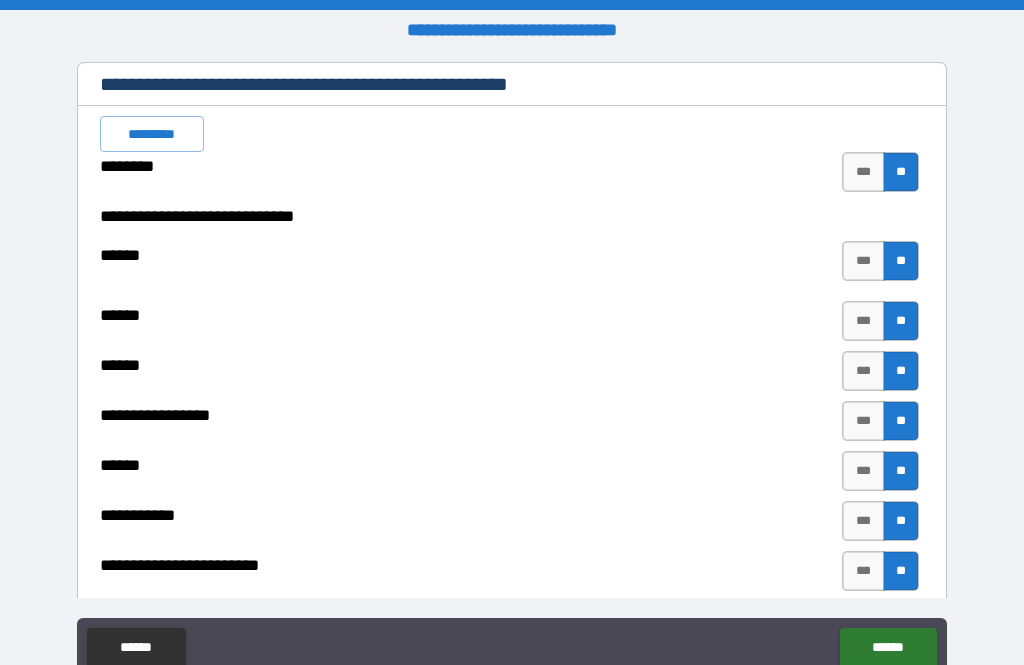 click on "*********" at bounding box center (152, 134) 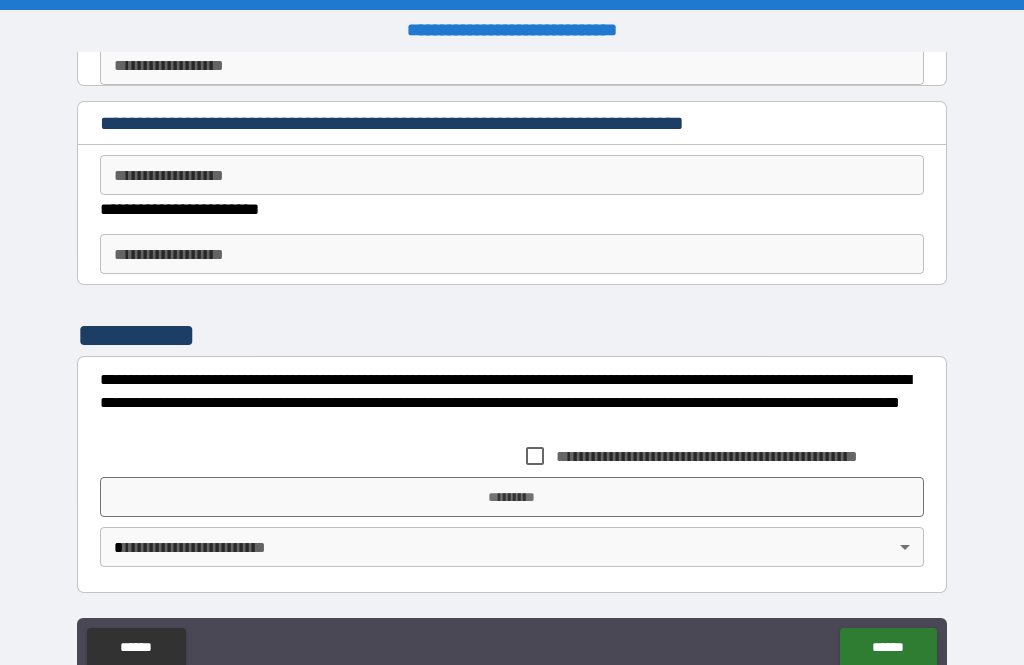 scroll, scrollTop: 4989, scrollLeft: 0, axis: vertical 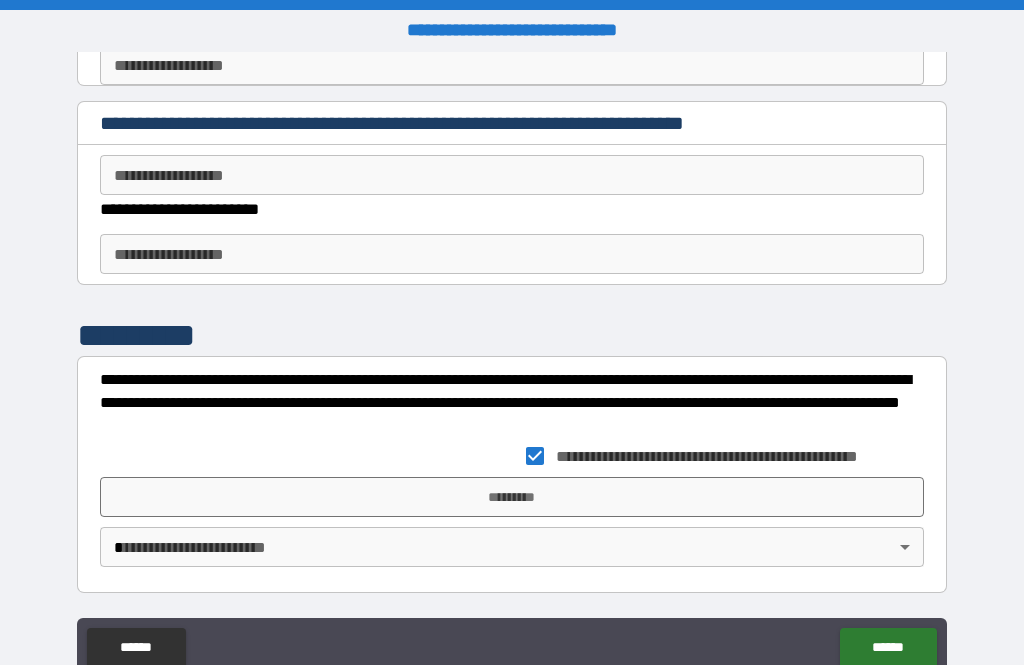 click on "*********" at bounding box center (512, 497) 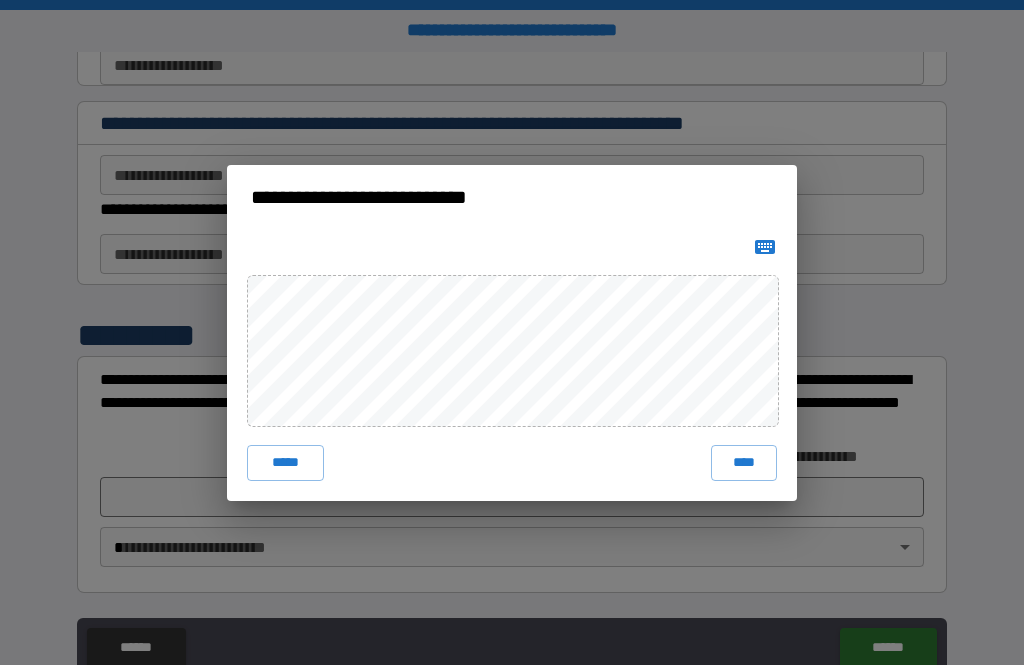 click on "****" at bounding box center [744, 463] 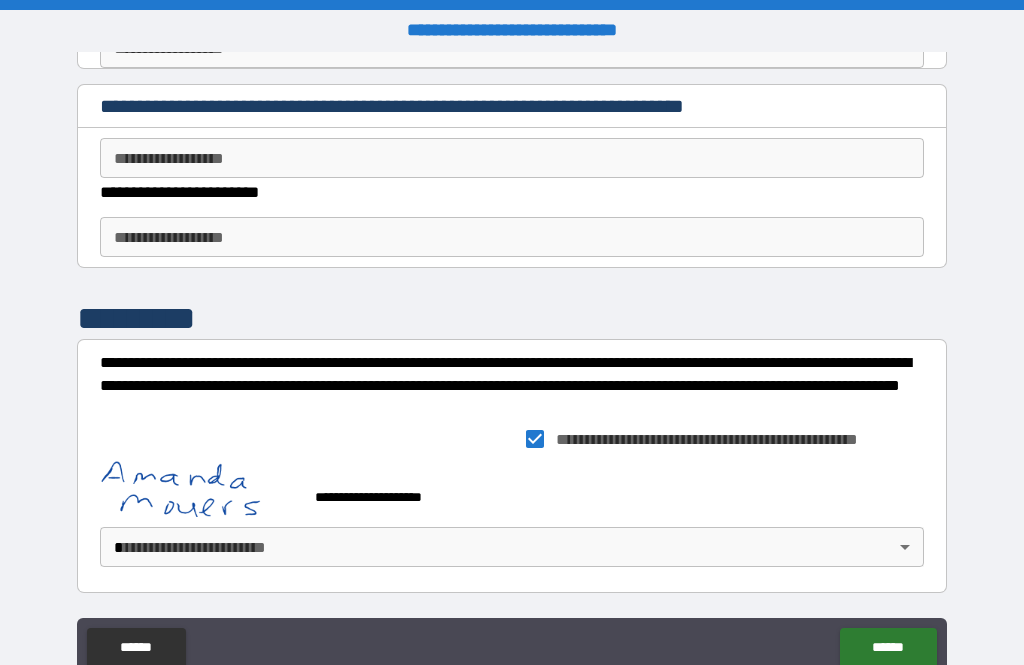 click on "**********" at bounding box center [512, 364] 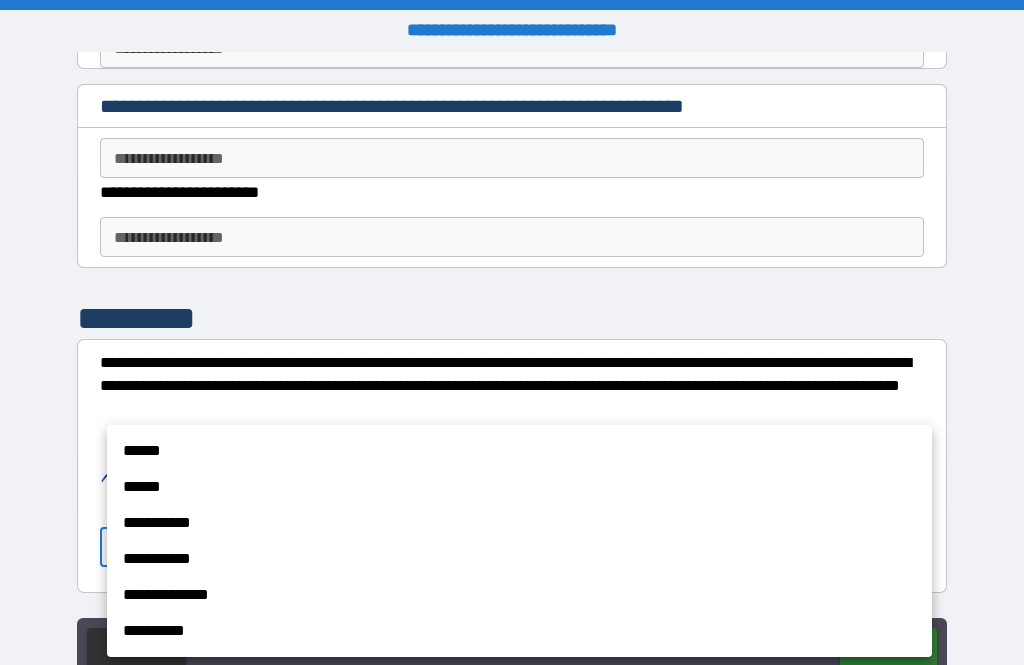 click on "******" at bounding box center (519, 451) 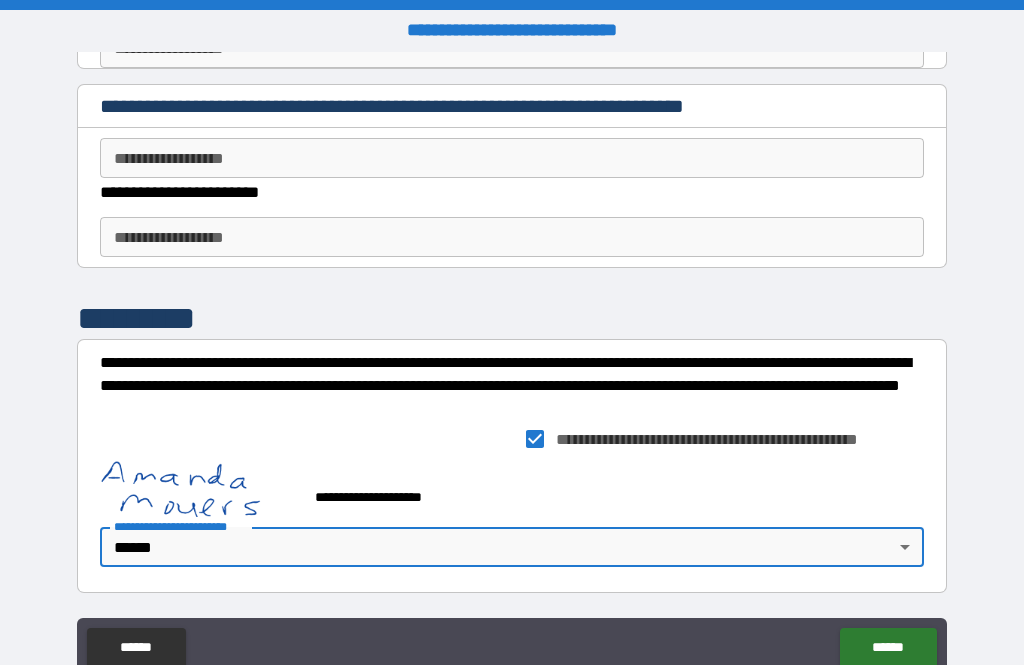 scroll, scrollTop: 5006, scrollLeft: 0, axis: vertical 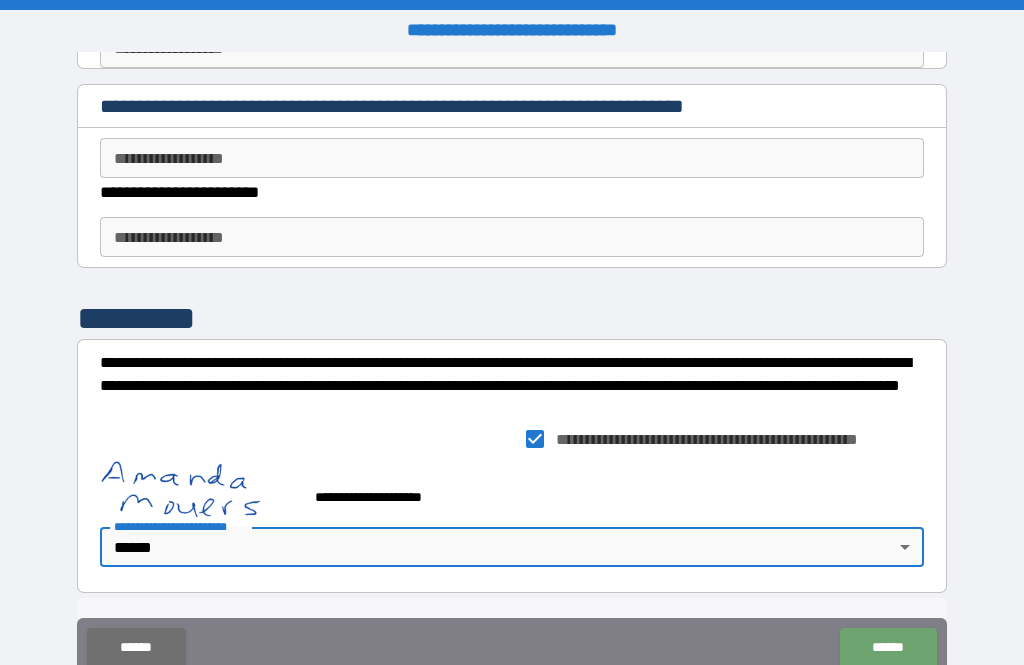 click on "******" at bounding box center (888, 648) 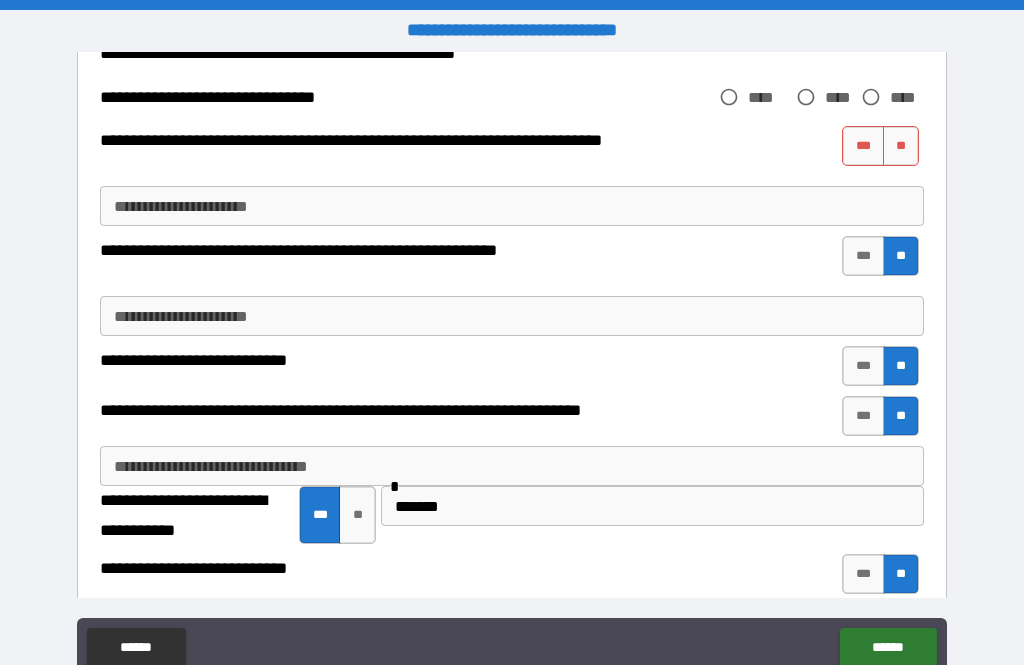 scroll, scrollTop: 2487, scrollLeft: 0, axis: vertical 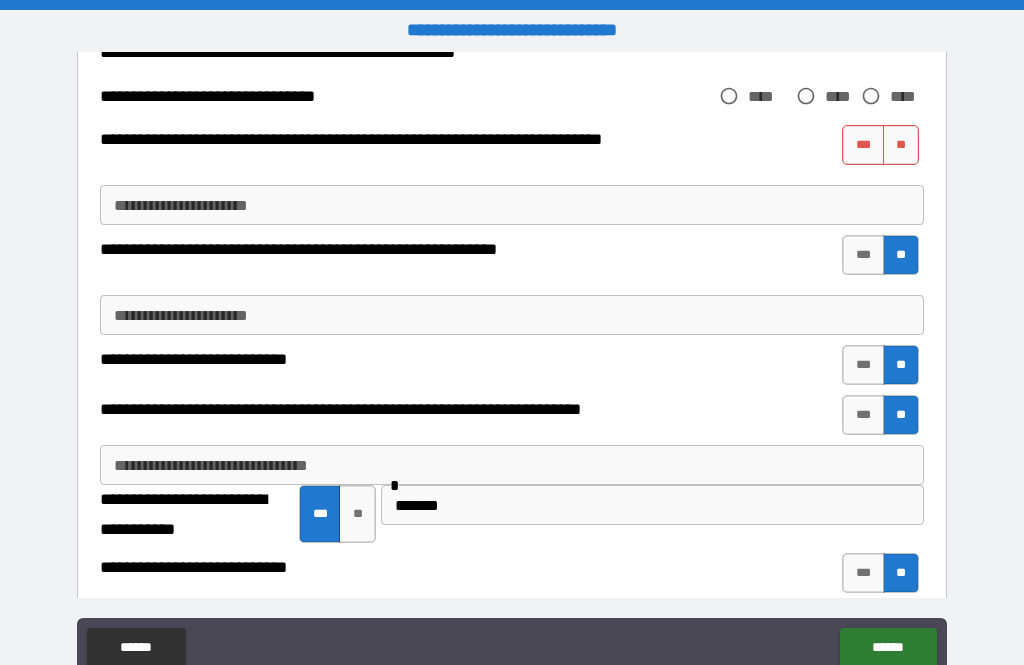 click on "**" at bounding box center [901, 145] 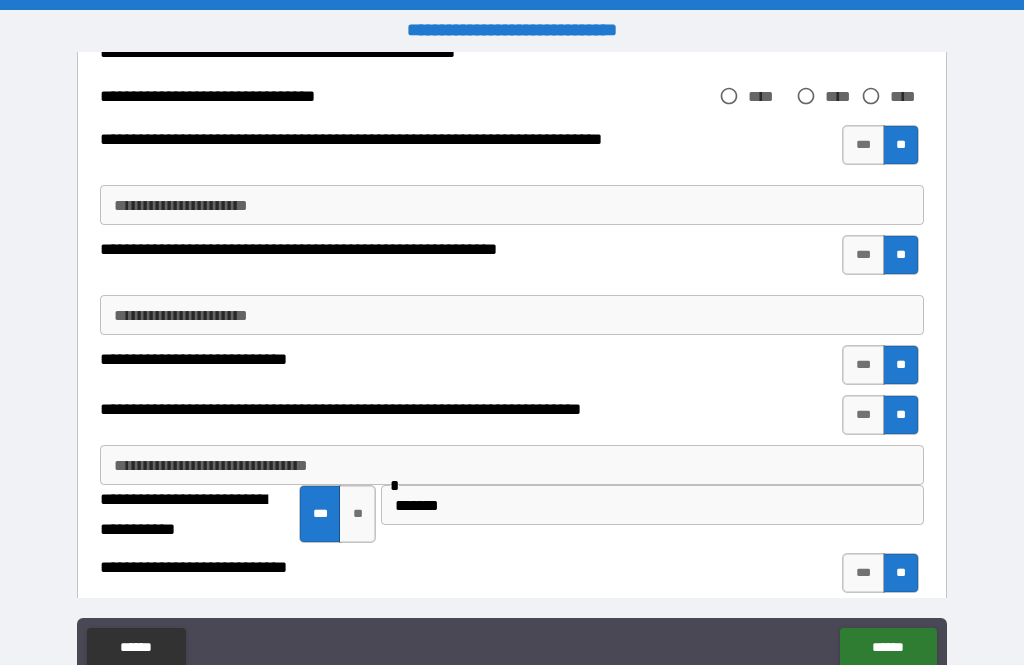 click on "******" at bounding box center (888, 648) 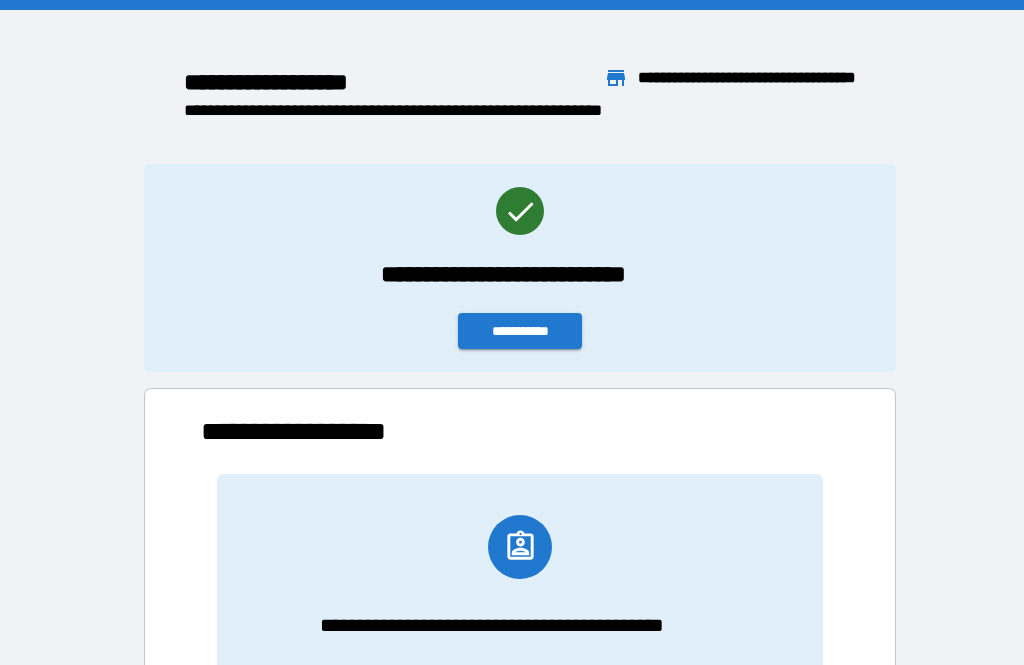 scroll, scrollTop: 111, scrollLeft: 638, axis: both 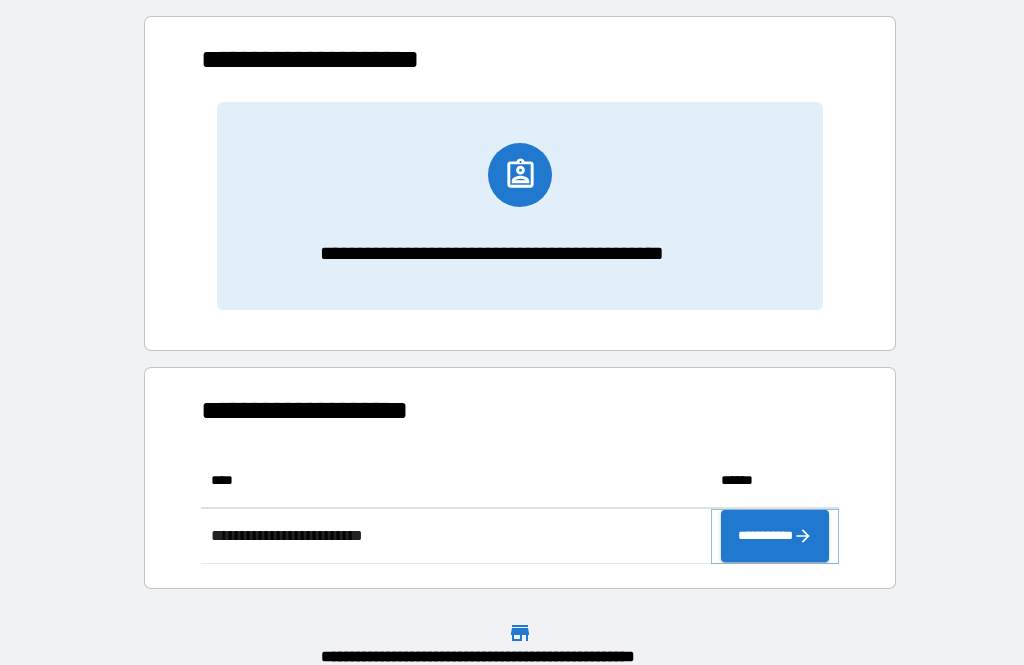 click on "**********" at bounding box center [775, 536] 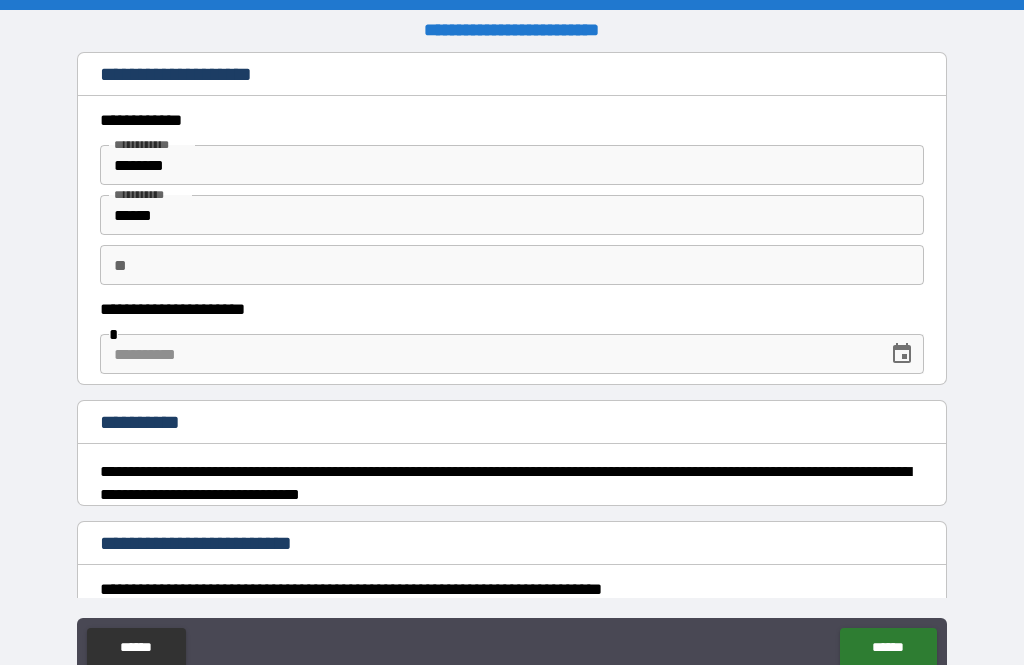 click at bounding box center [487, 354] 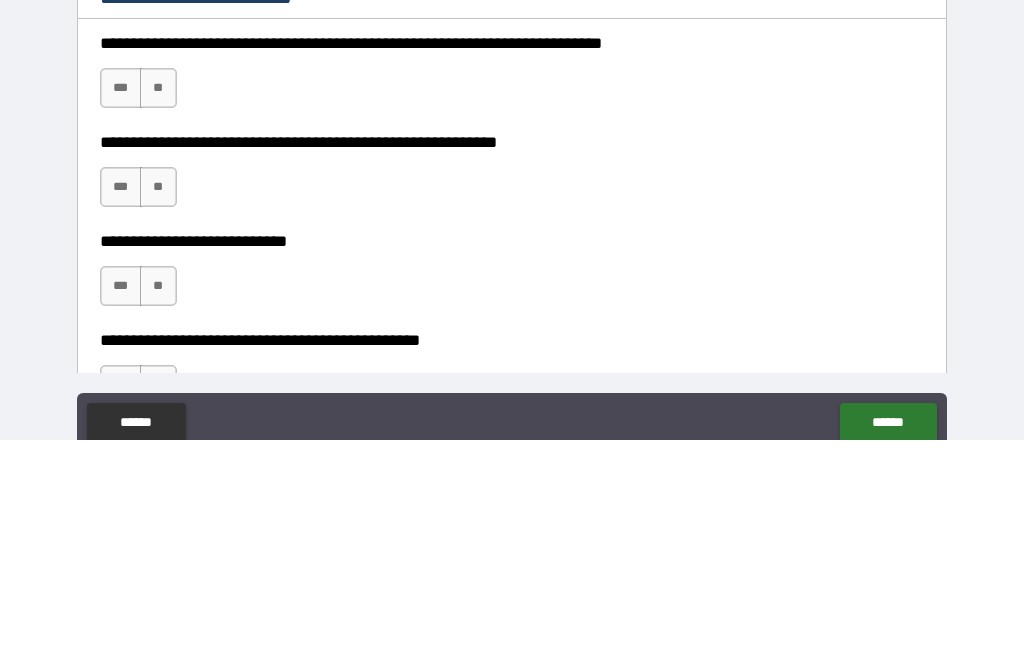 scroll, scrollTop: 329, scrollLeft: 0, axis: vertical 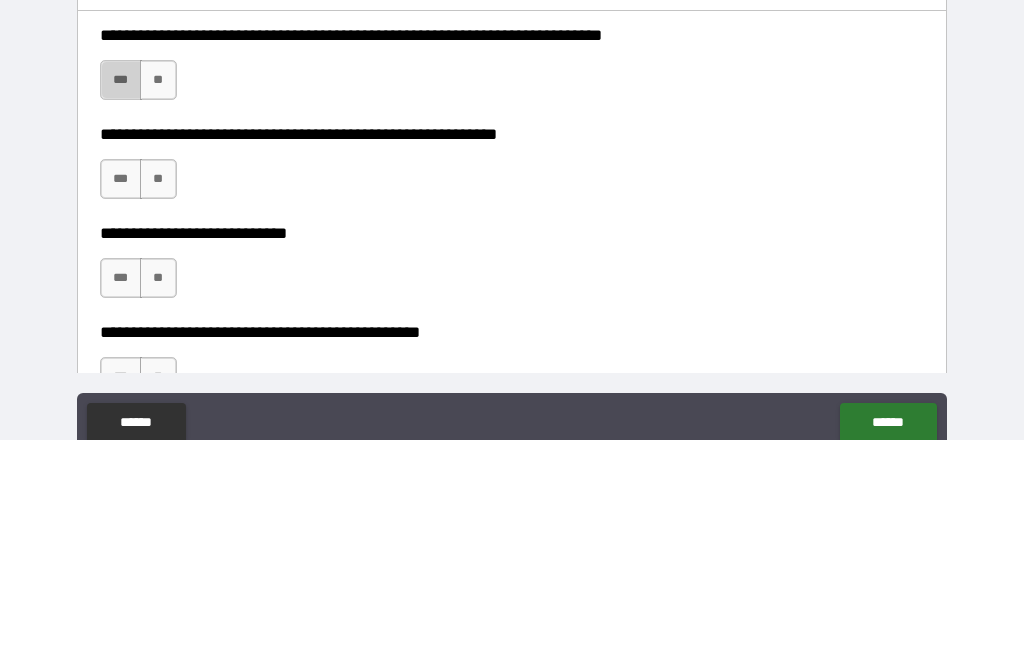 type on "**********" 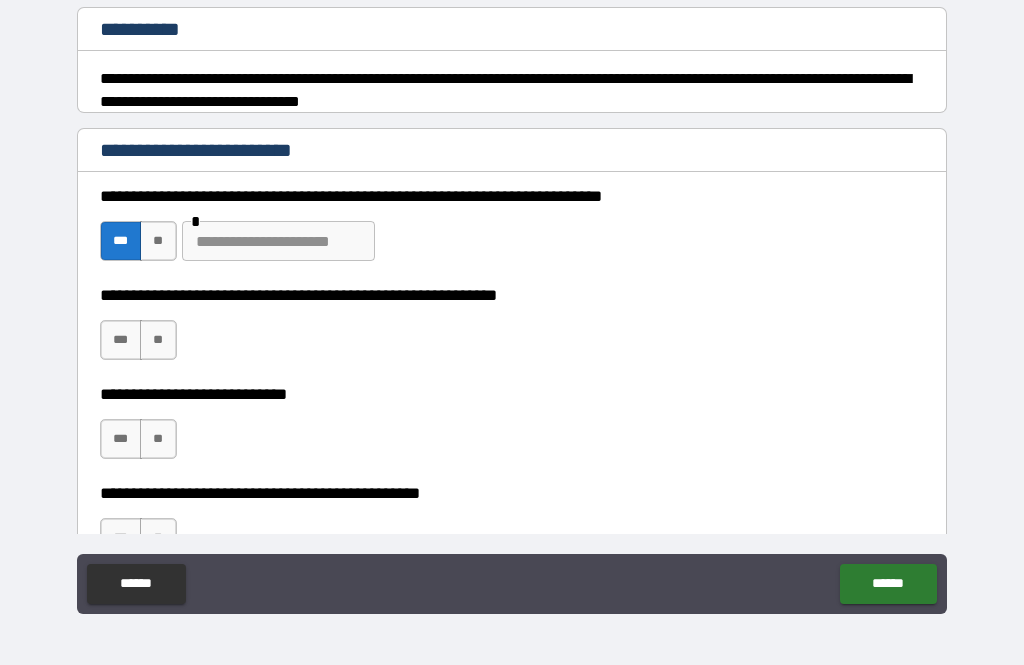 click at bounding box center [278, 241] 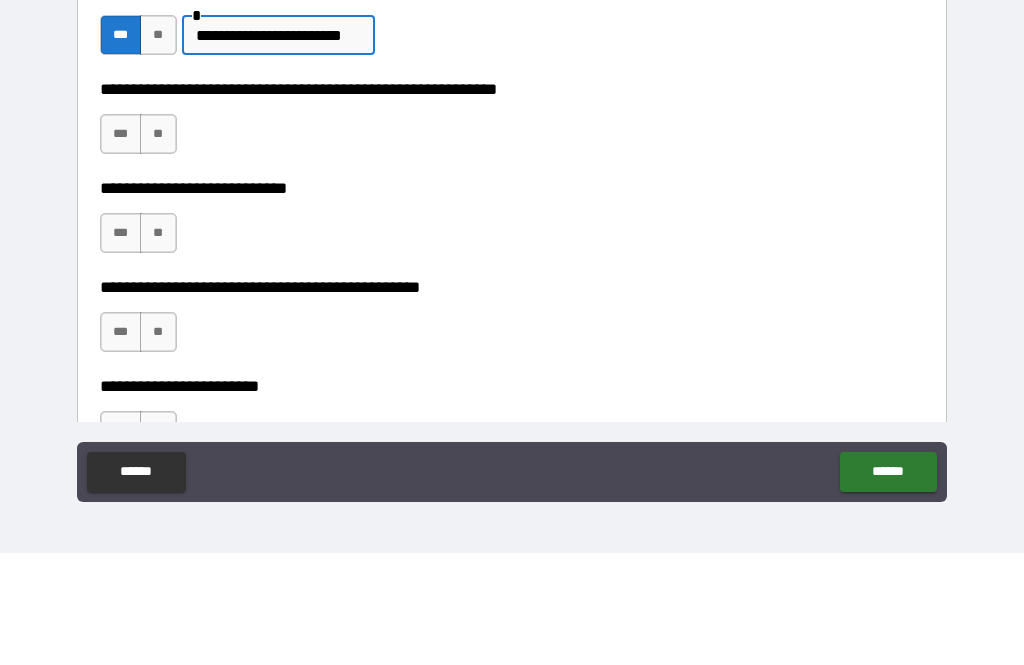 scroll, scrollTop: 423, scrollLeft: 0, axis: vertical 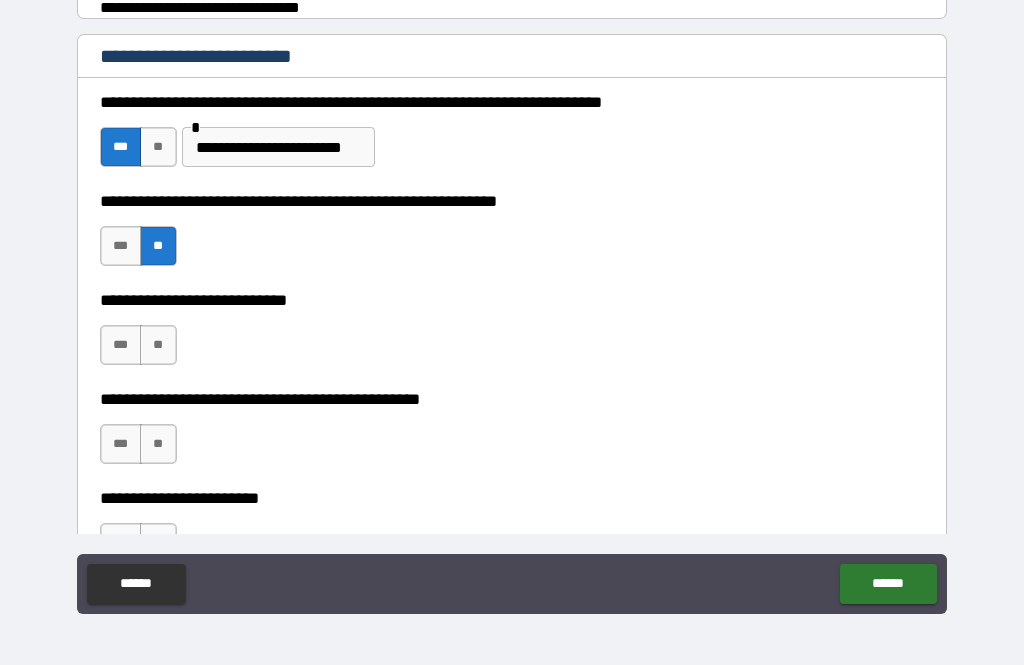 click on "**" at bounding box center (158, 345) 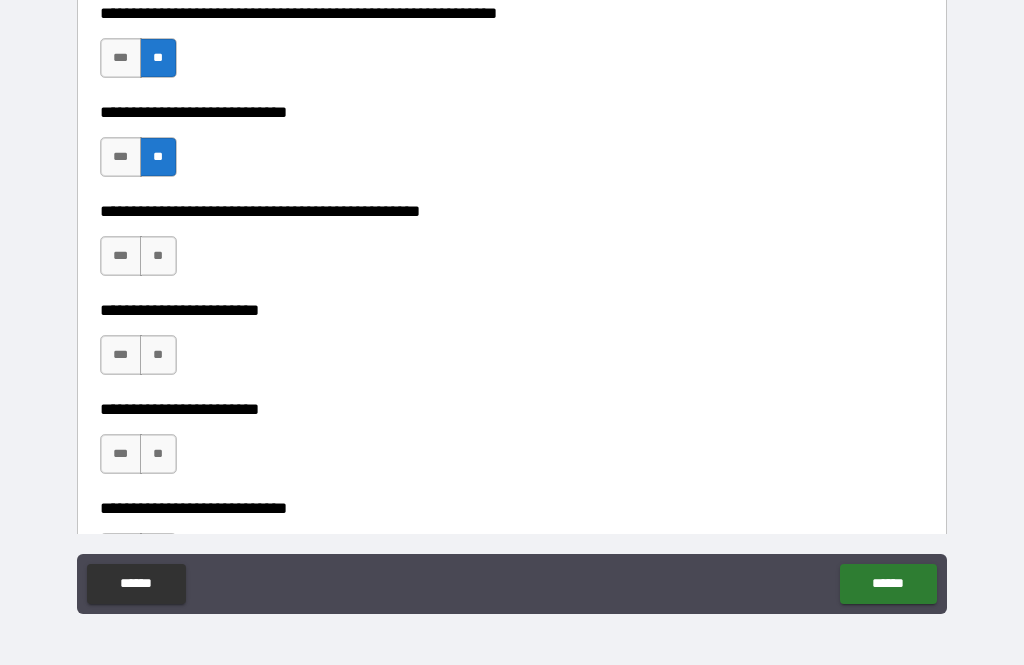 scroll, scrollTop: 614, scrollLeft: 0, axis: vertical 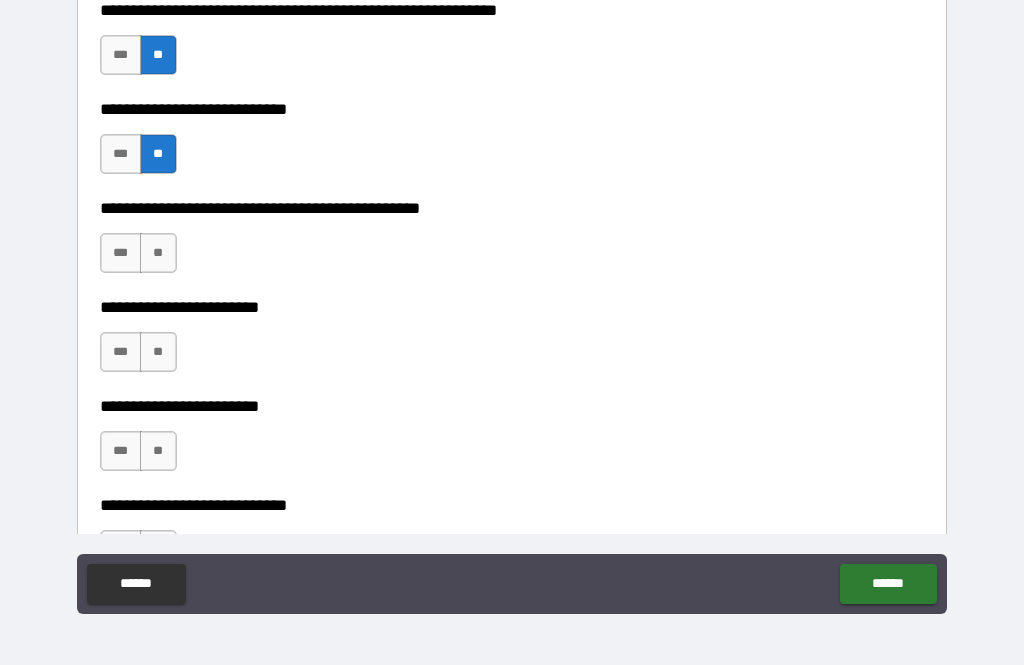 click on "***" at bounding box center (121, 253) 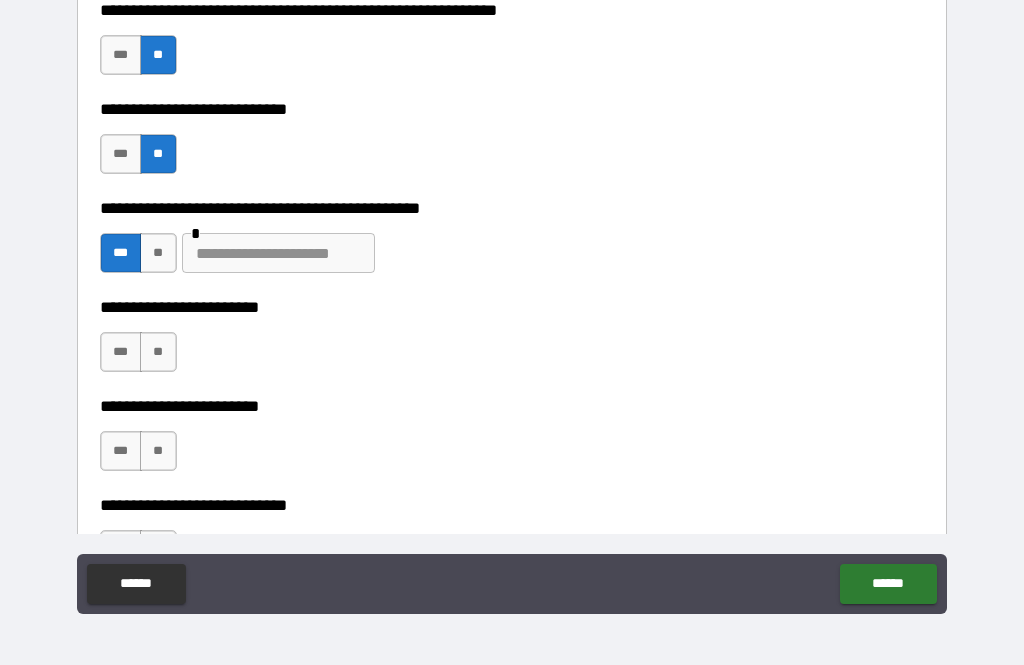 click at bounding box center [278, 253] 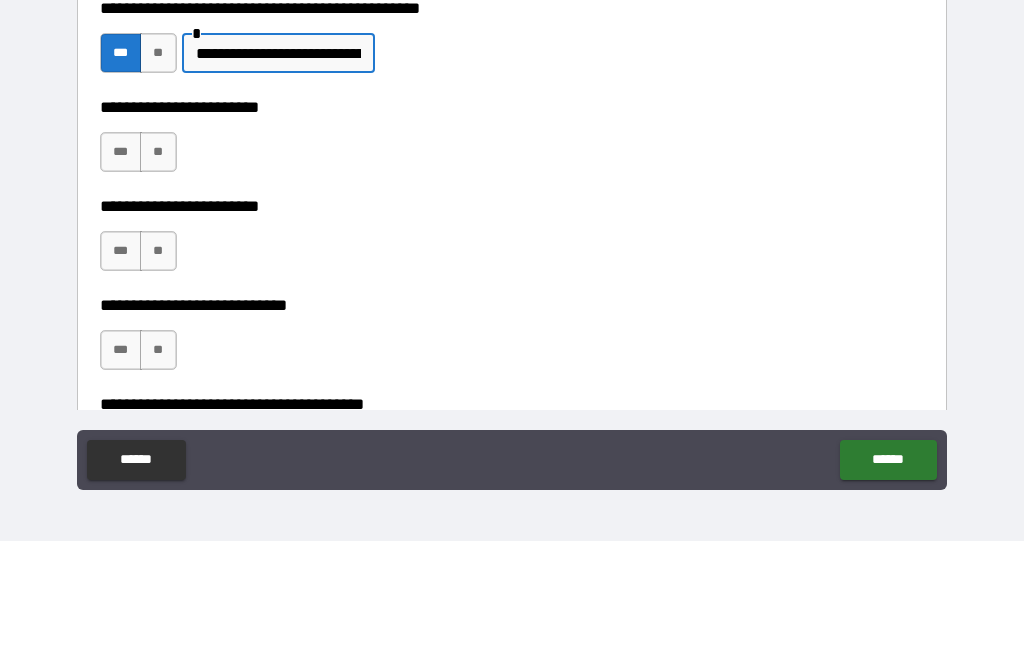 scroll, scrollTop: 700, scrollLeft: 0, axis: vertical 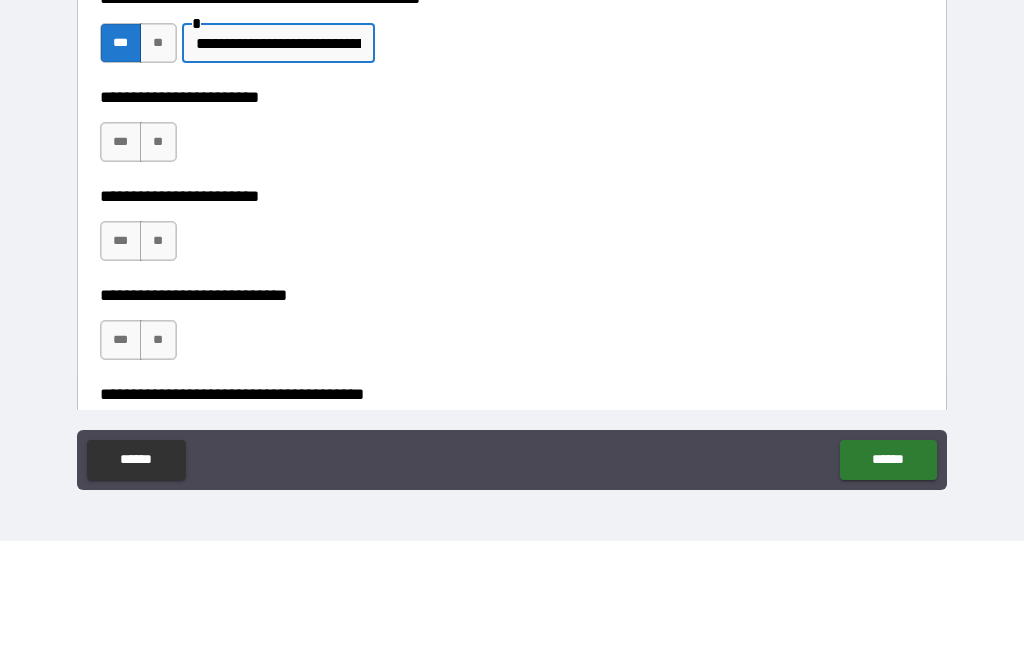 type on "**********" 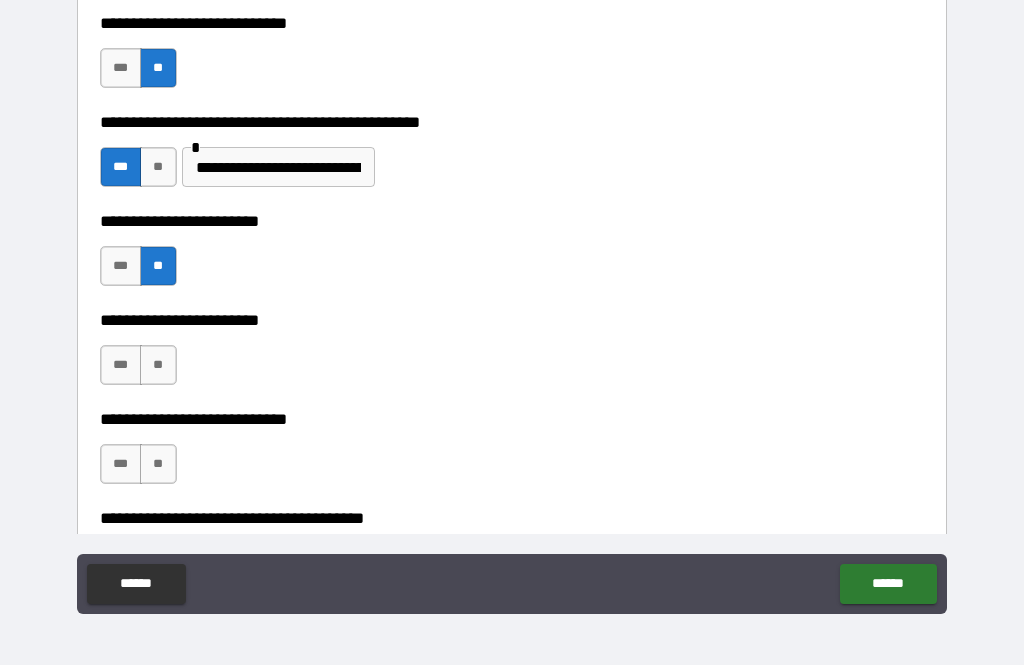 click on "**" at bounding box center [158, 365] 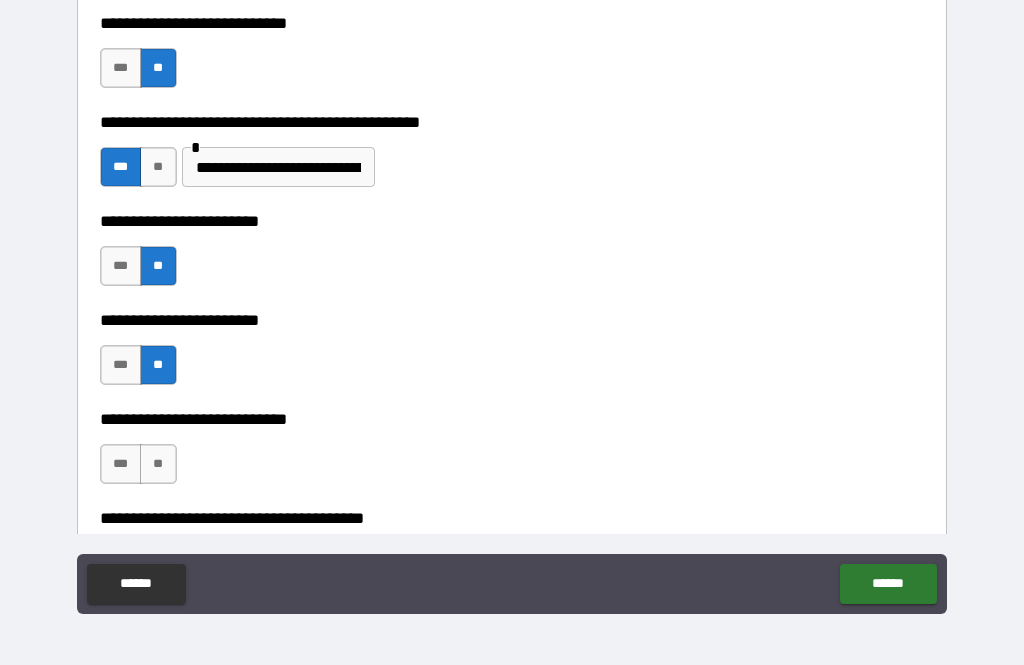 click on "***" at bounding box center (121, 464) 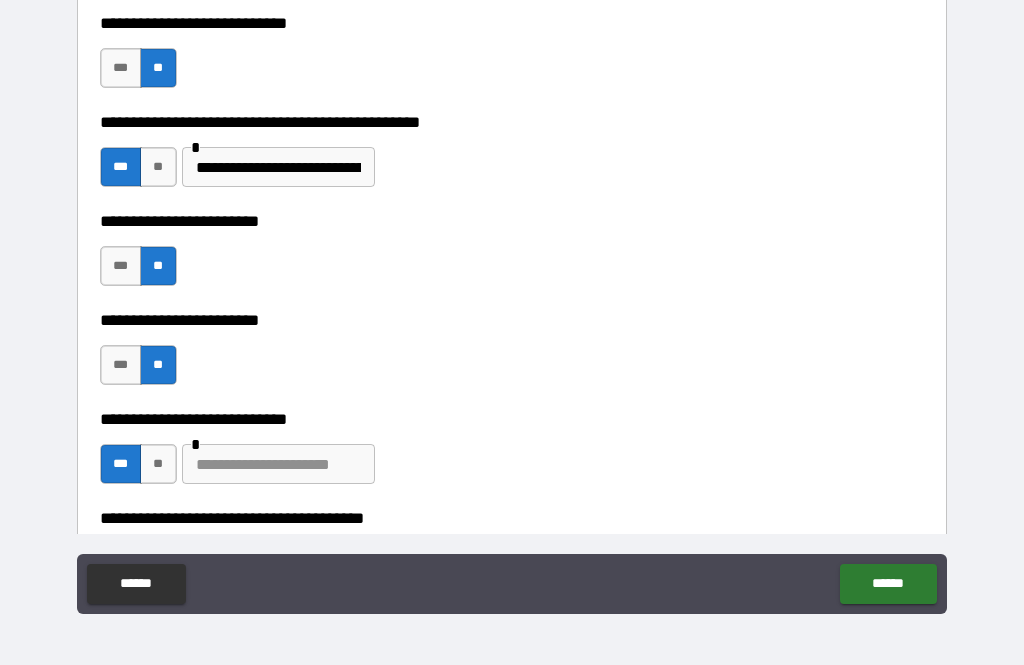 click at bounding box center (278, 464) 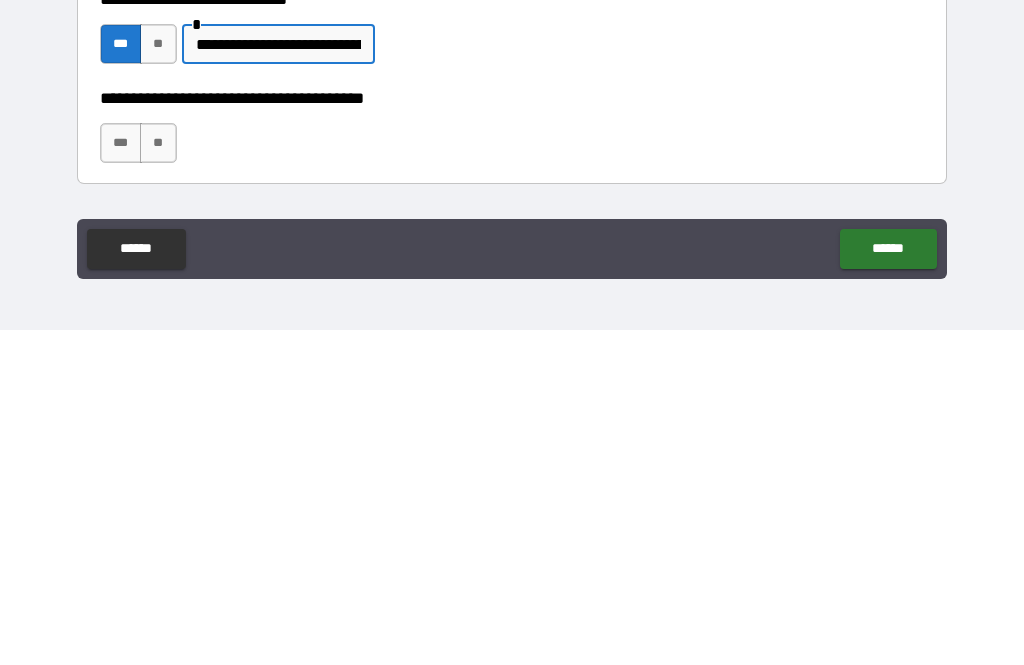 scroll, scrollTop: 786, scrollLeft: 0, axis: vertical 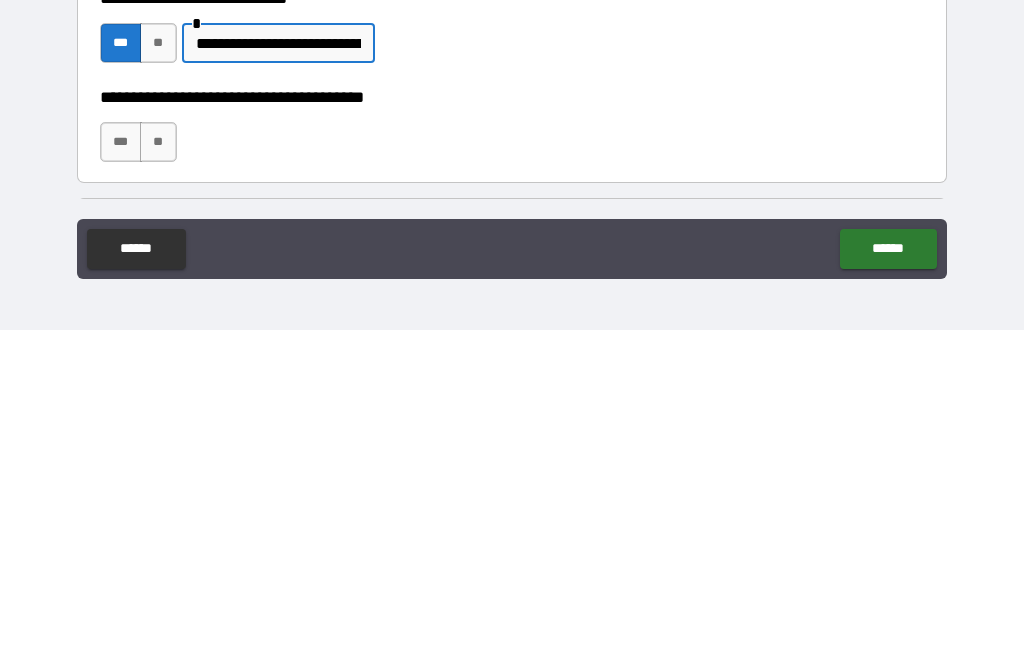 type on "**********" 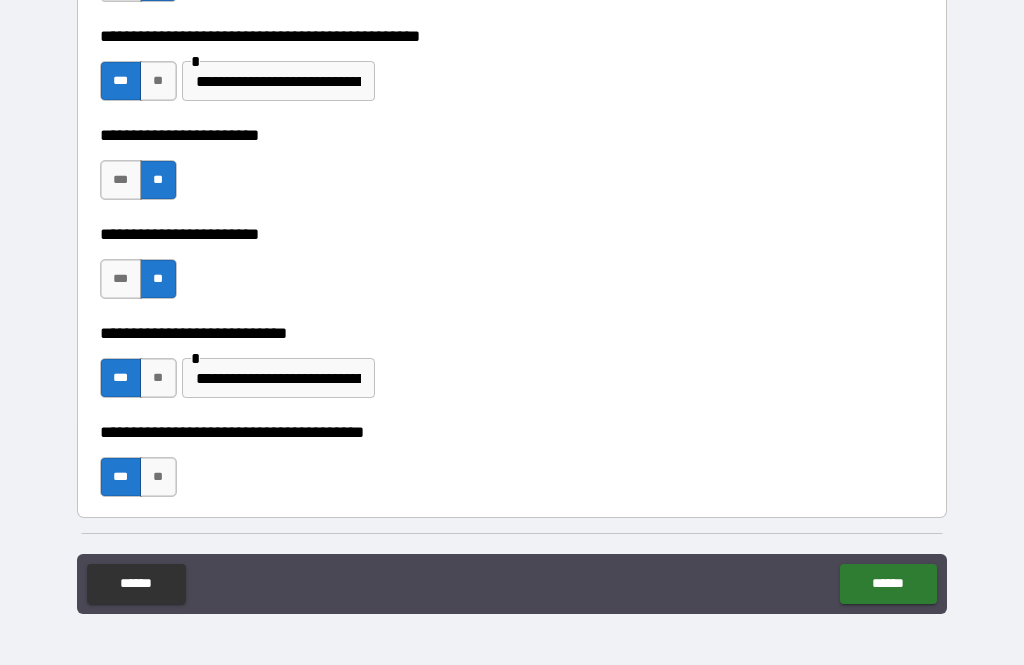 click on "******" at bounding box center [888, 584] 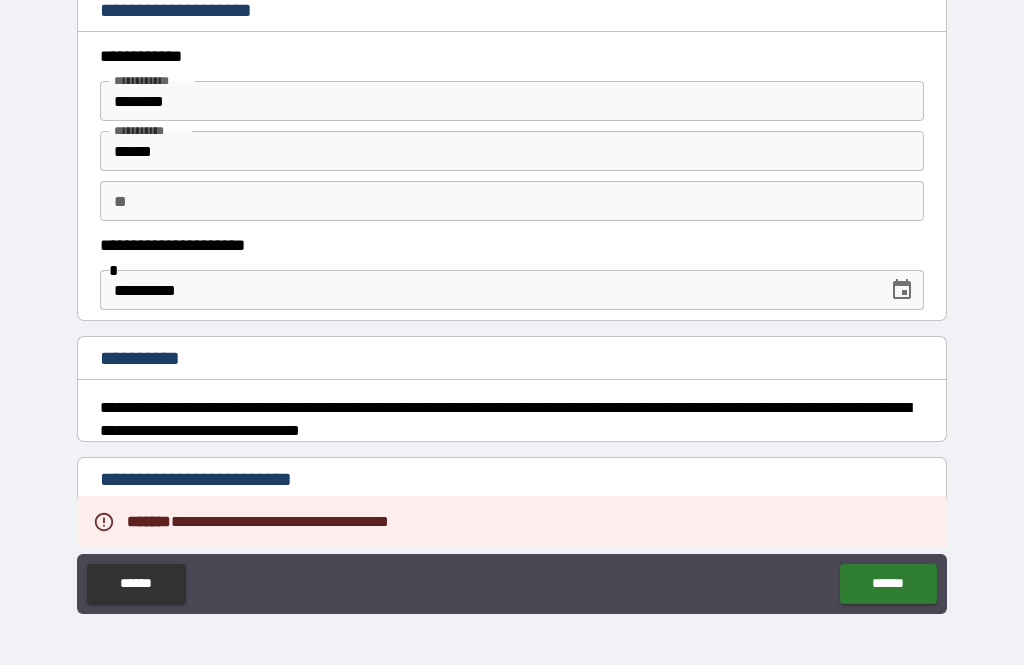 scroll, scrollTop: 0, scrollLeft: 0, axis: both 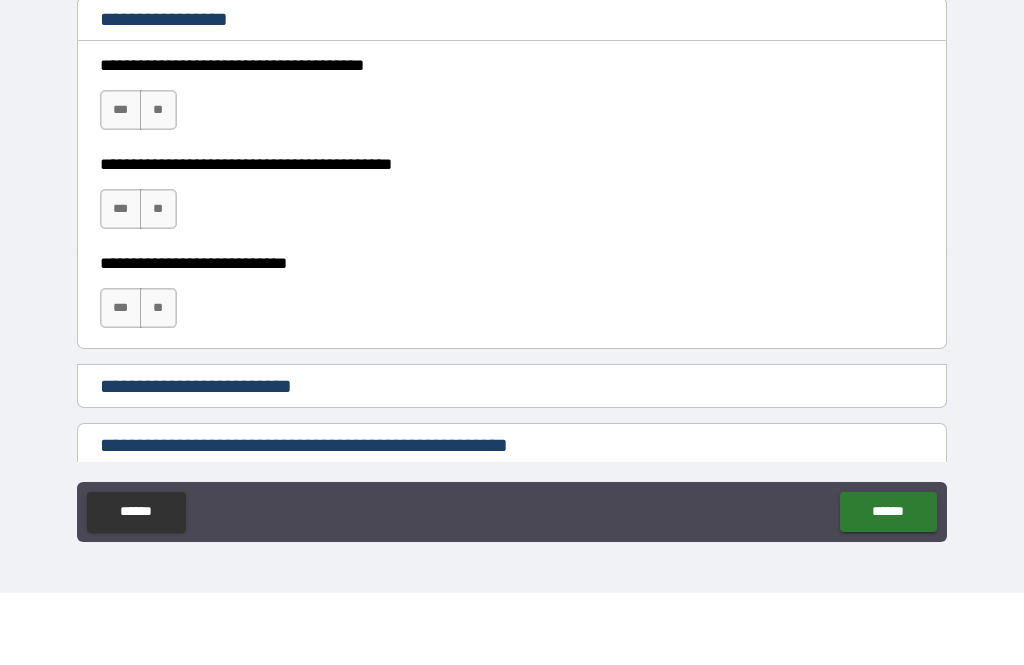 type on "*" 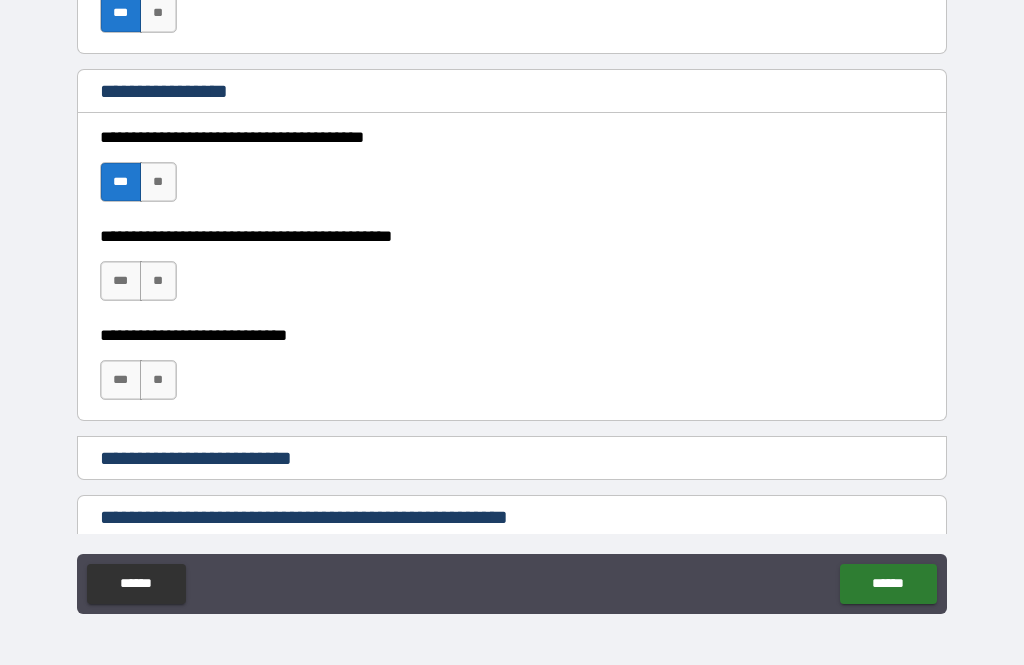 click on "**" at bounding box center [158, 281] 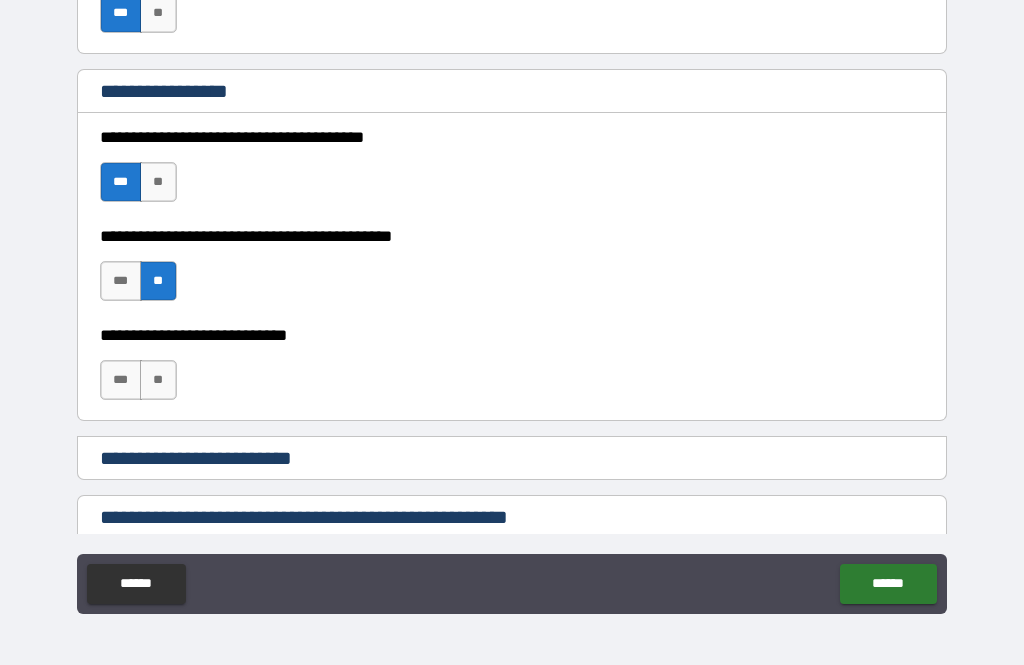 click on "***" at bounding box center [121, 380] 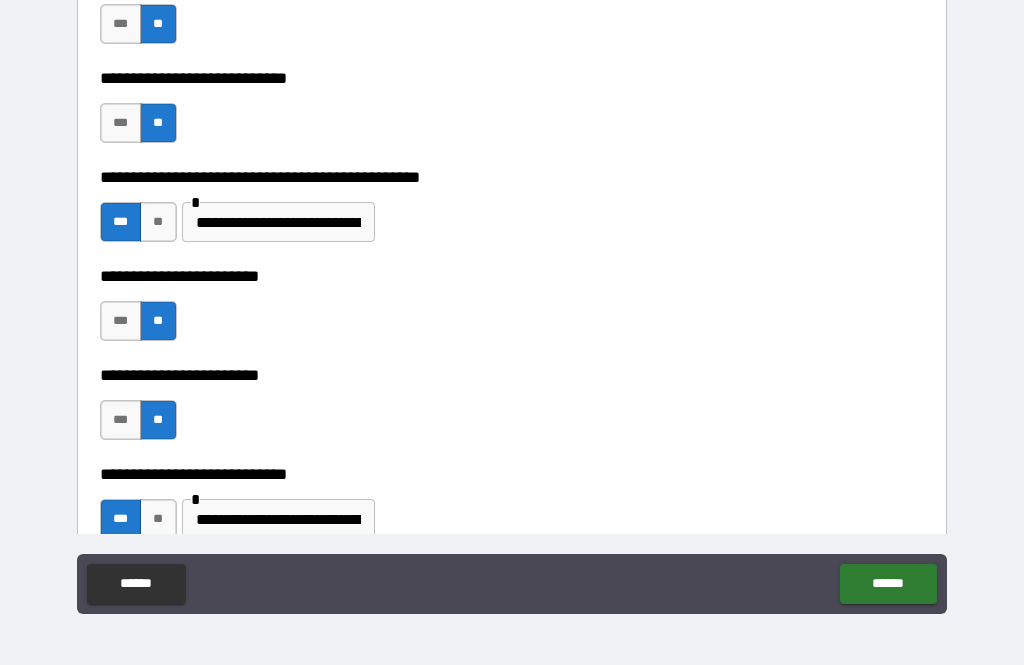 scroll, scrollTop: 695, scrollLeft: 0, axis: vertical 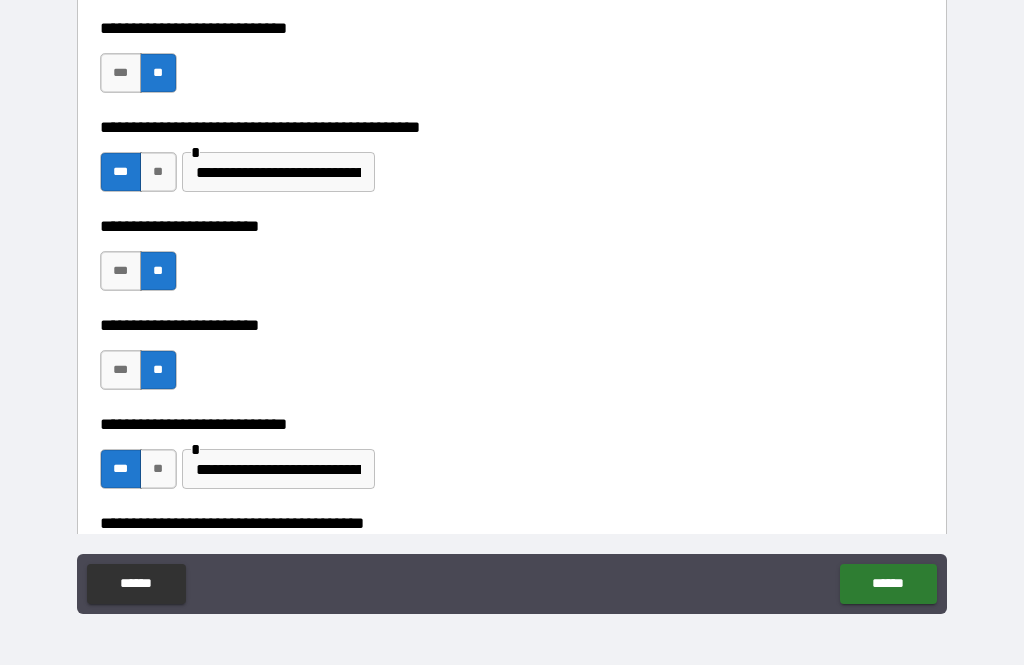 click on "**********" at bounding box center [278, 172] 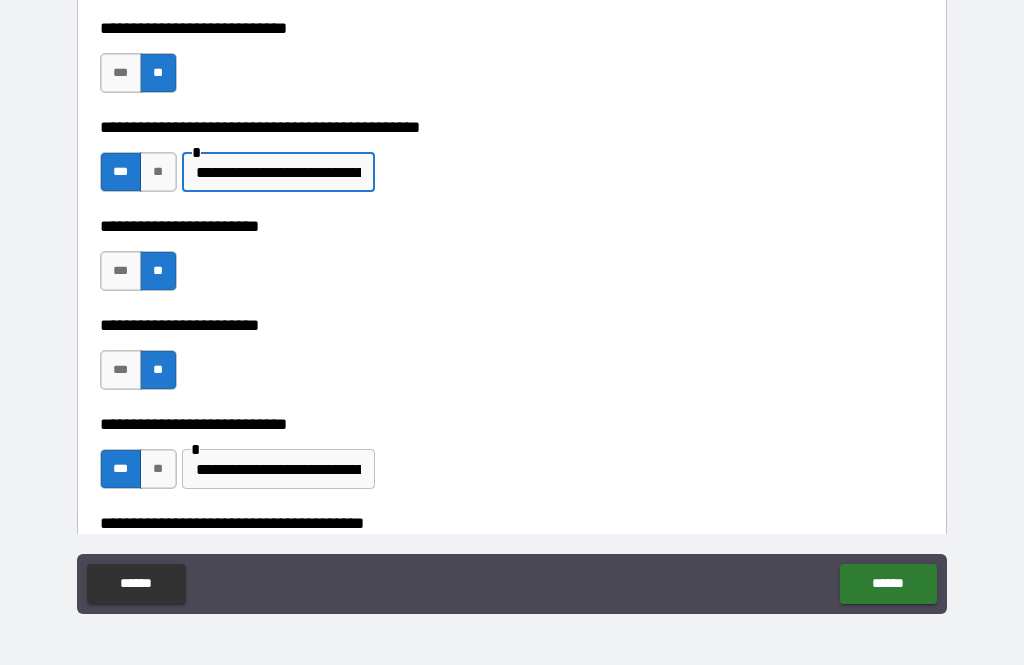click on "**********" at bounding box center (278, 172) 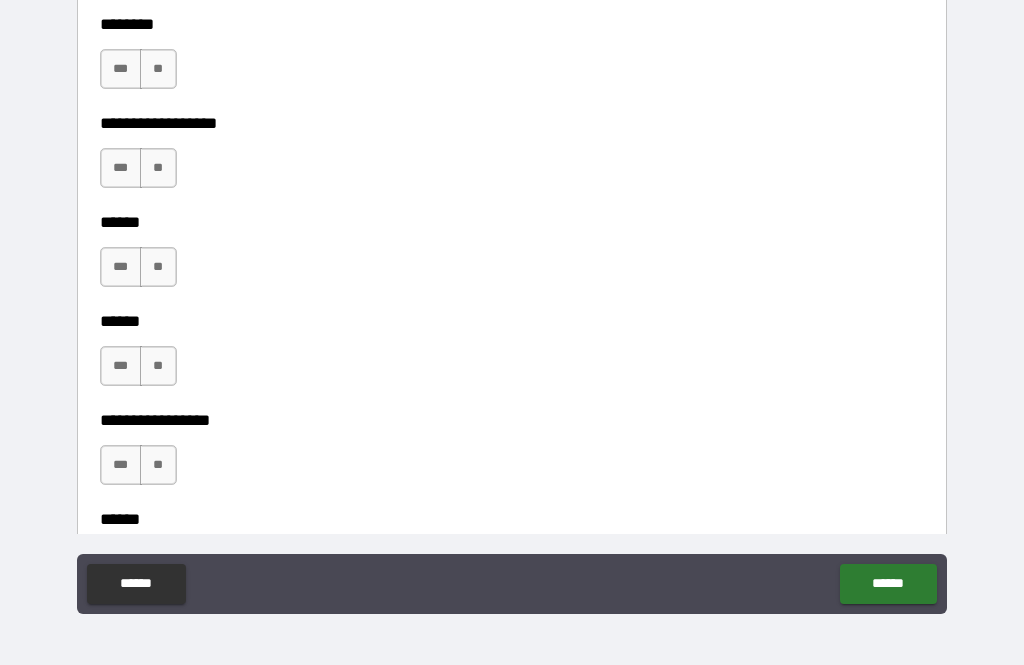 scroll, scrollTop: 1794, scrollLeft: 0, axis: vertical 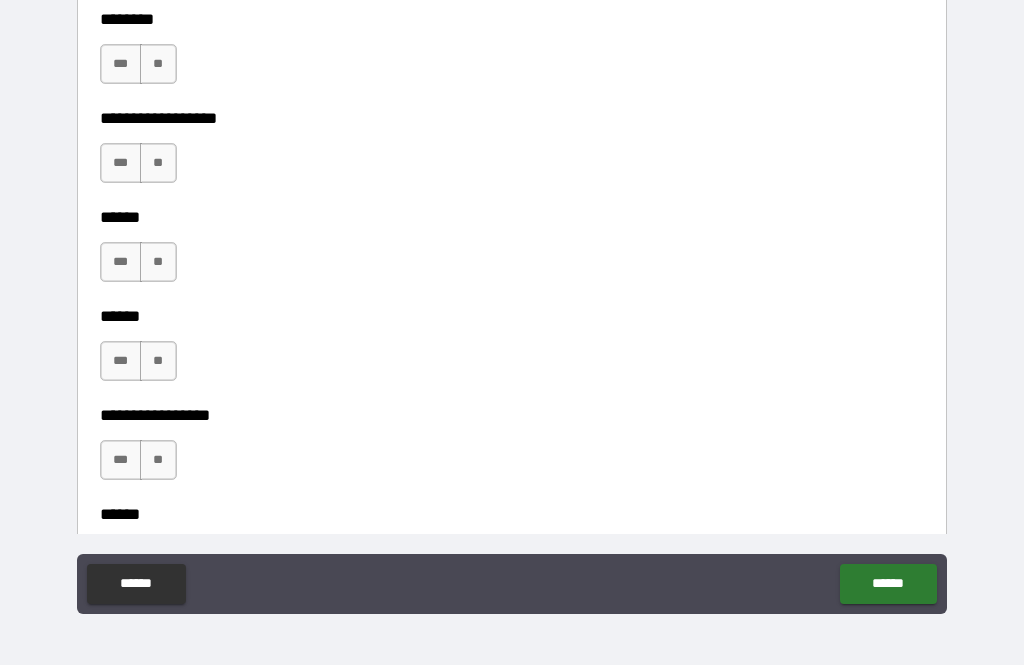type on "**********" 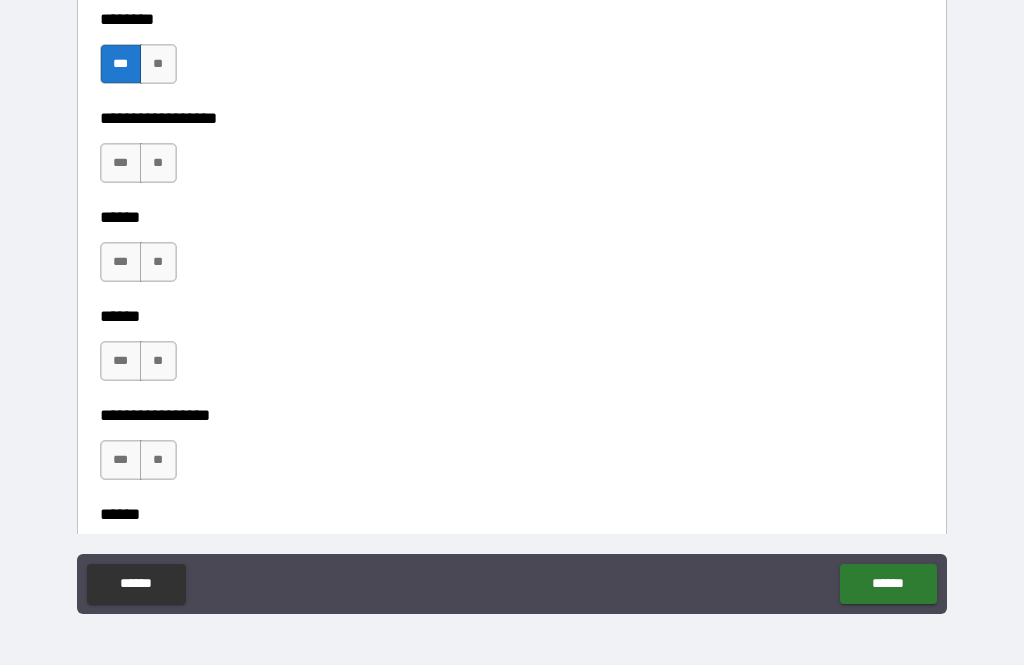click on "**" at bounding box center [158, 163] 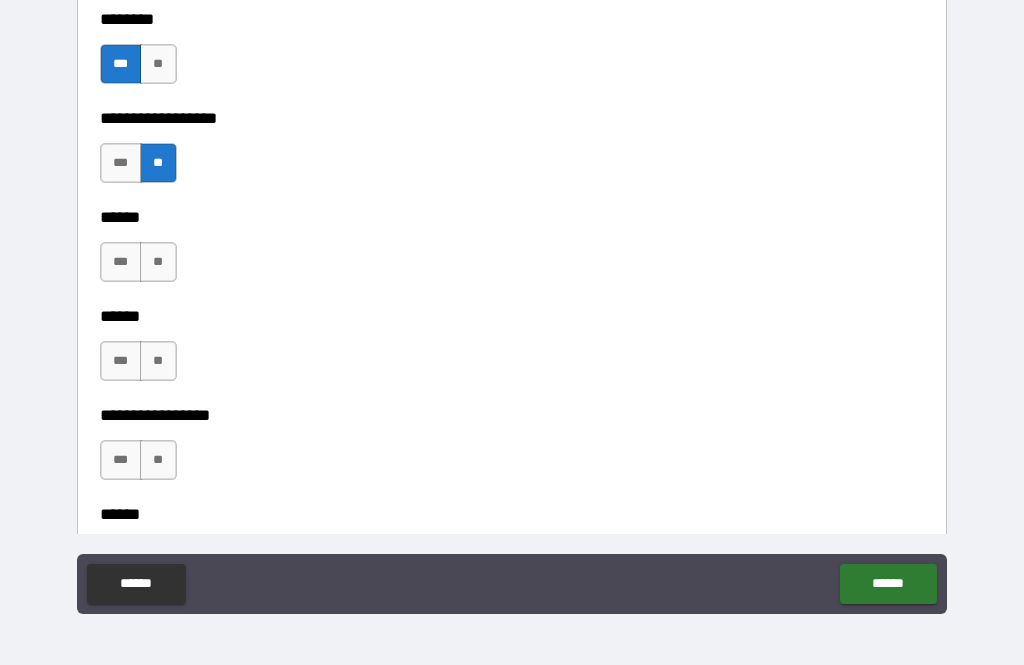 click on "**" at bounding box center (158, 262) 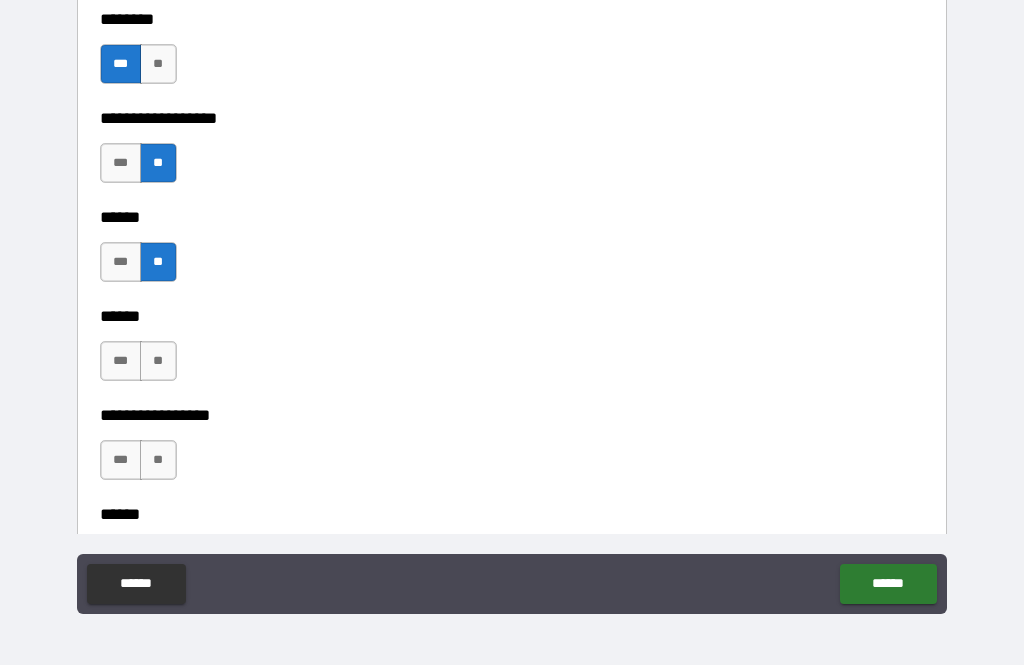 click on "**" at bounding box center [158, 361] 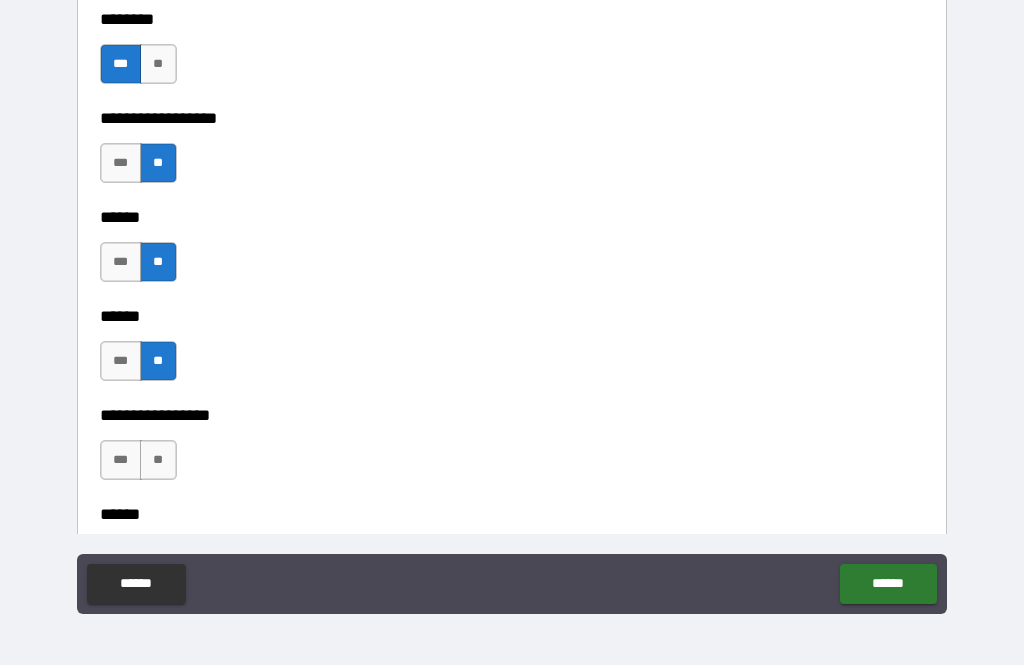 click on "**" at bounding box center (158, 460) 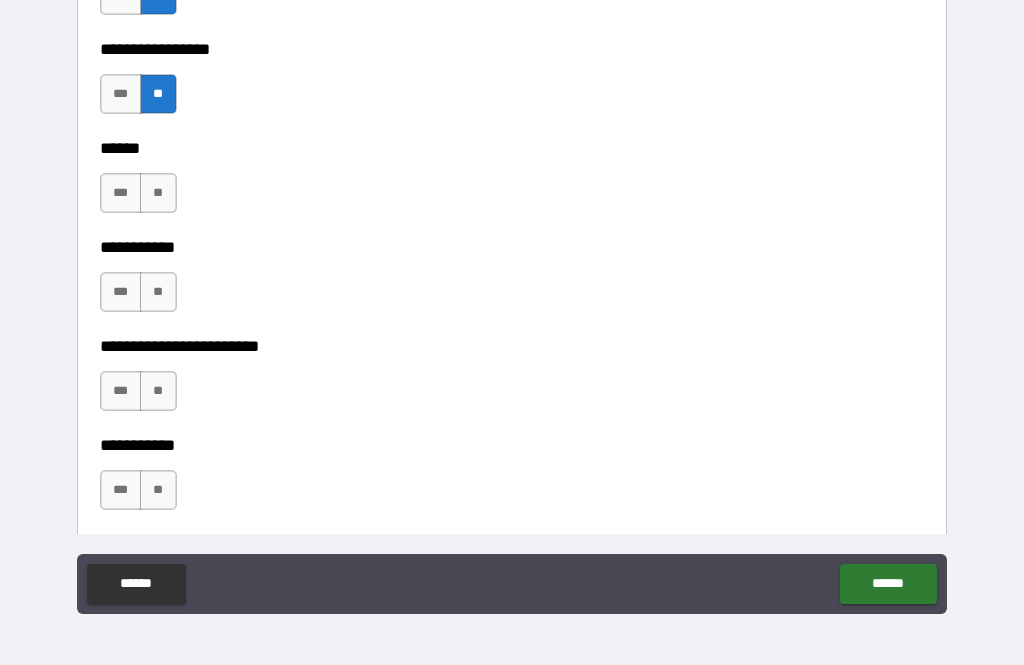 scroll, scrollTop: 2186, scrollLeft: 0, axis: vertical 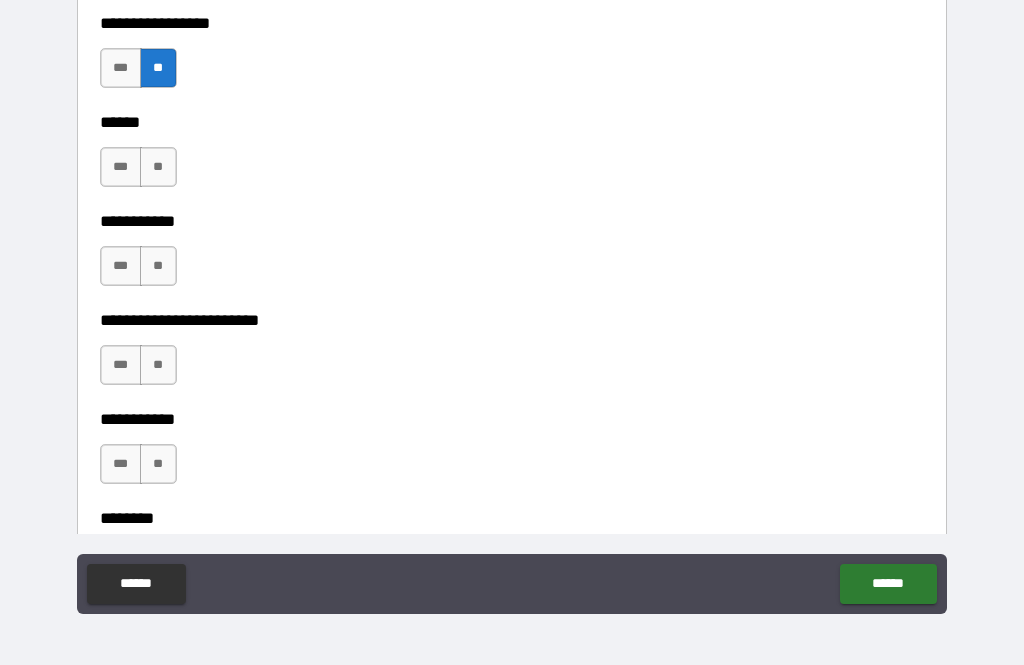 click on "**" at bounding box center (158, 167) 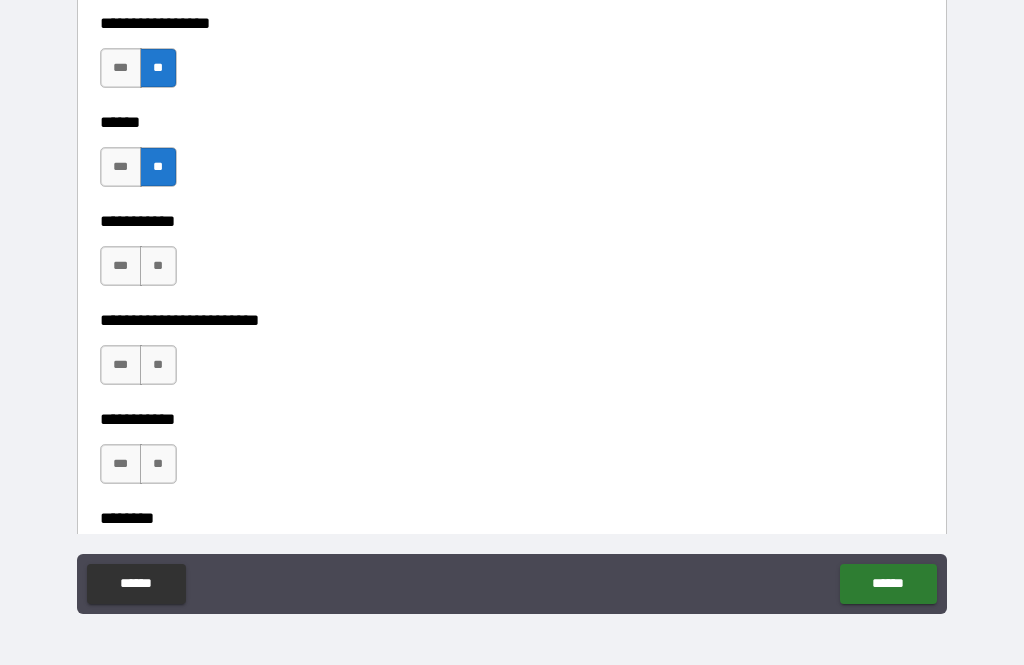 click on "**" at bounding box center [158, 266] 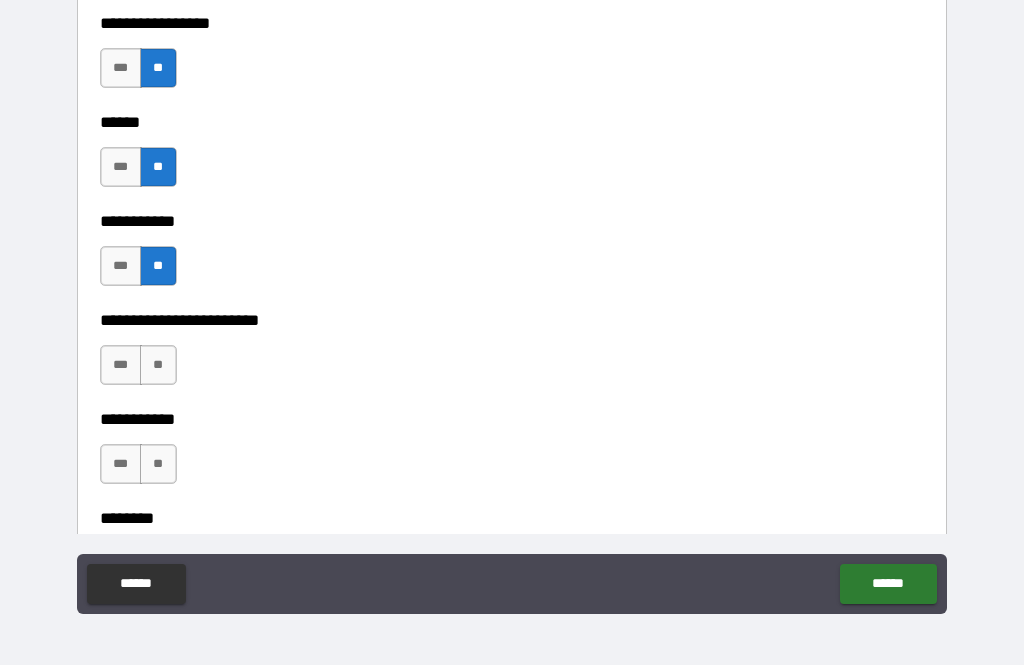 click on "**" at bounding box center [158, 365] 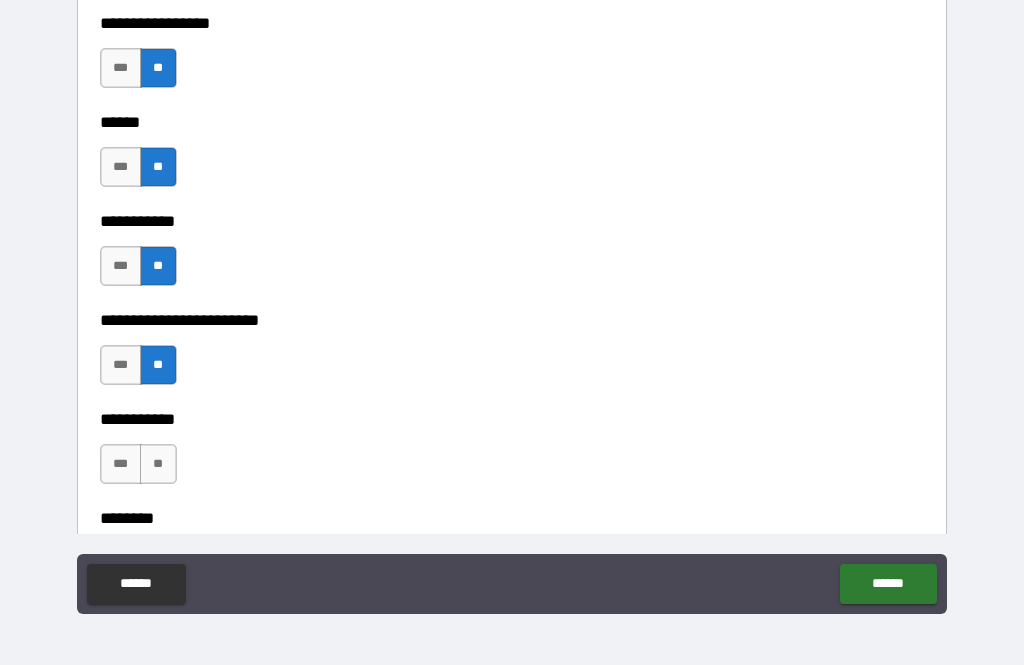 click on "**" at bounding box center (158, 464) 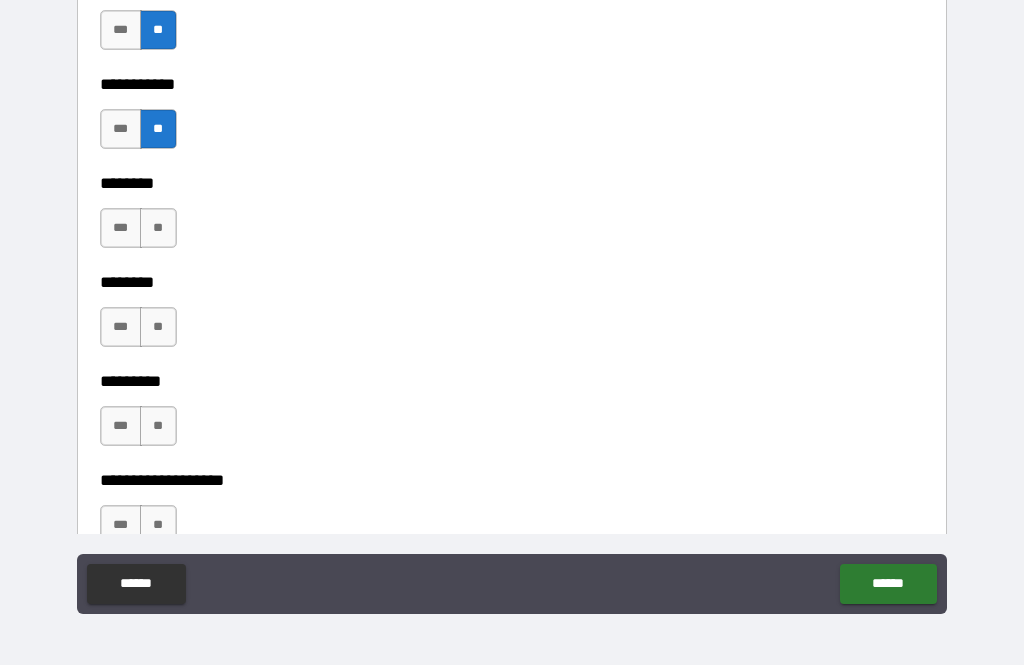 scroll, scrollTop: 2529, scrollLeft: 0, axis: vertical 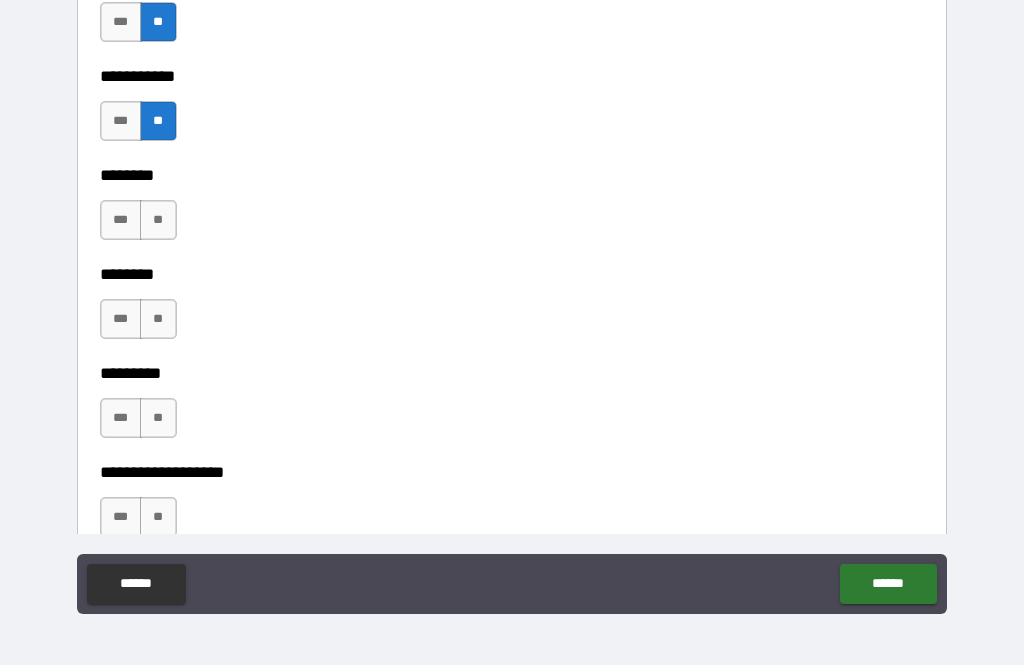 click on "**" at bounding box center [158, 220] 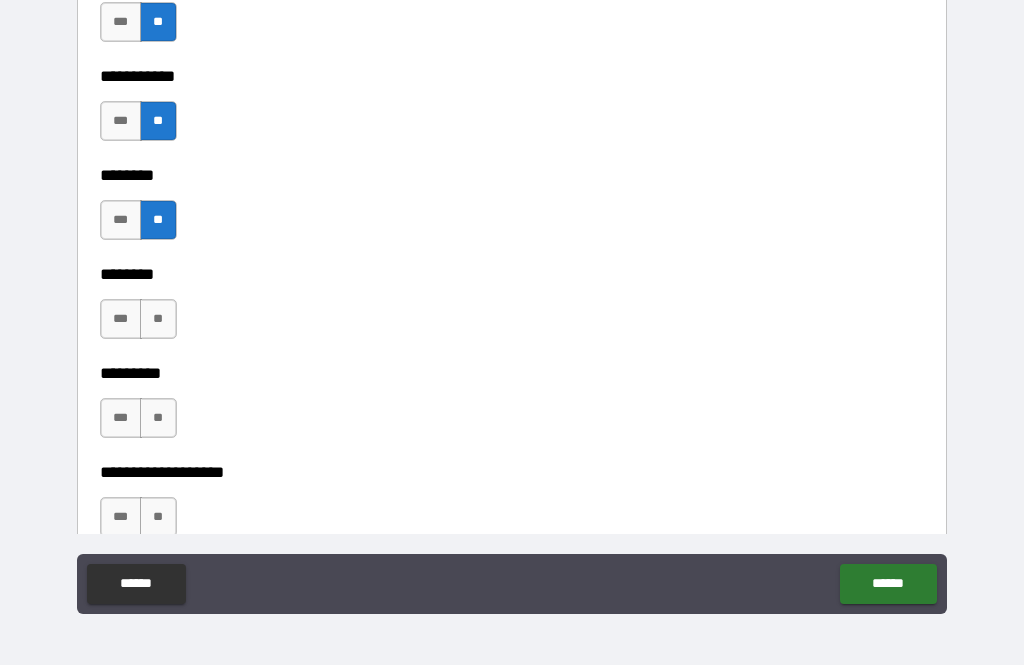 click on "**" at bounding box center [158, 319] 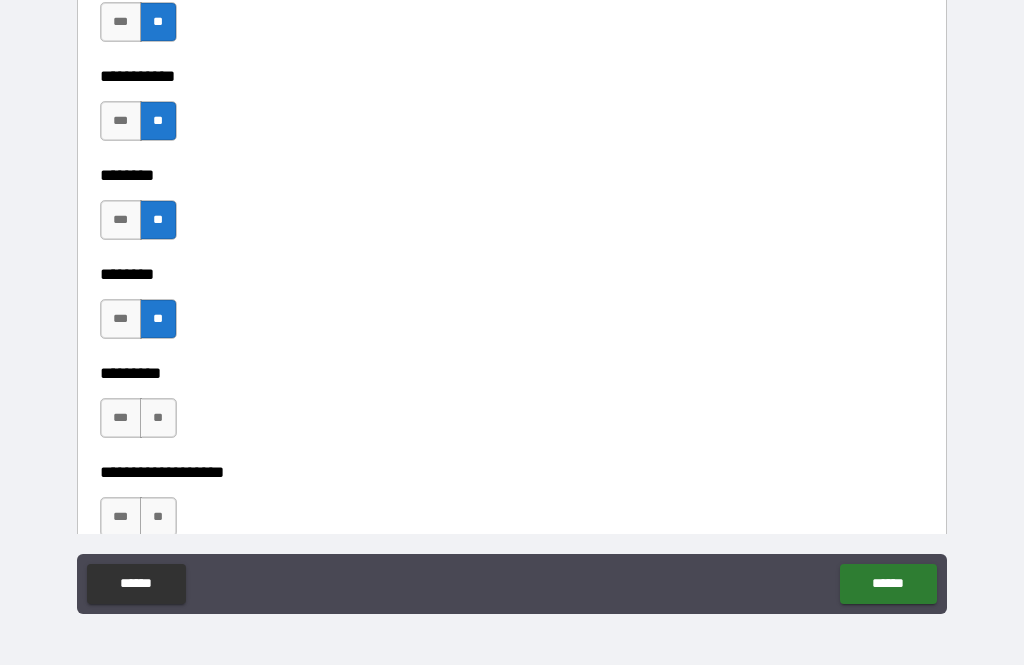 click on "**" at bounding box center [158, 418] 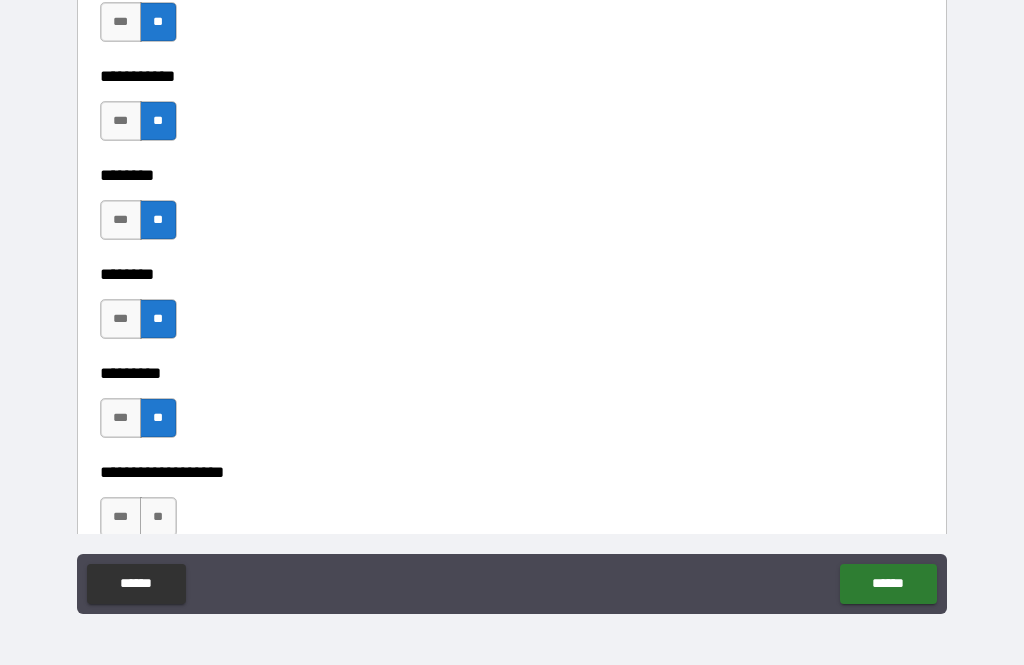 click on "***" at bounding box center (121, 418) 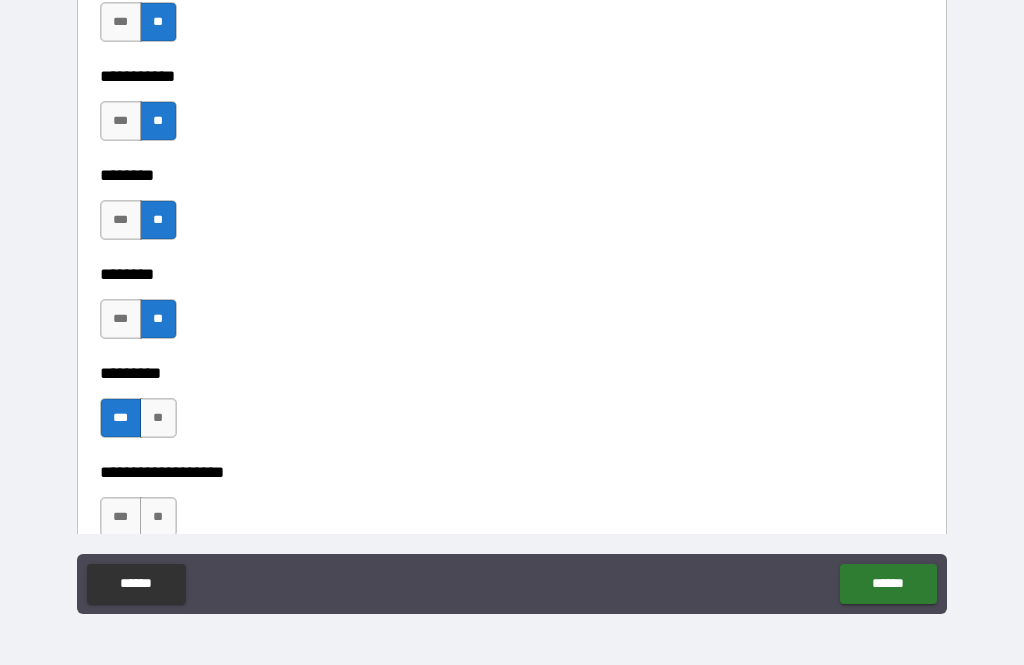 click on "**" at bounding box center [158, 517] 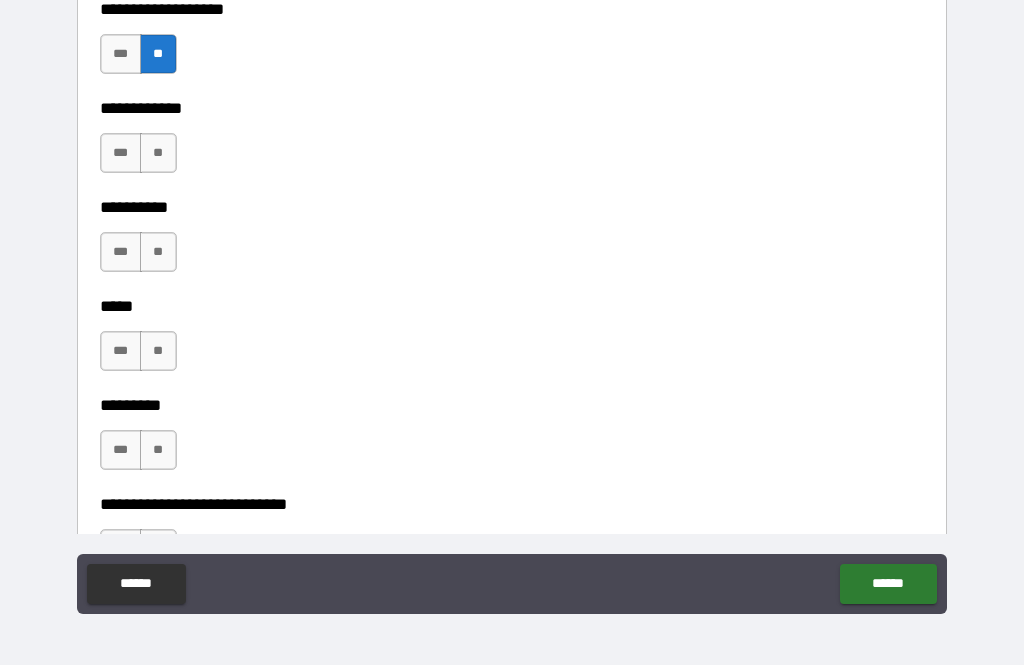 scroll, scrollTop: 2986, scrollLeft: 0, axis: vertical 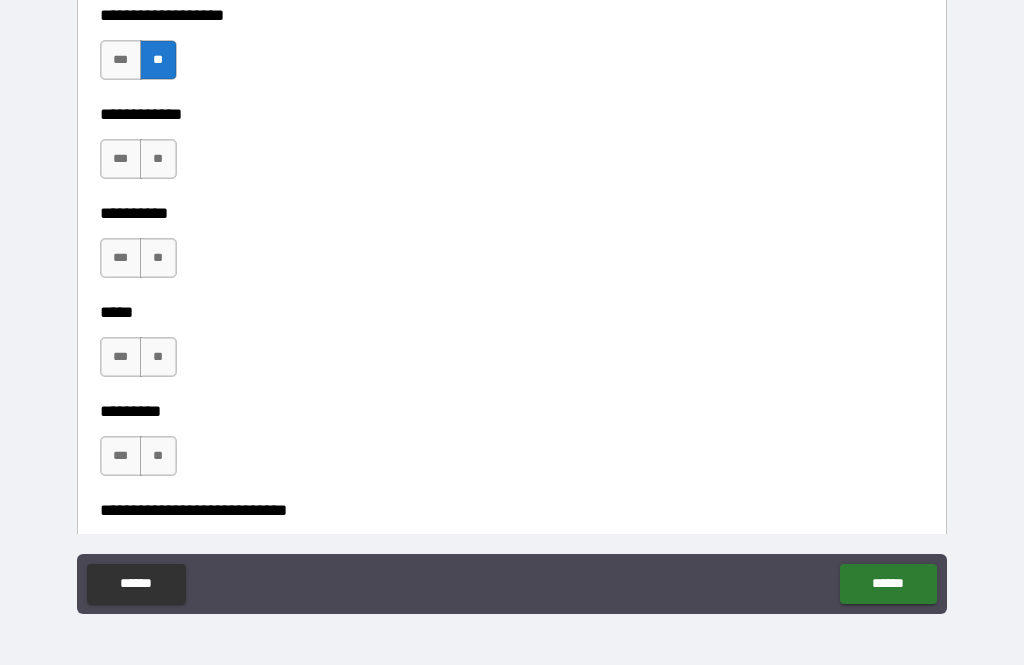 click on "**" at bounding box center (158, 159) 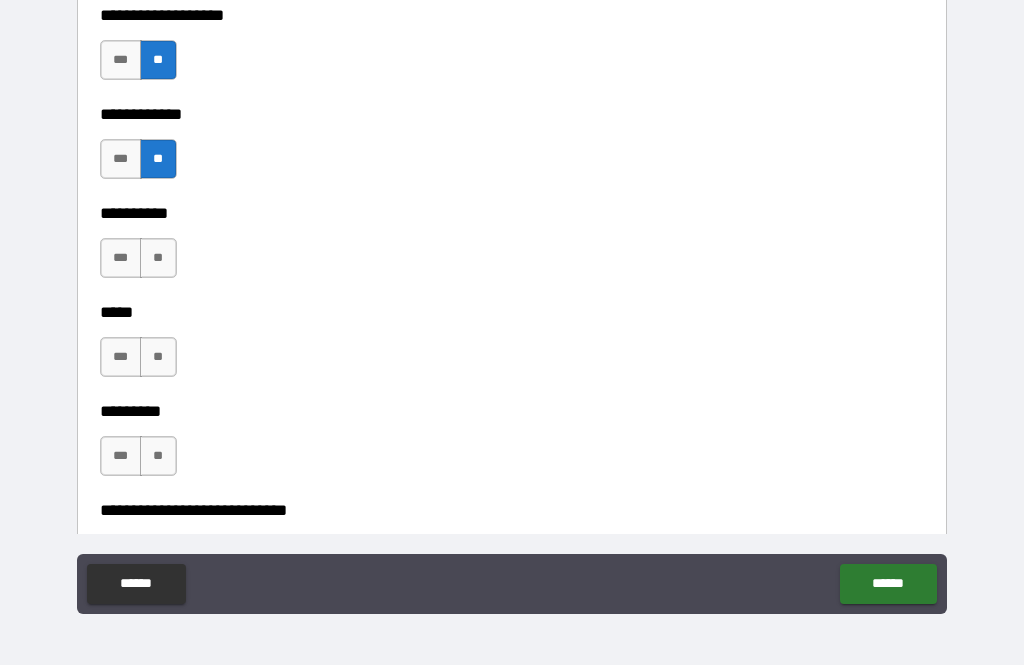 click on "**" at bounding box center [158, 258] 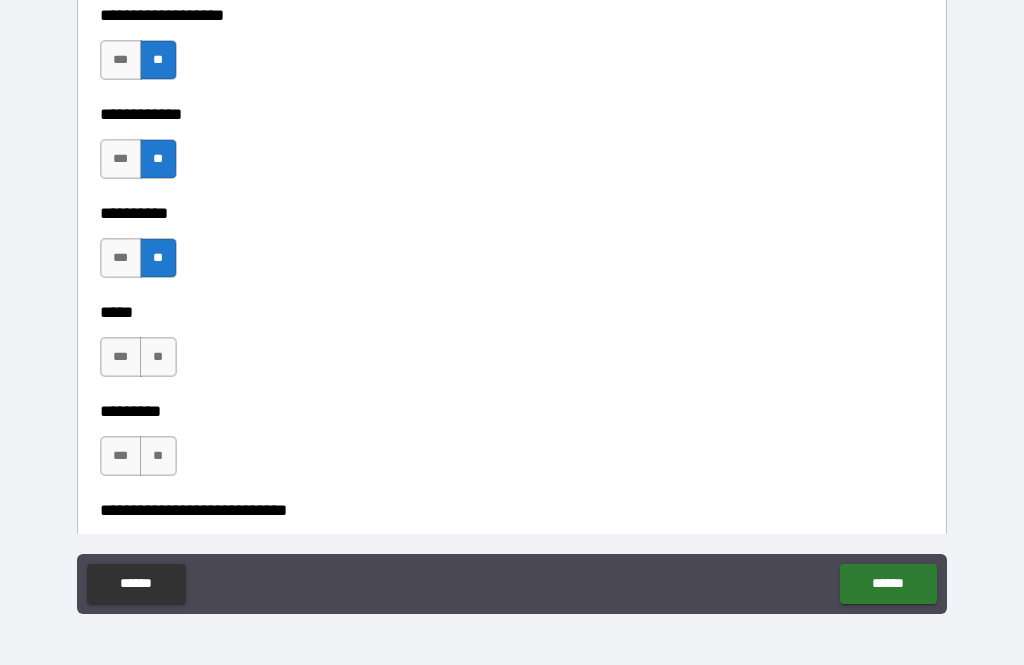 click on "**" at bounding box center (158, 357) 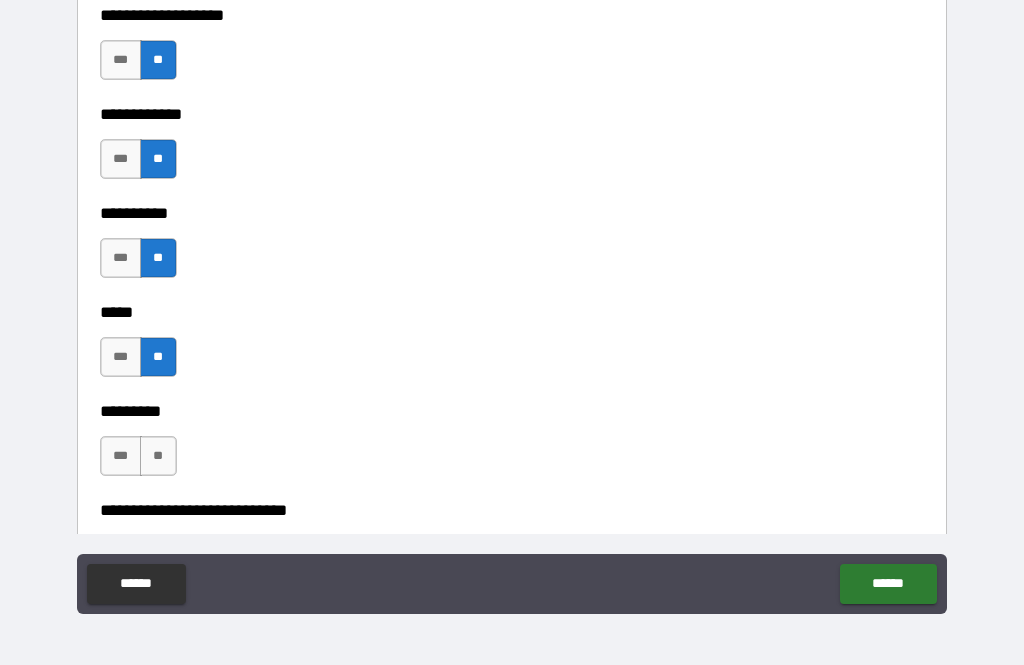 click on "**" at bounding box center [158, 456] 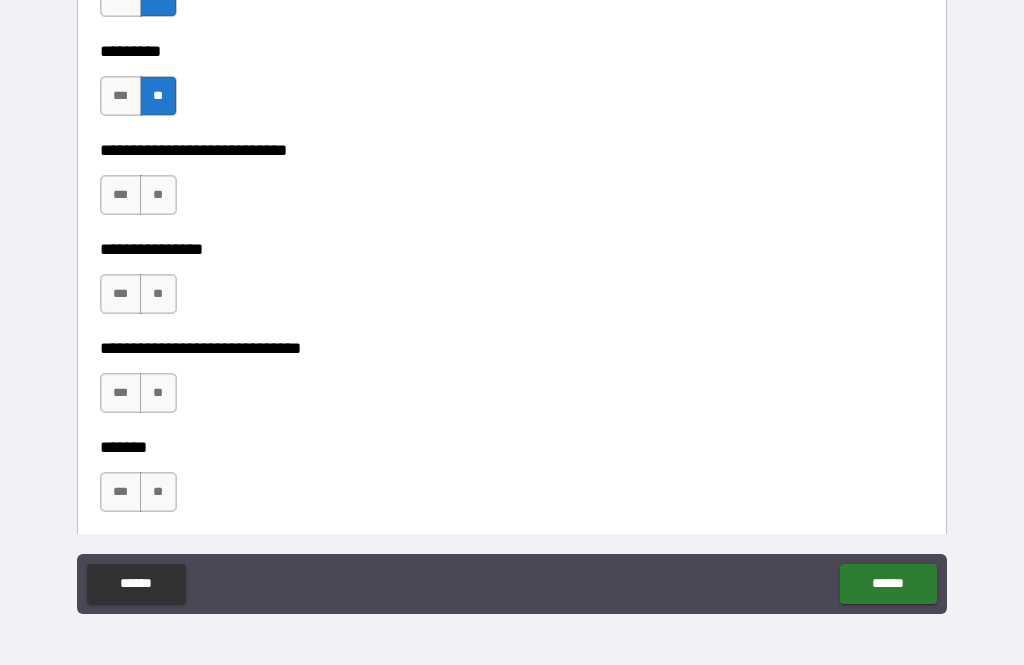 scroll, scrollTop: 3348, scrollLeft: 0, axis: vertical 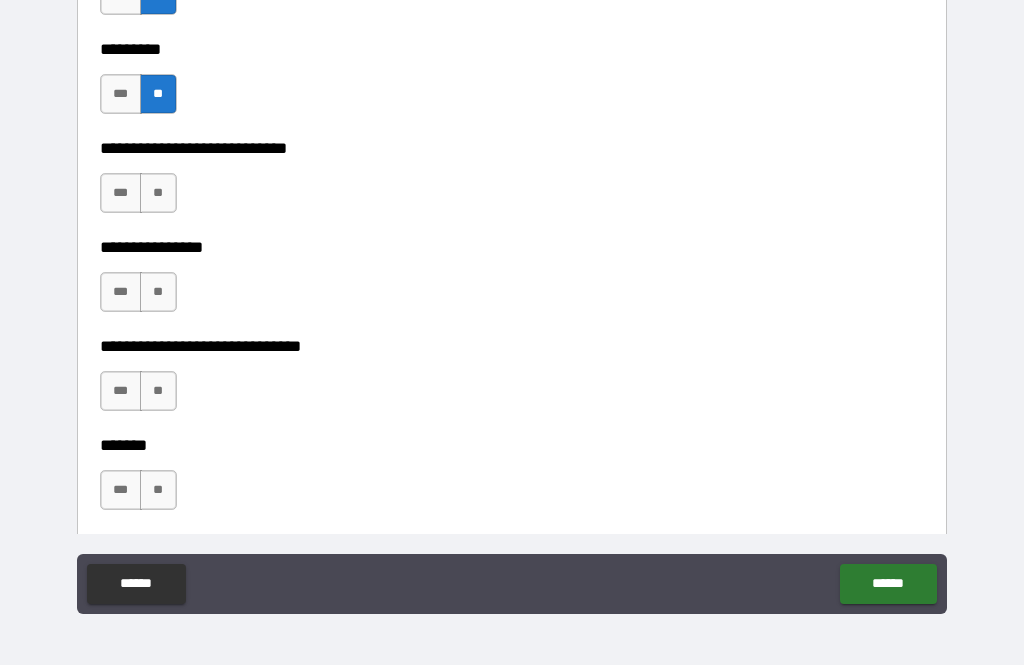 click on "**" at bounding box center [158, 193] 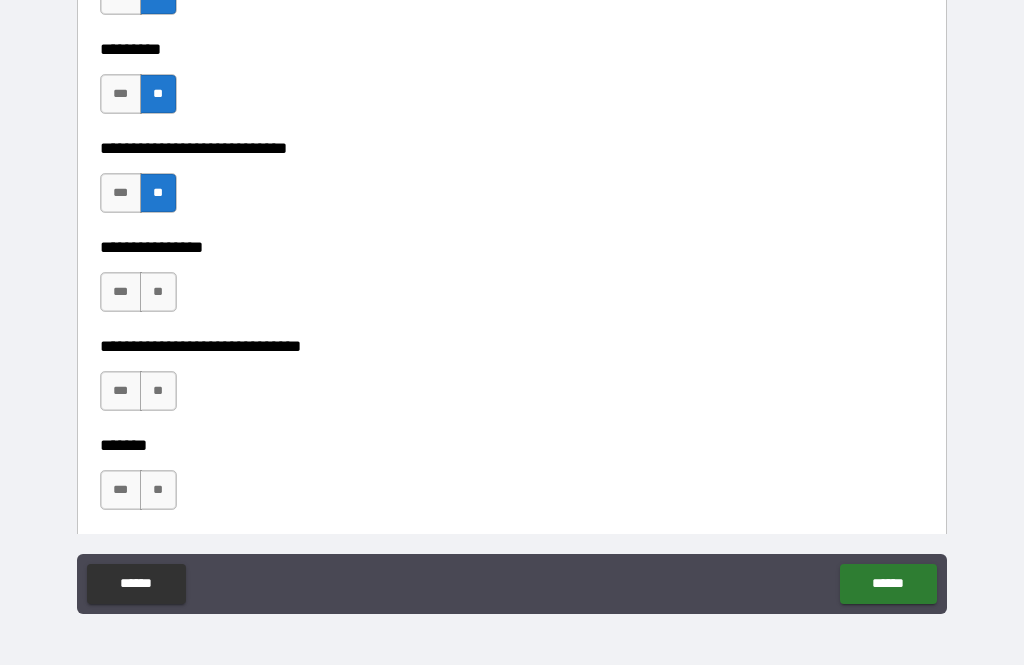 click on "**" at bounding box center [158, 292] 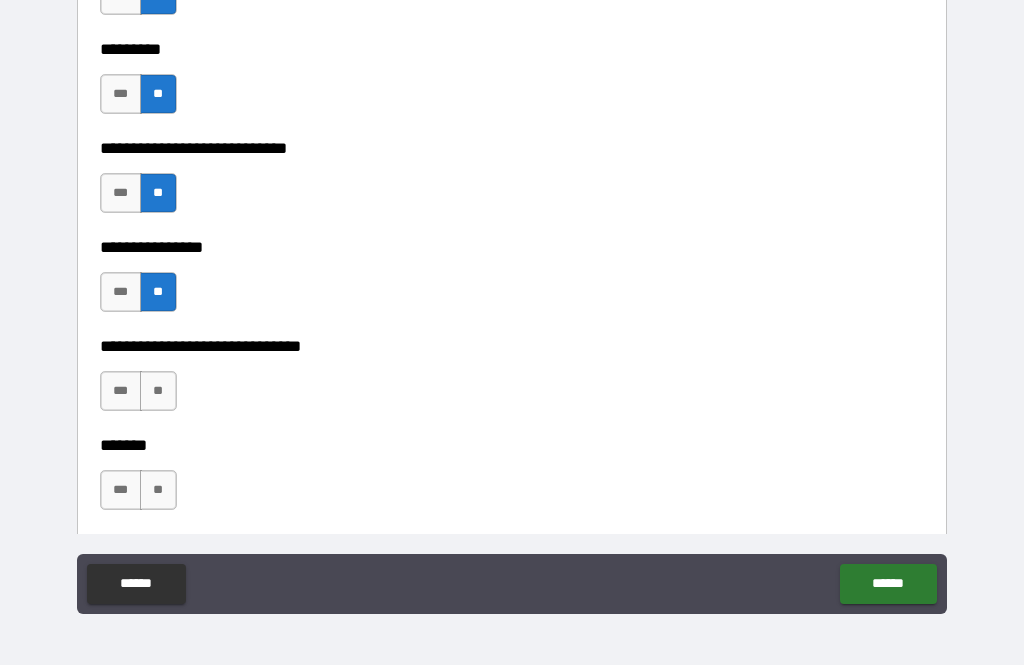 click on "**" at bounding box center (158, 391) 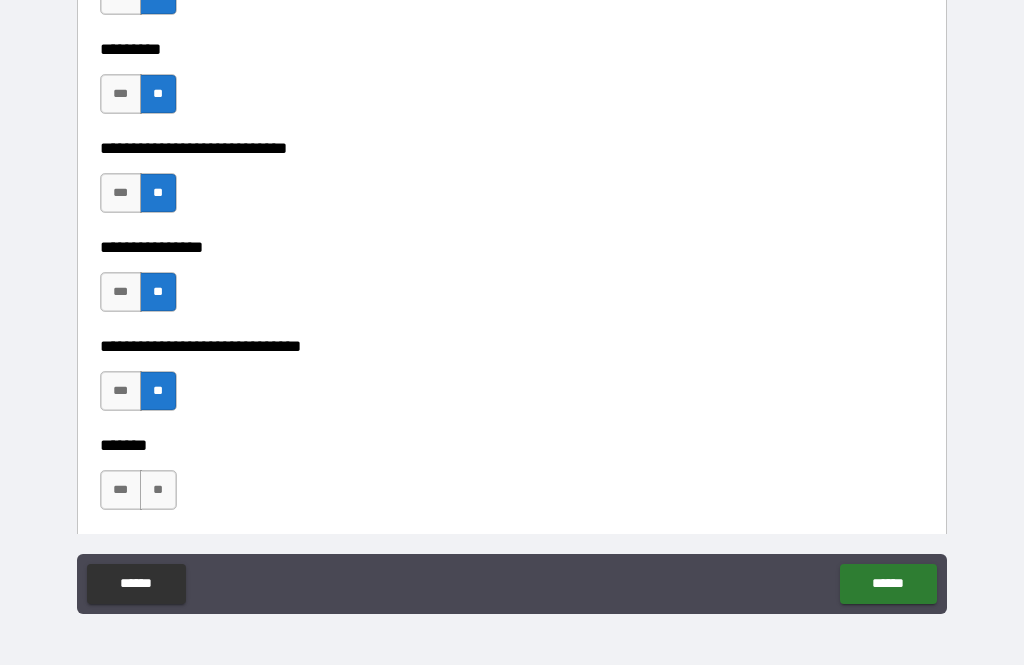 click on "**" at bounding box center [158, 490] 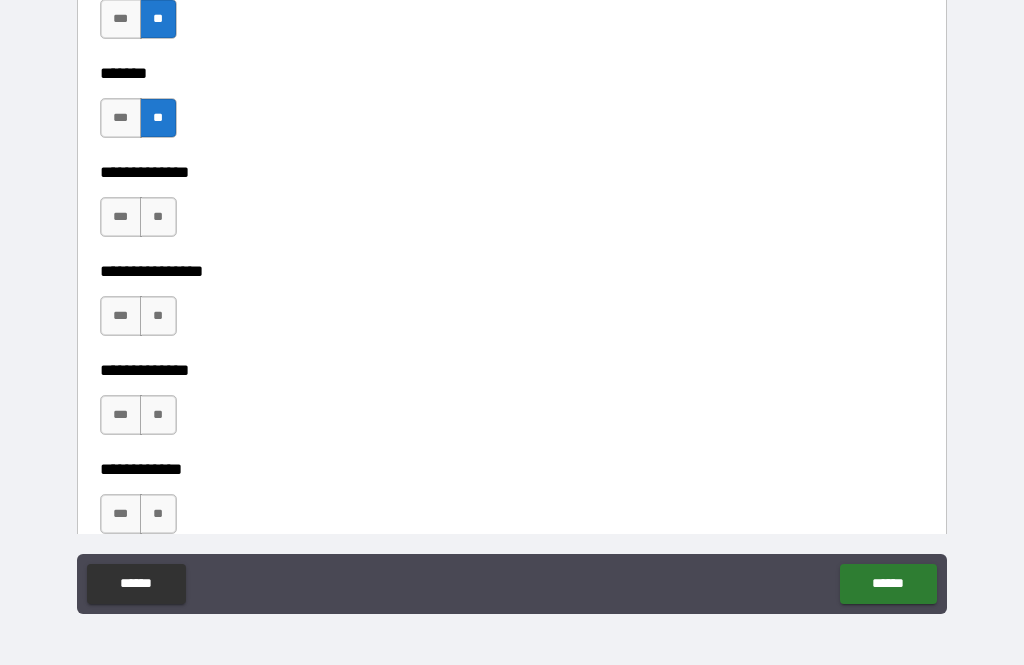 scroll, scrollTop: 3733, scrollLeft: 0, axis: vertical 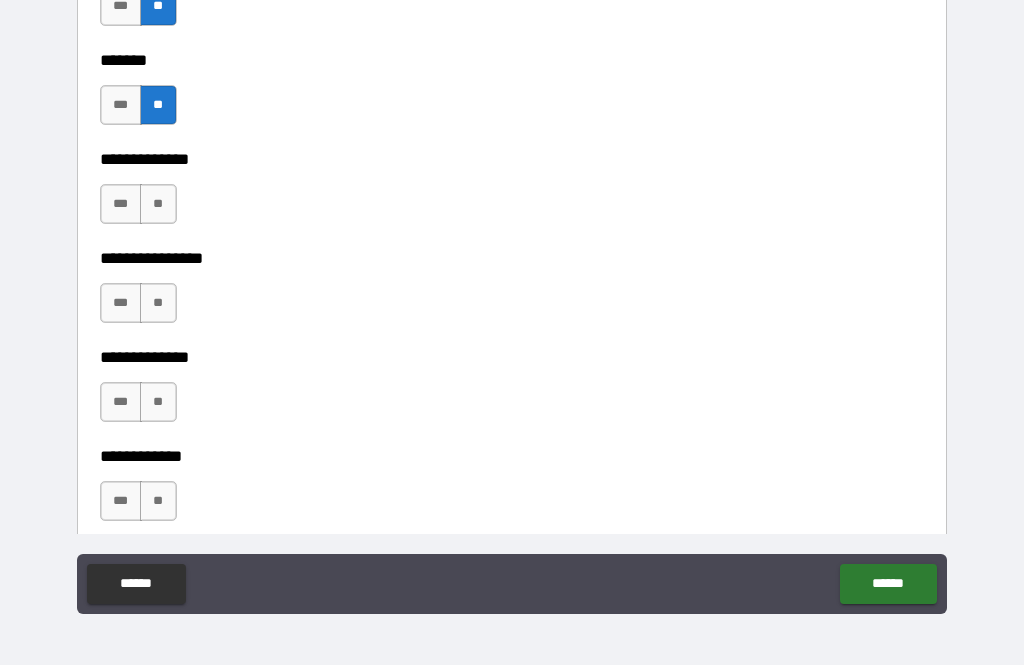 click on "**" at bounding box center [158, 204] 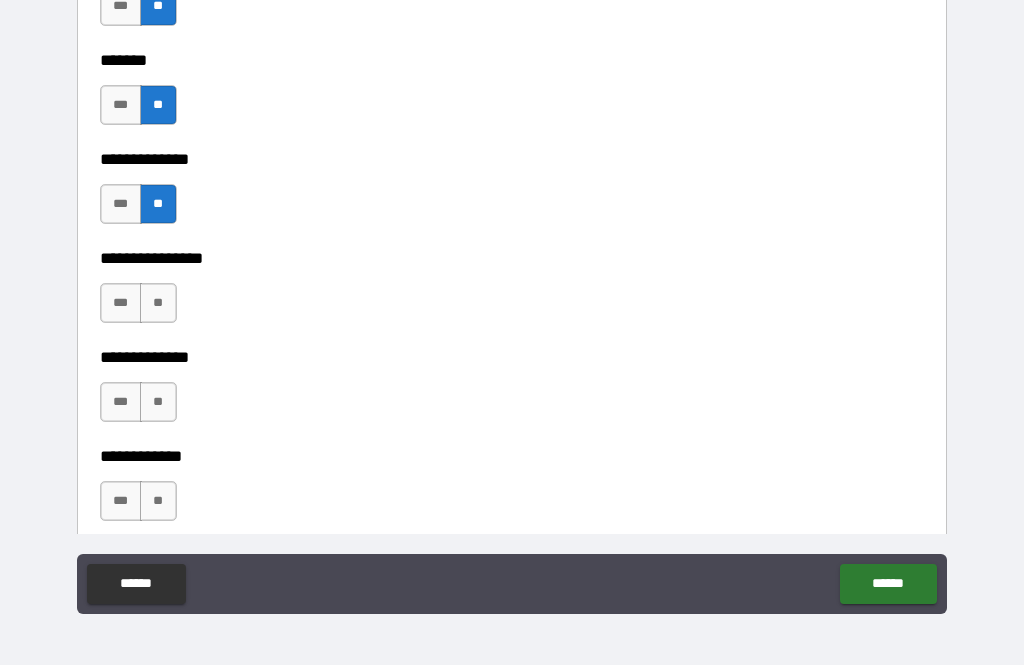 click on "**" at bounding box center [158, 303] 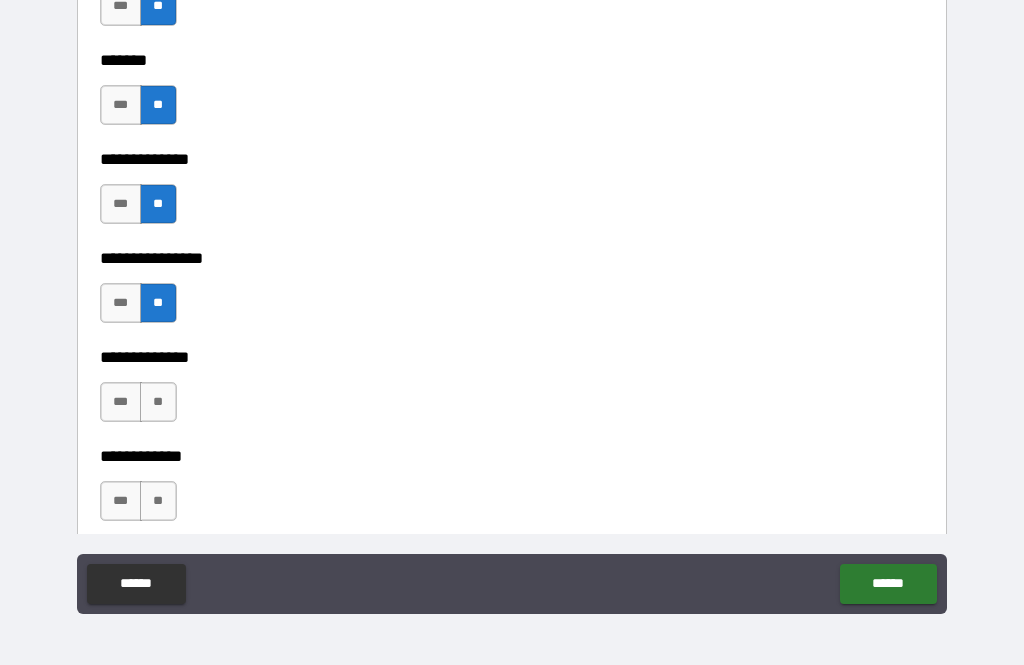 click on "**" at bounding box center [158, 402] 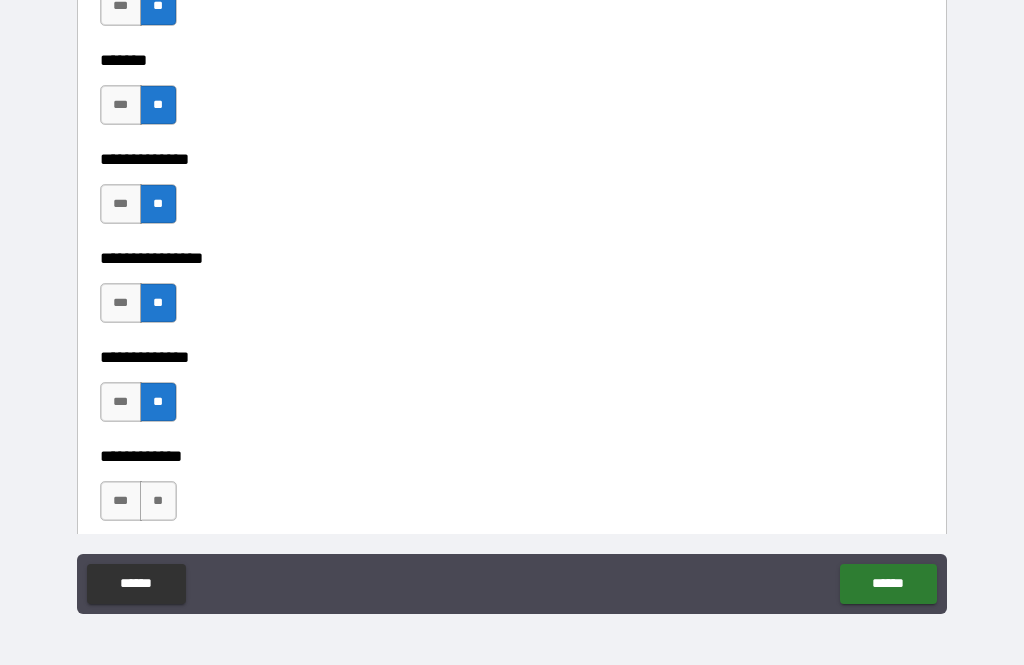 click on "**" at bounding box center (158, 501) 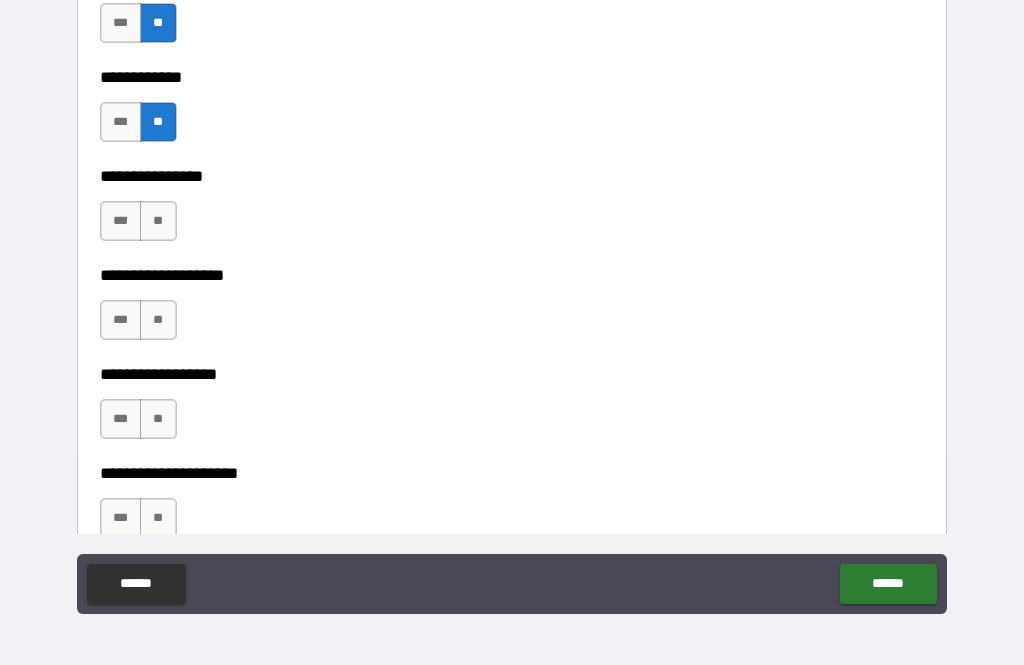 scroll, scrollTop: 4112, scrollLeft: 0, axis: vertical 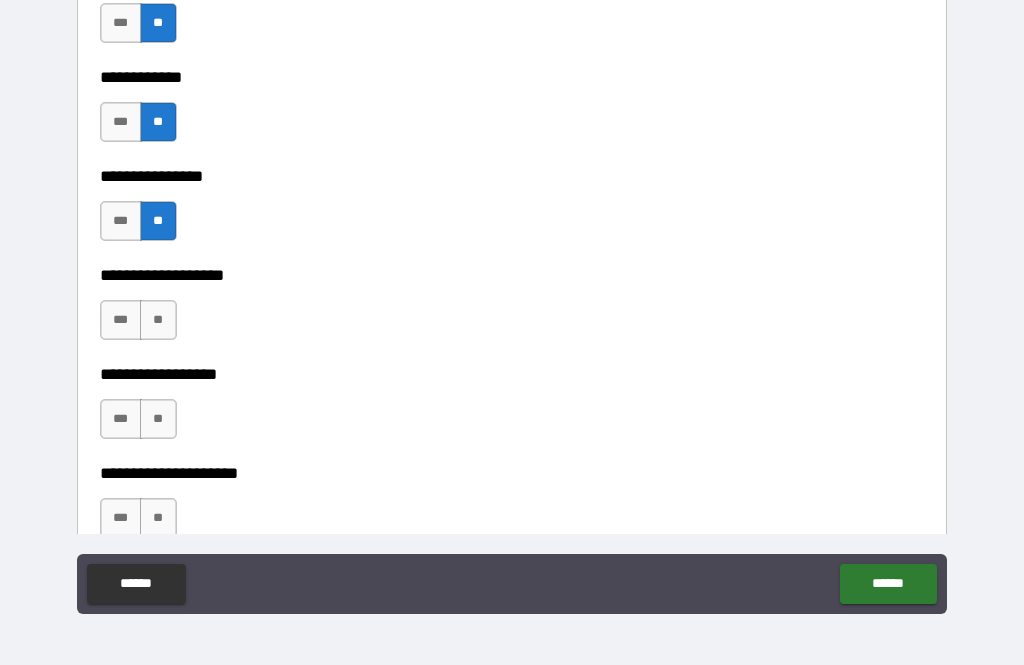 click on "**" at bounding box center [158, 320] 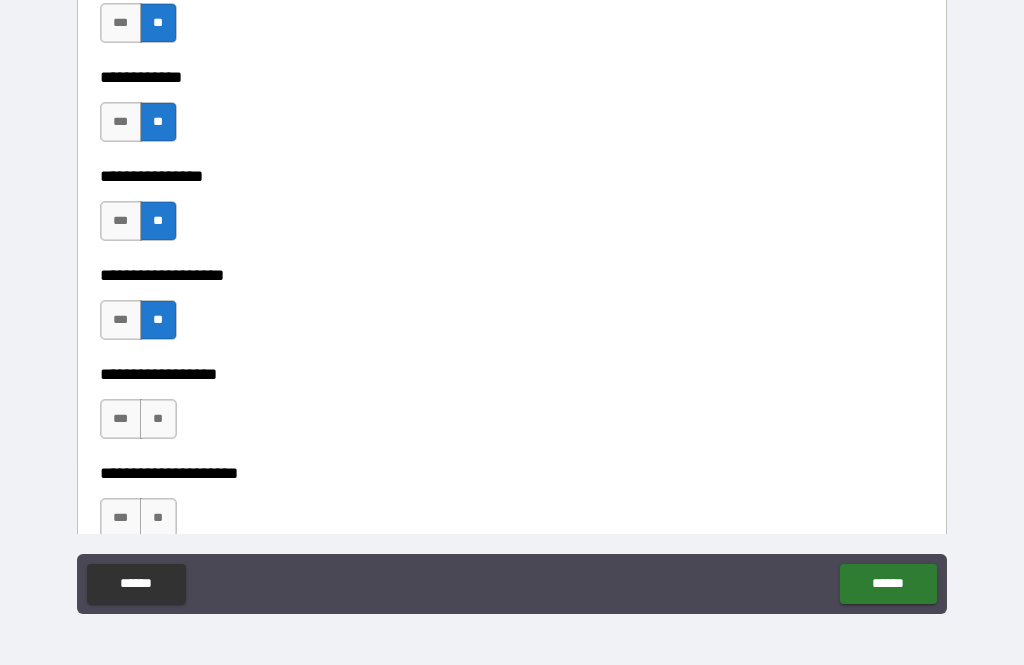 click on "**" at bounding box center [158, 419] 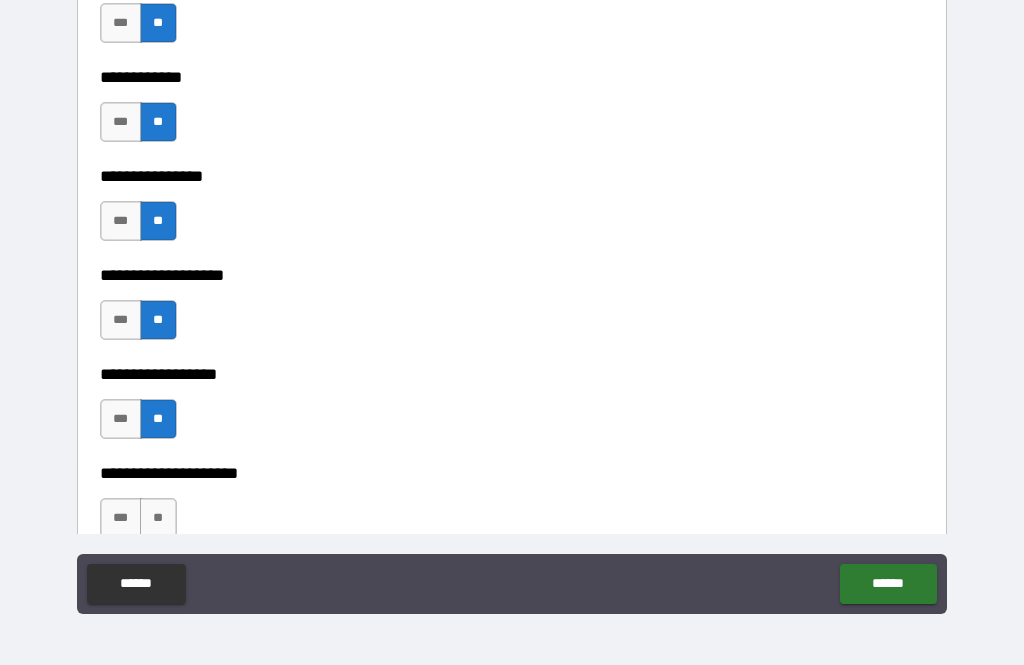 click on "***" at bounding box center (121, 320) 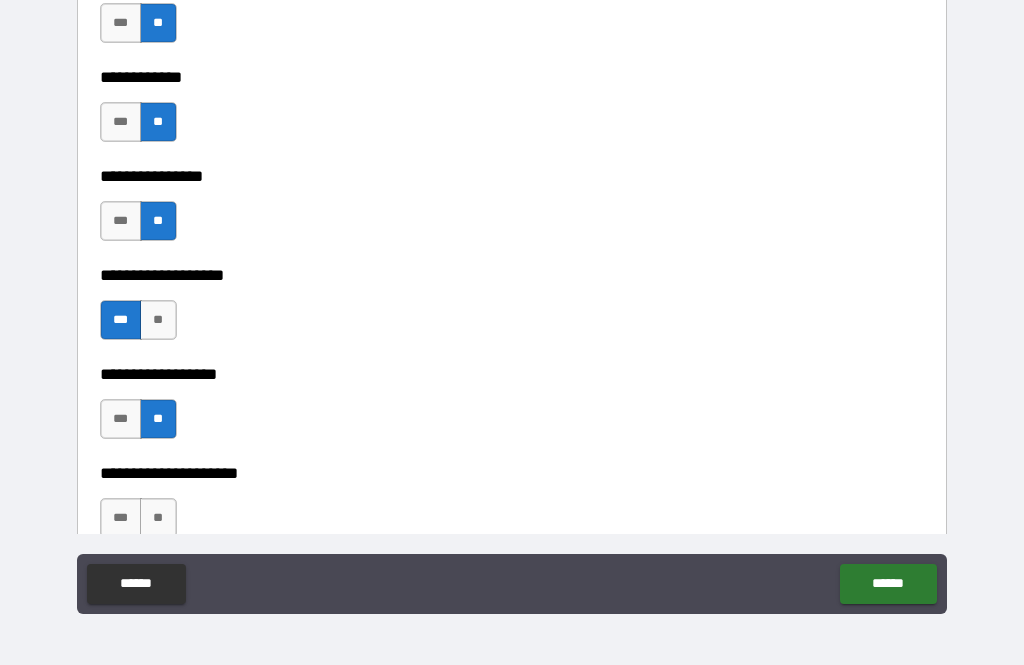 click on "**" at bounding box center [158, 518] 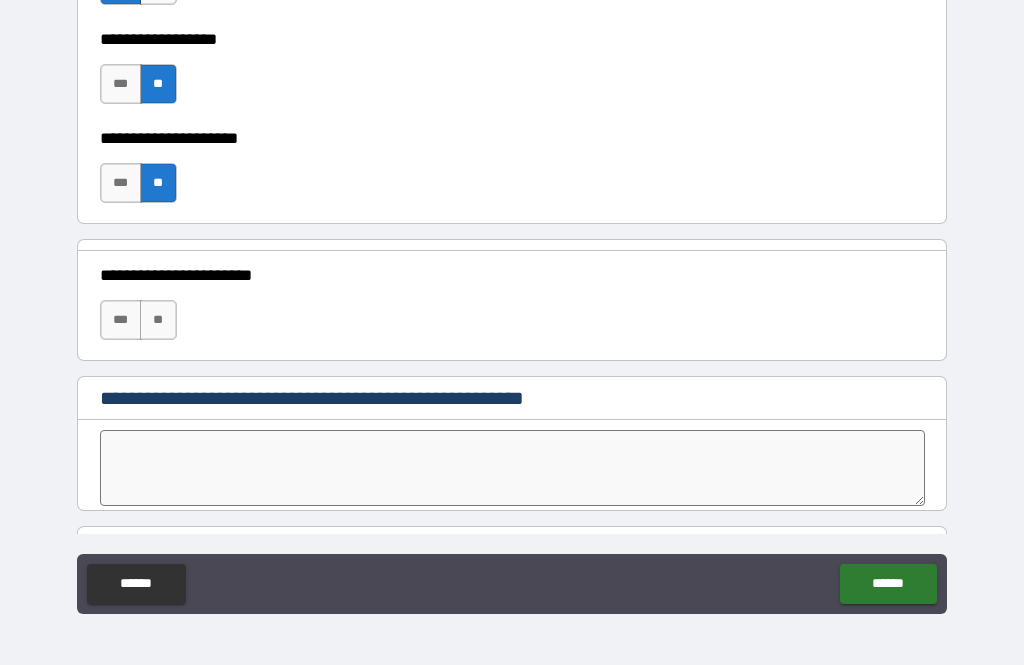 scroll, scrollTop: 4446, scrollLeft: 0, axis: vertical 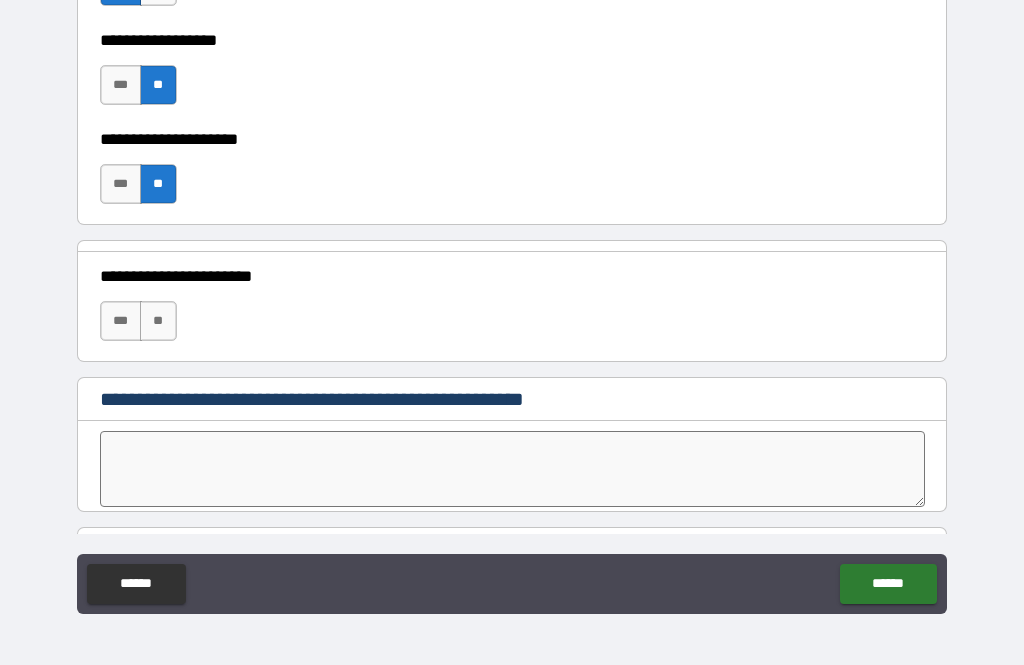 click on "**" at bounding box center [158, 321] 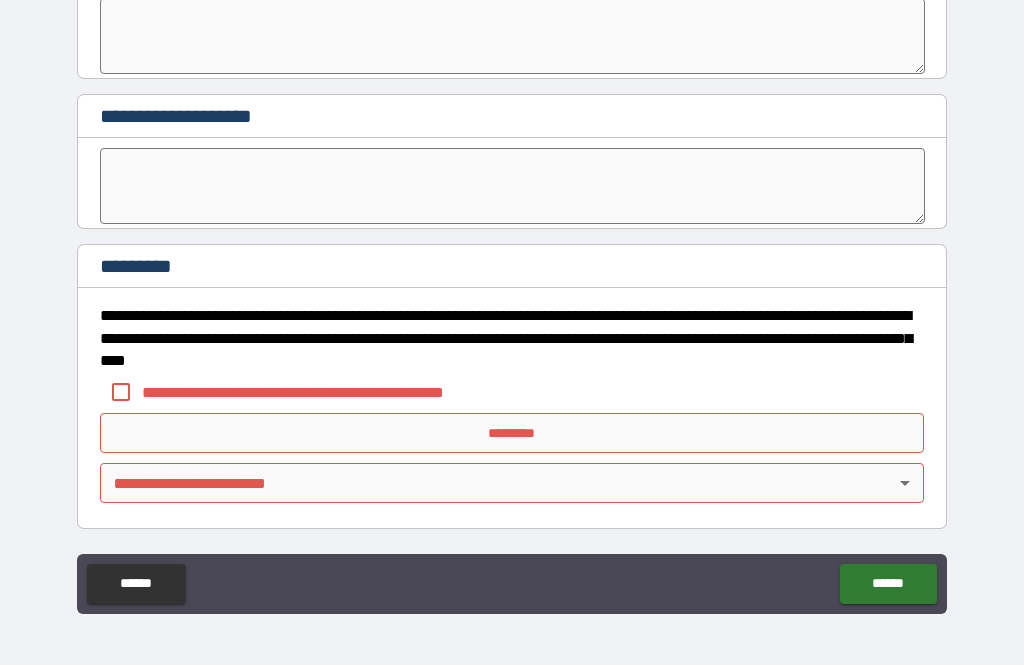 scroll, scrollTop: 4879, scrollLeft: 0, axis: vertical 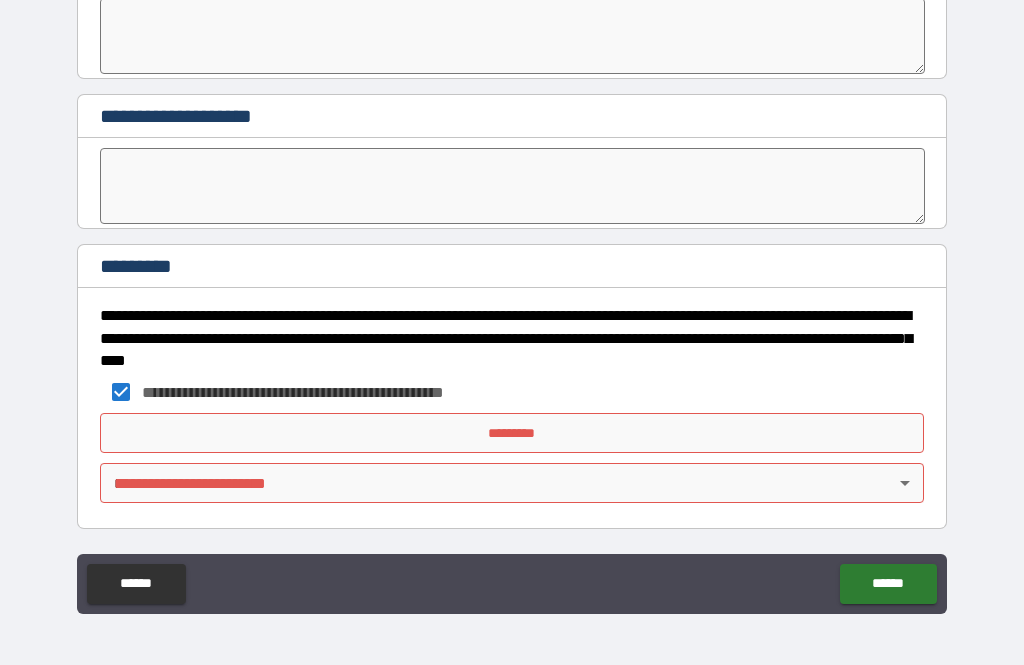 click on "*********" at bounding box center (512, 433) 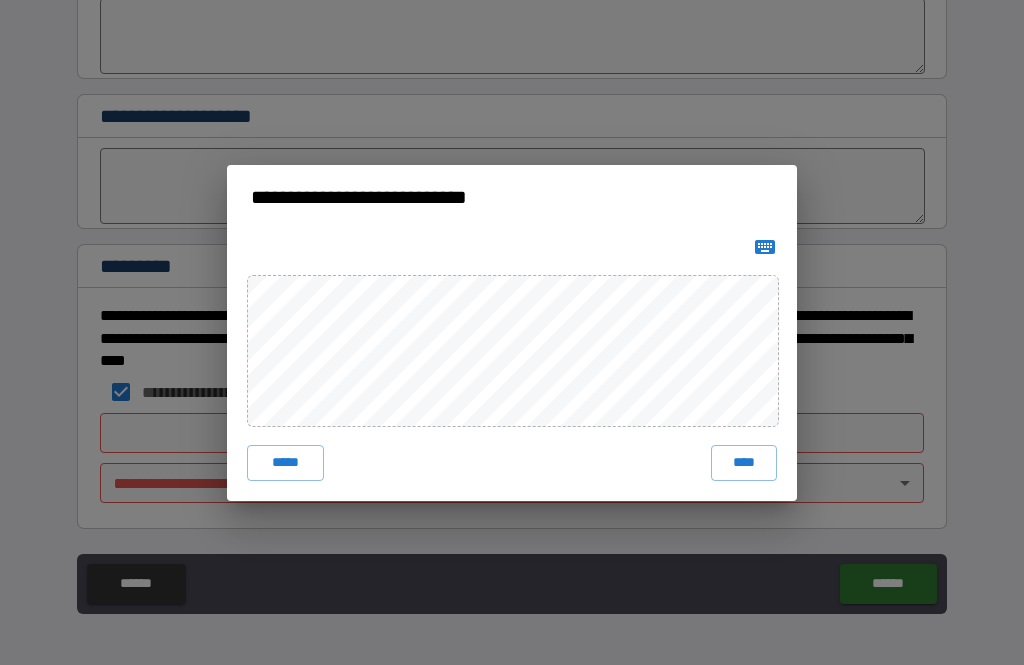 click on "****" at bounding box center (744, 463) 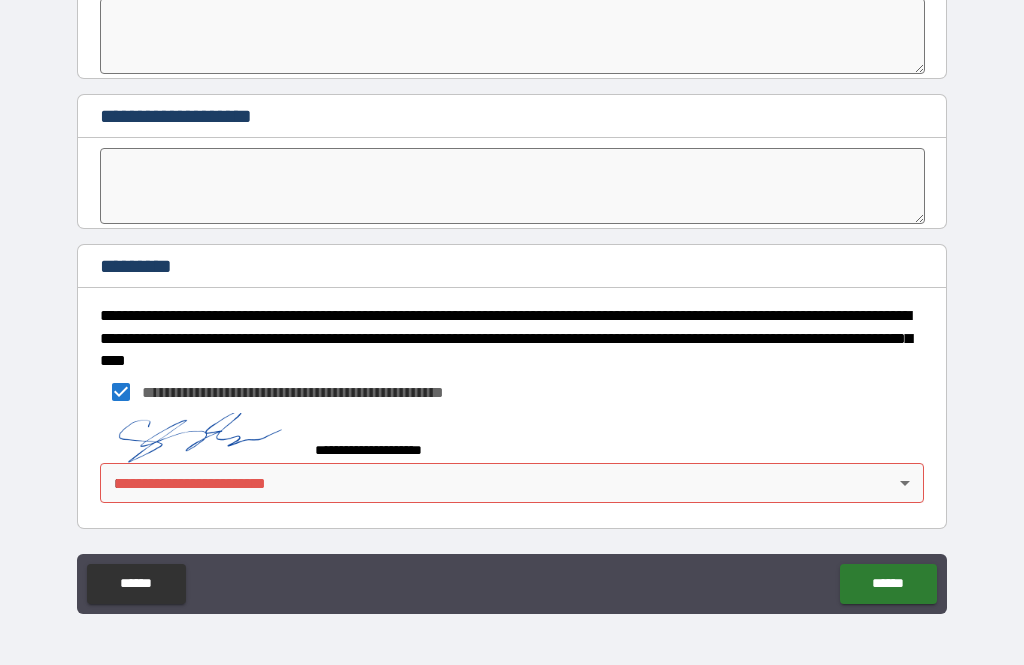 scroll, scrollTop: 4869, scrollLeft: 0, axis: vertical 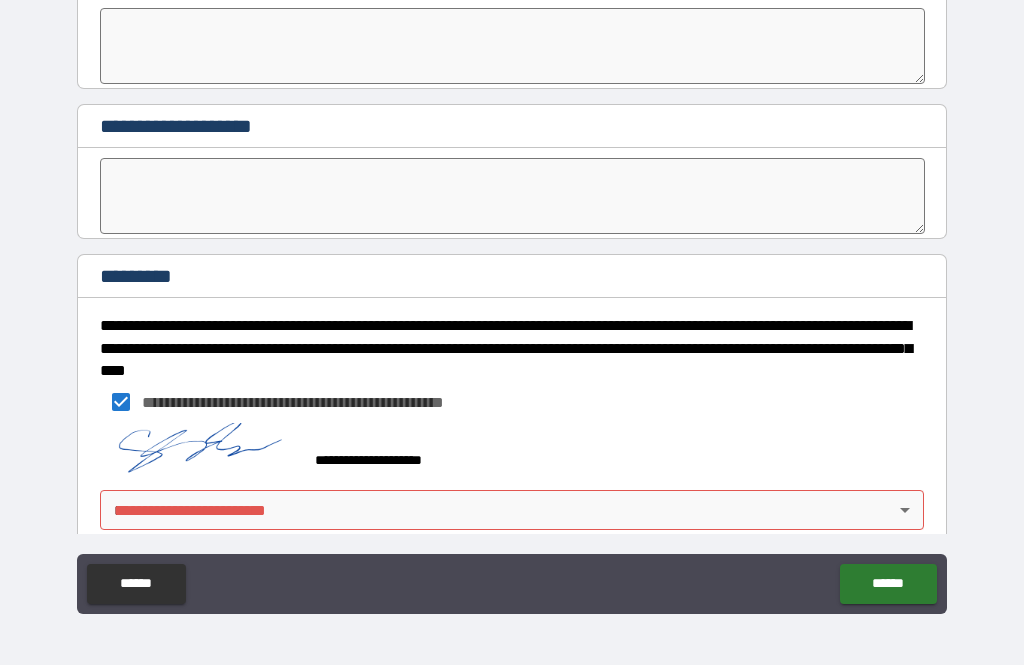 click on "**********" at bounding box center [512, 300] 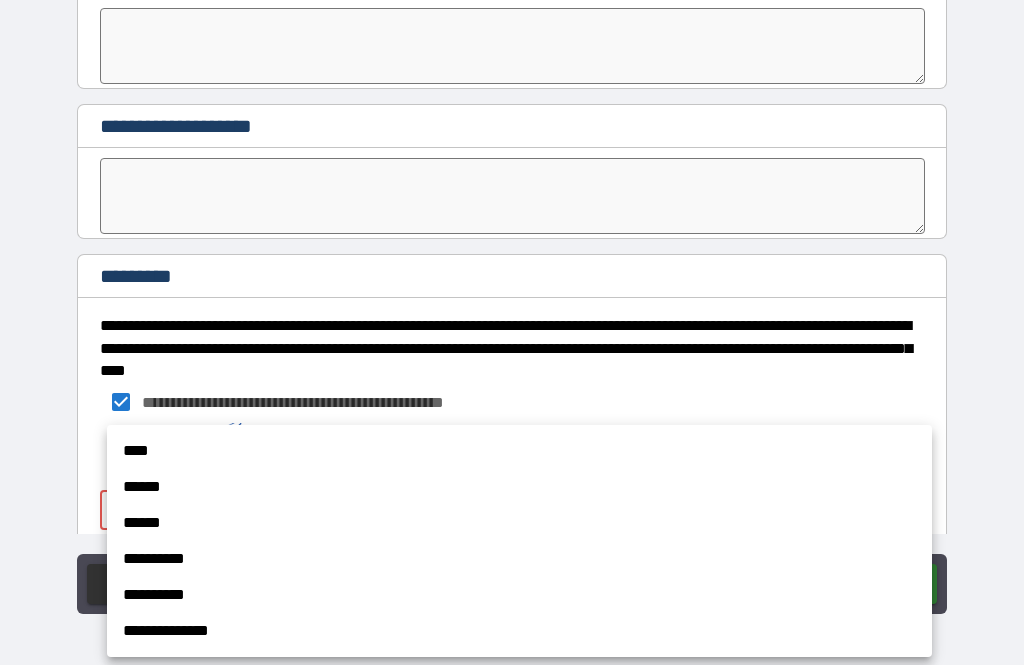 click on "******" at bounding box center [519, 487] 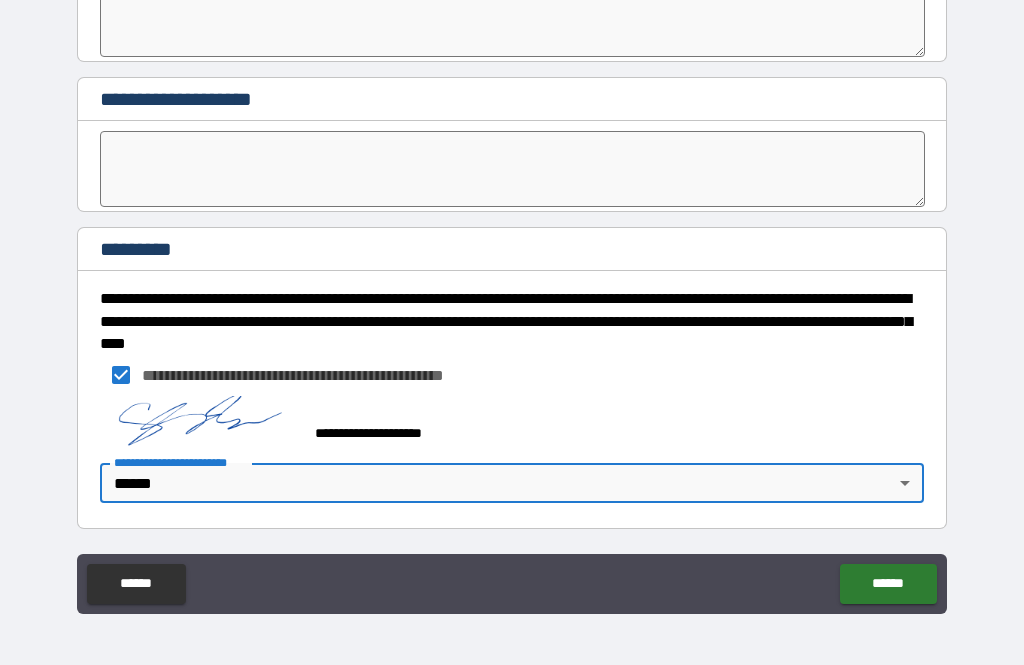 scroll, scrollTop: 4896, scrollLeft: 0, axis: vertical 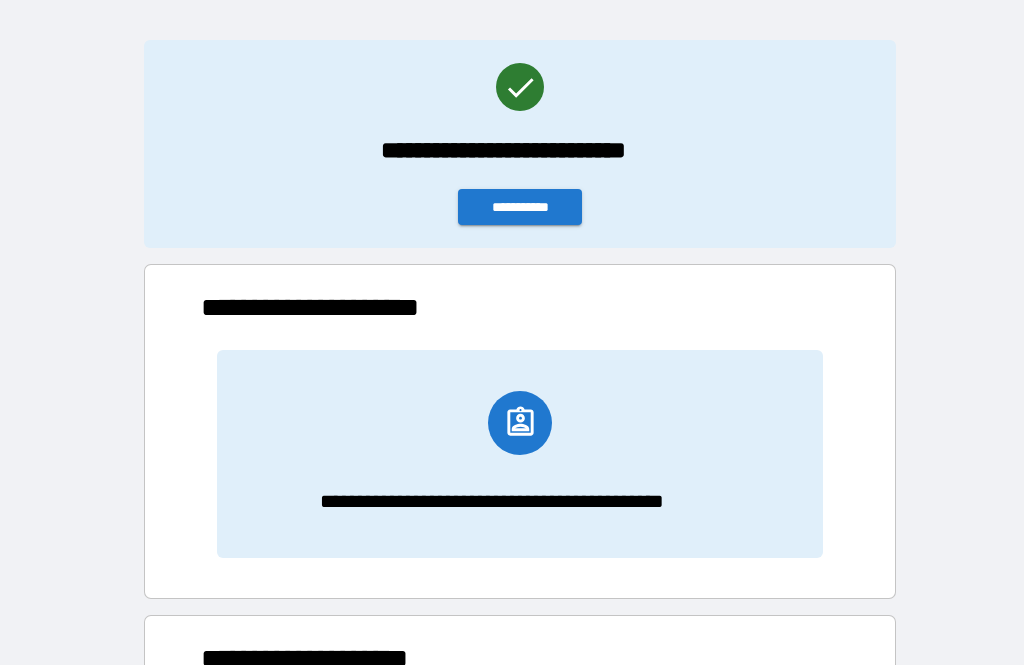 click on "**********" at bounding box center (520, 207) 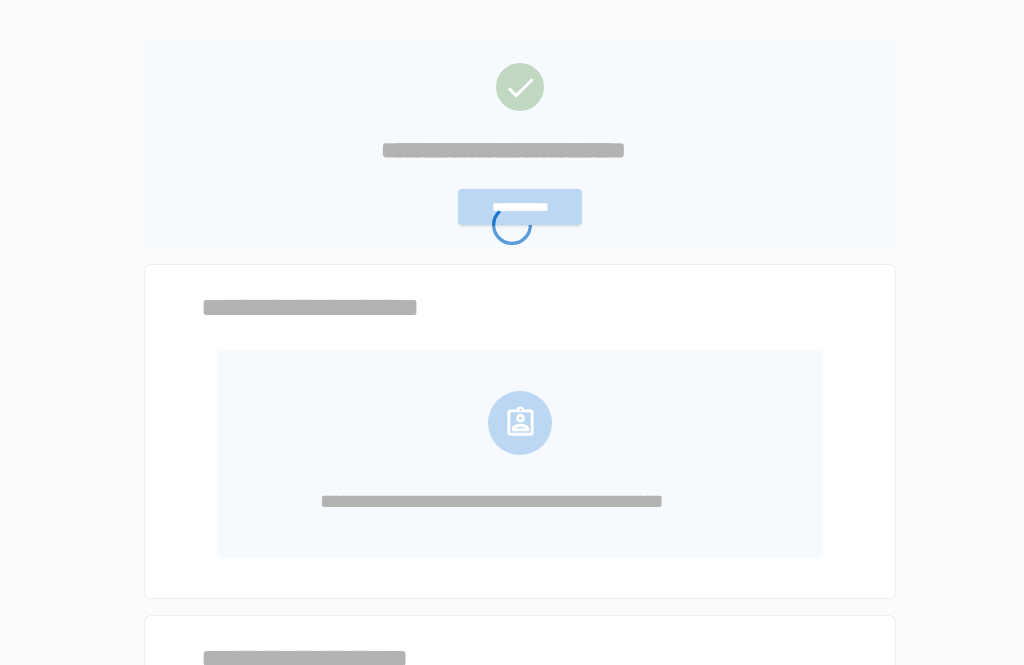 scroll, scrollTop: 0, scrollLeft: 0, axis: both 